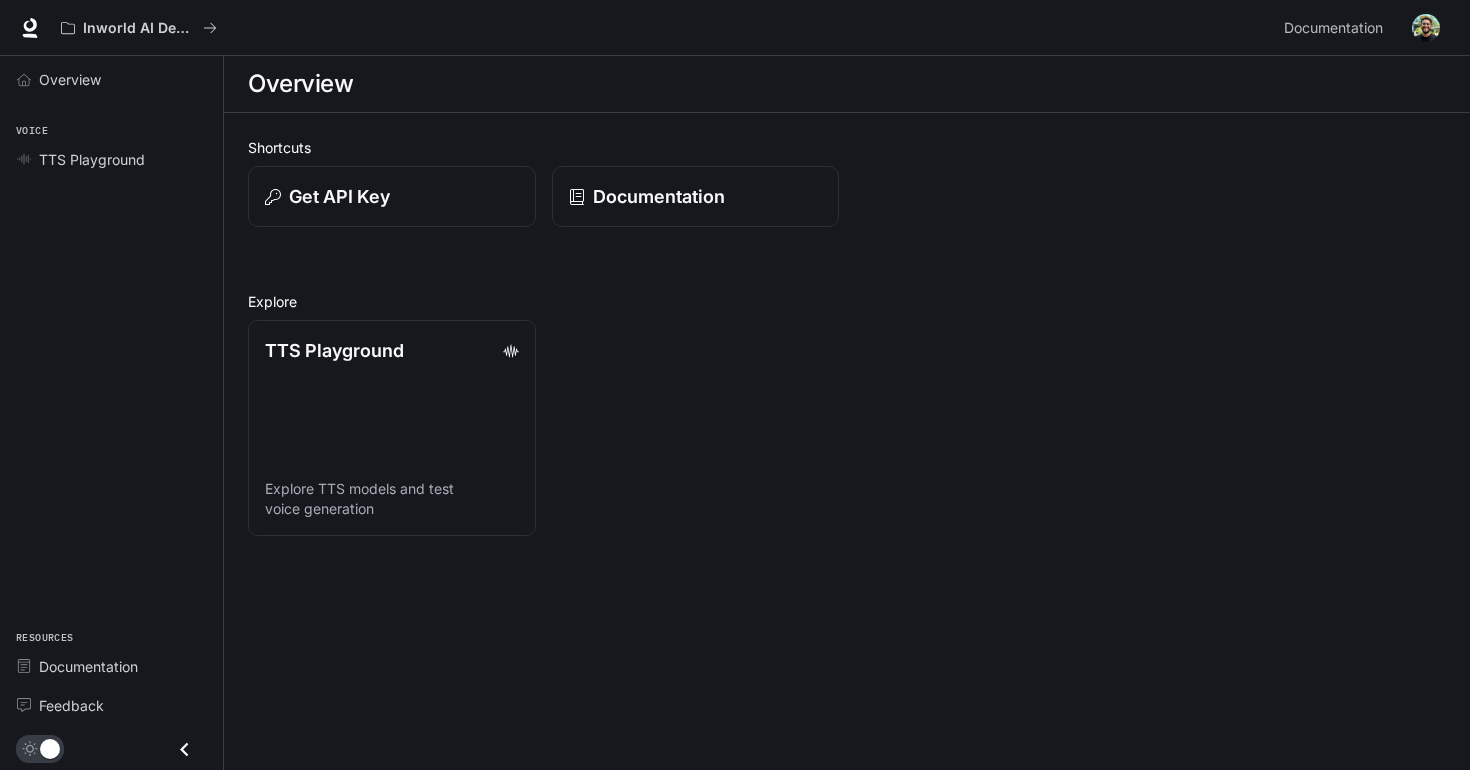 scroll, scrollTop: 0, scrollLeft: 0, axis: both 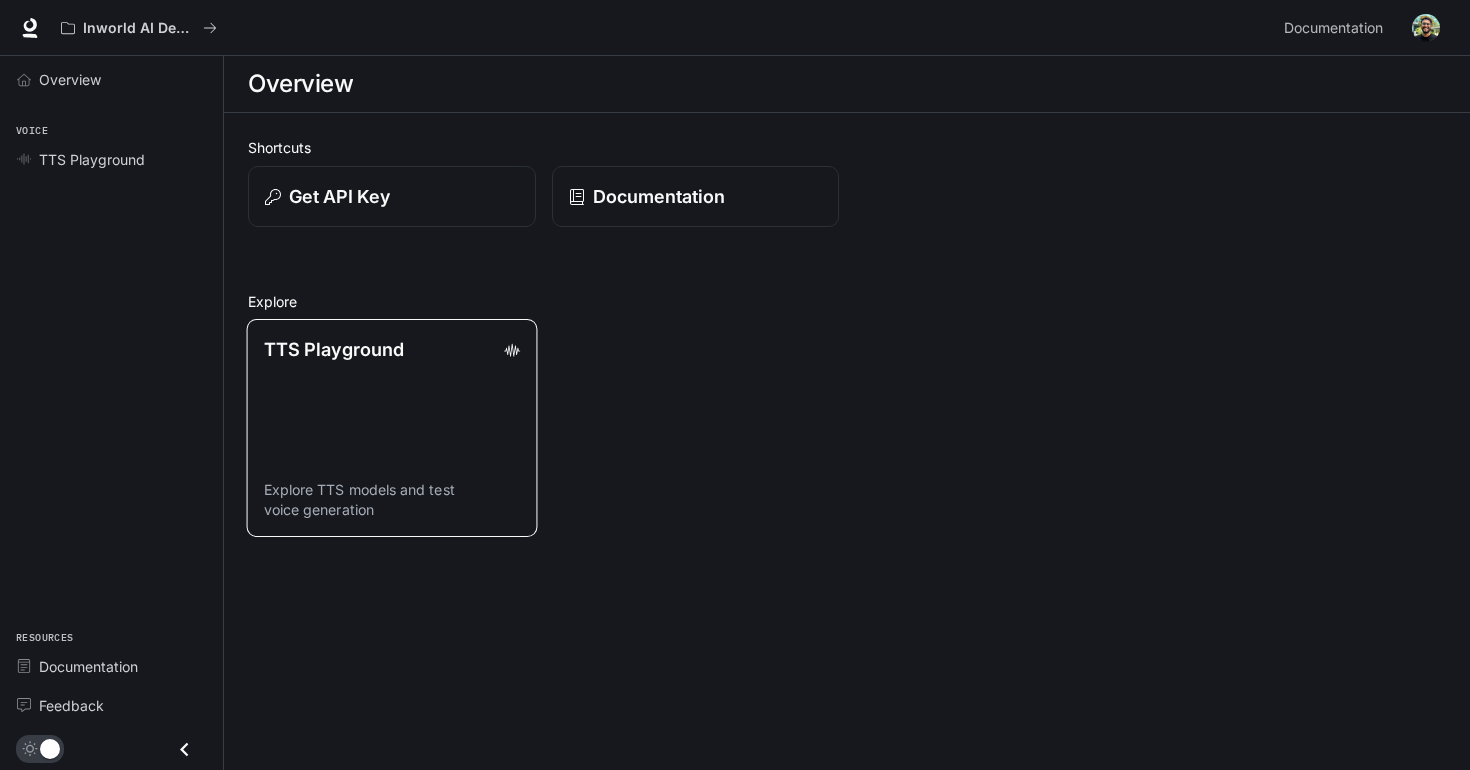 click on "TTS Playground Explore TTS models and test voice generation" at bounding box center [392, 428] 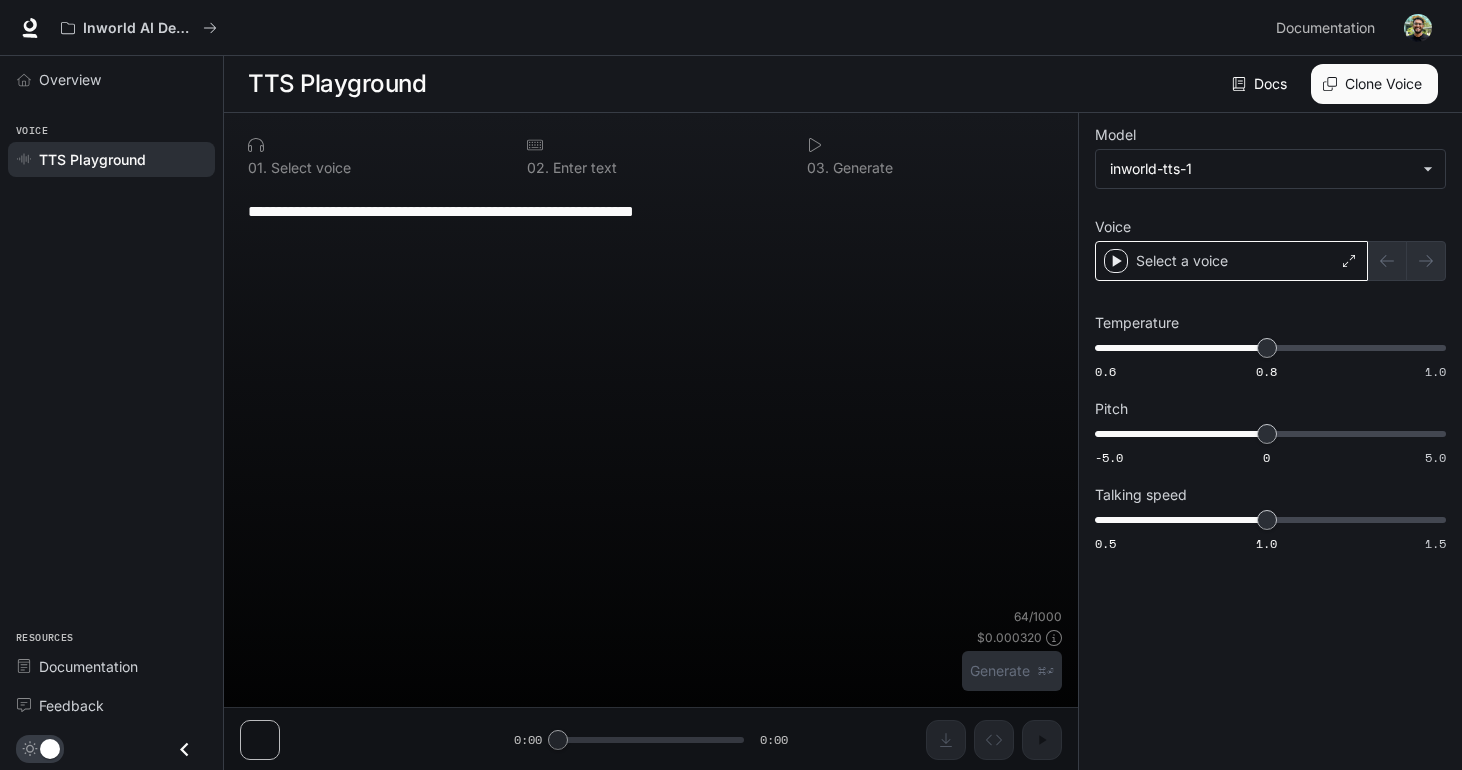 click on "Select a voice" at bounding box center (1231, 261) 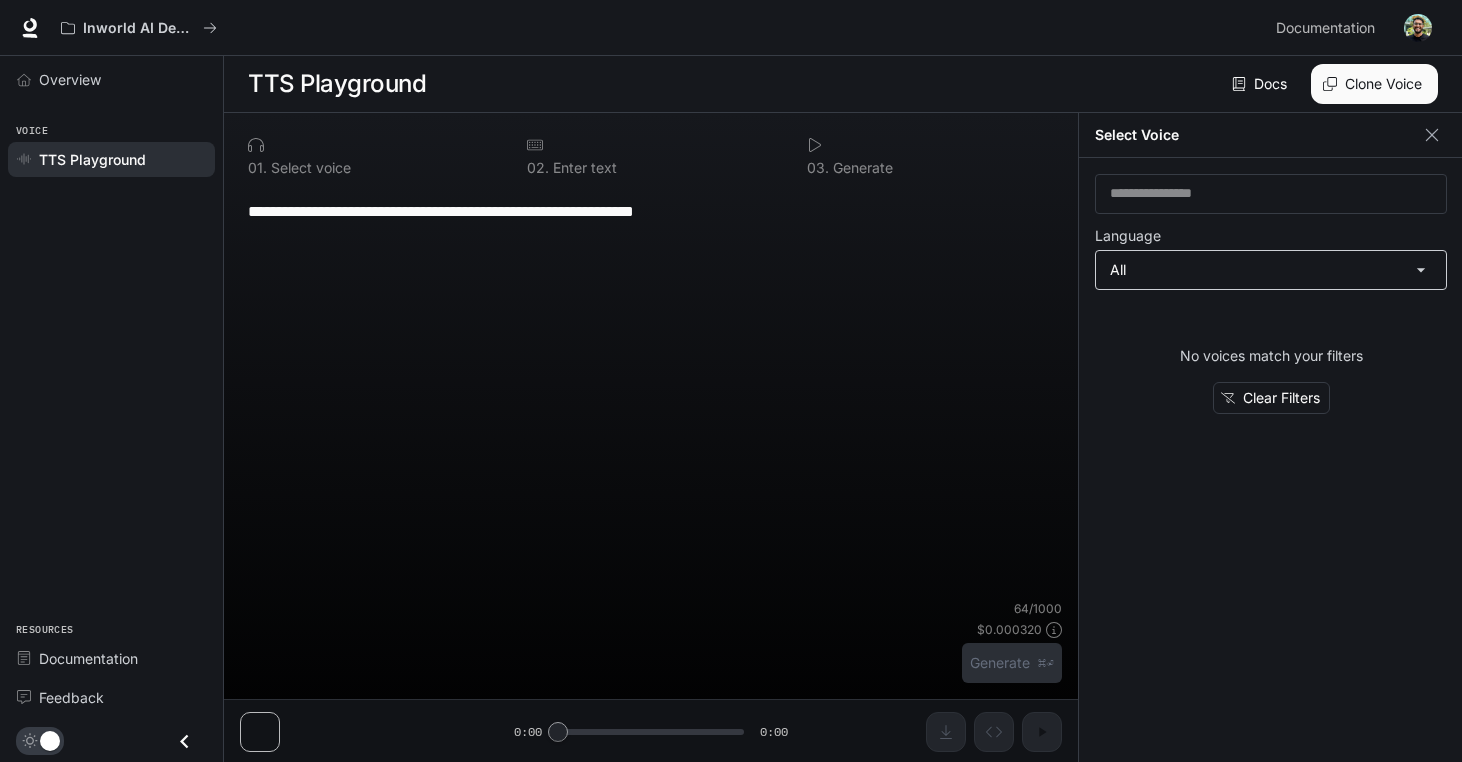 click on "**********" at bounding box center [731, 381] 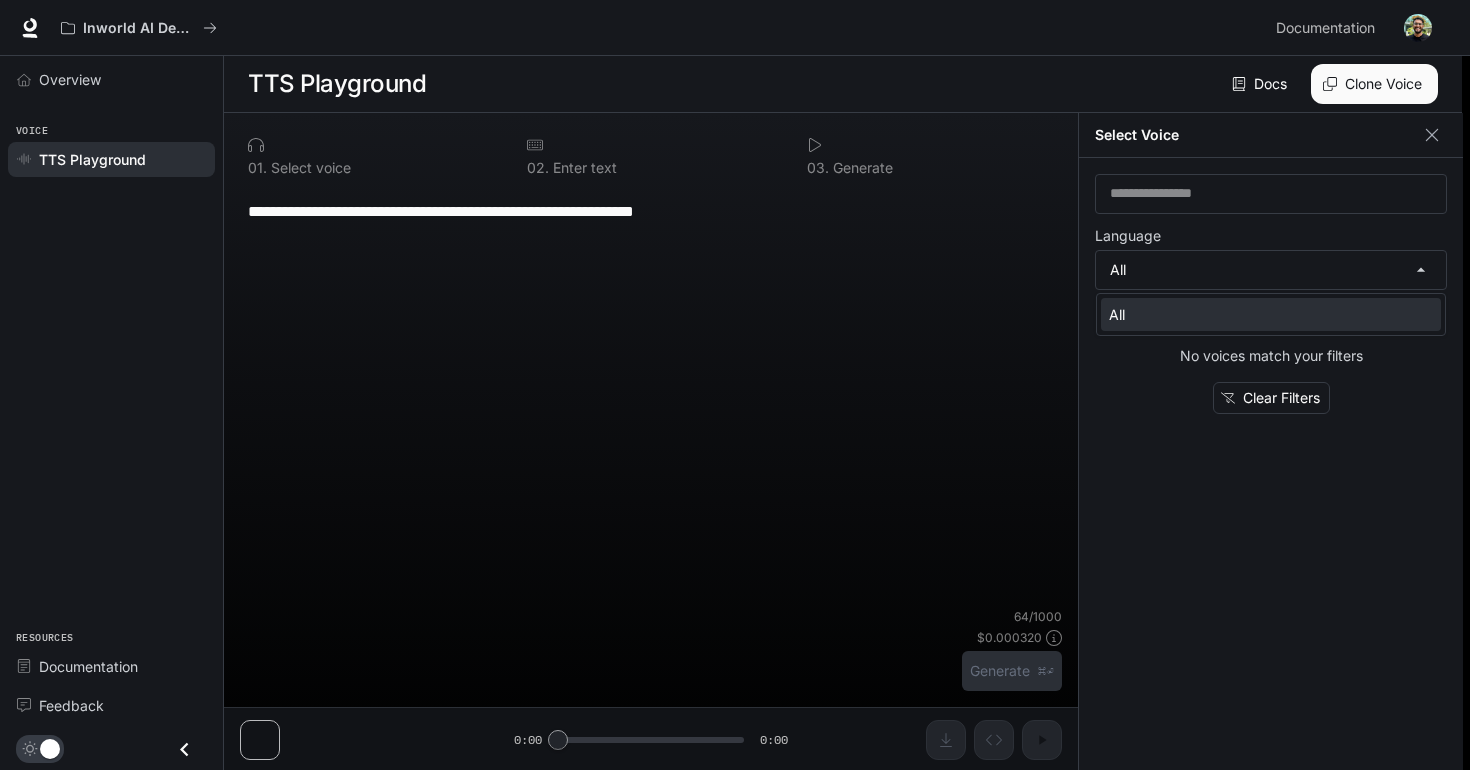 click on "All" at bounding box center [1267, 314] 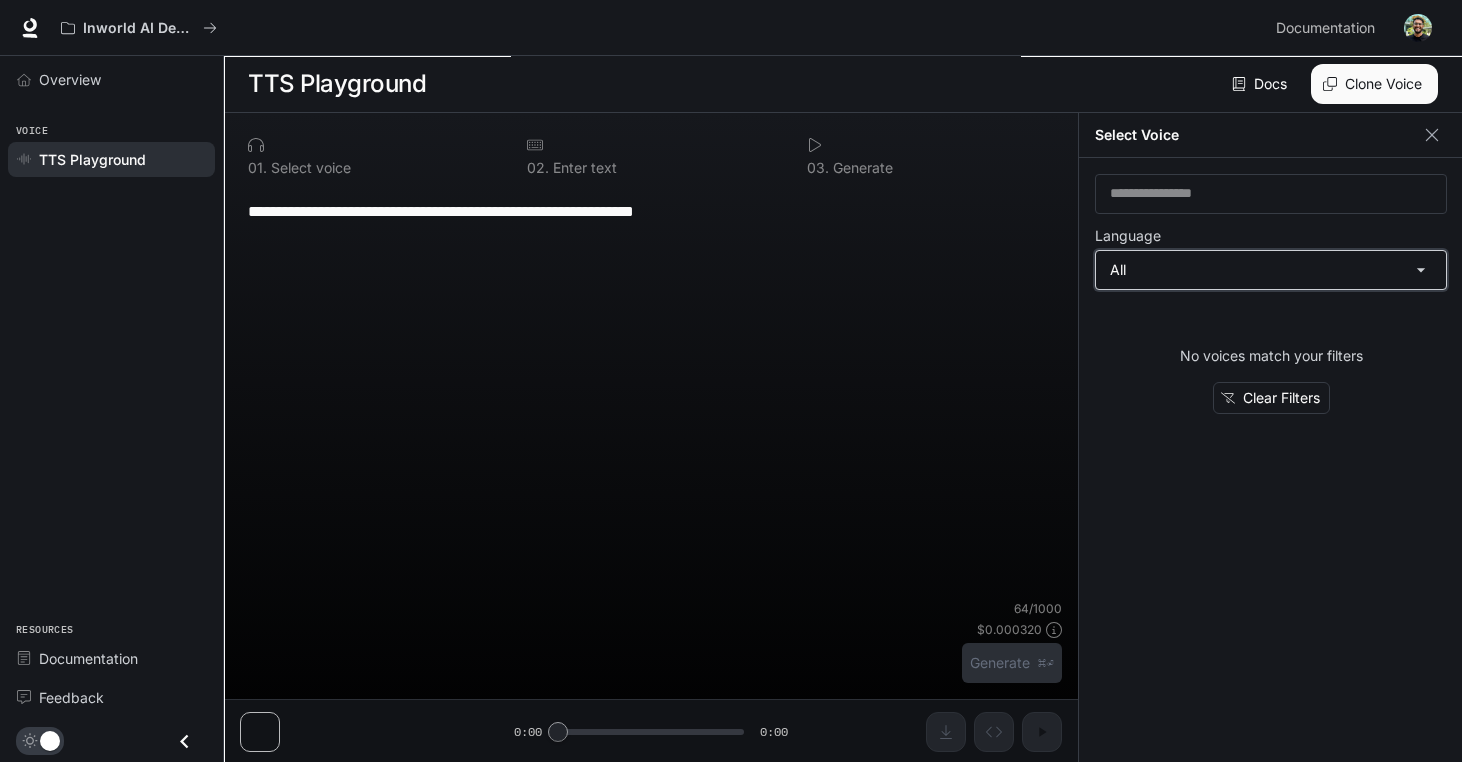 type on "**********" 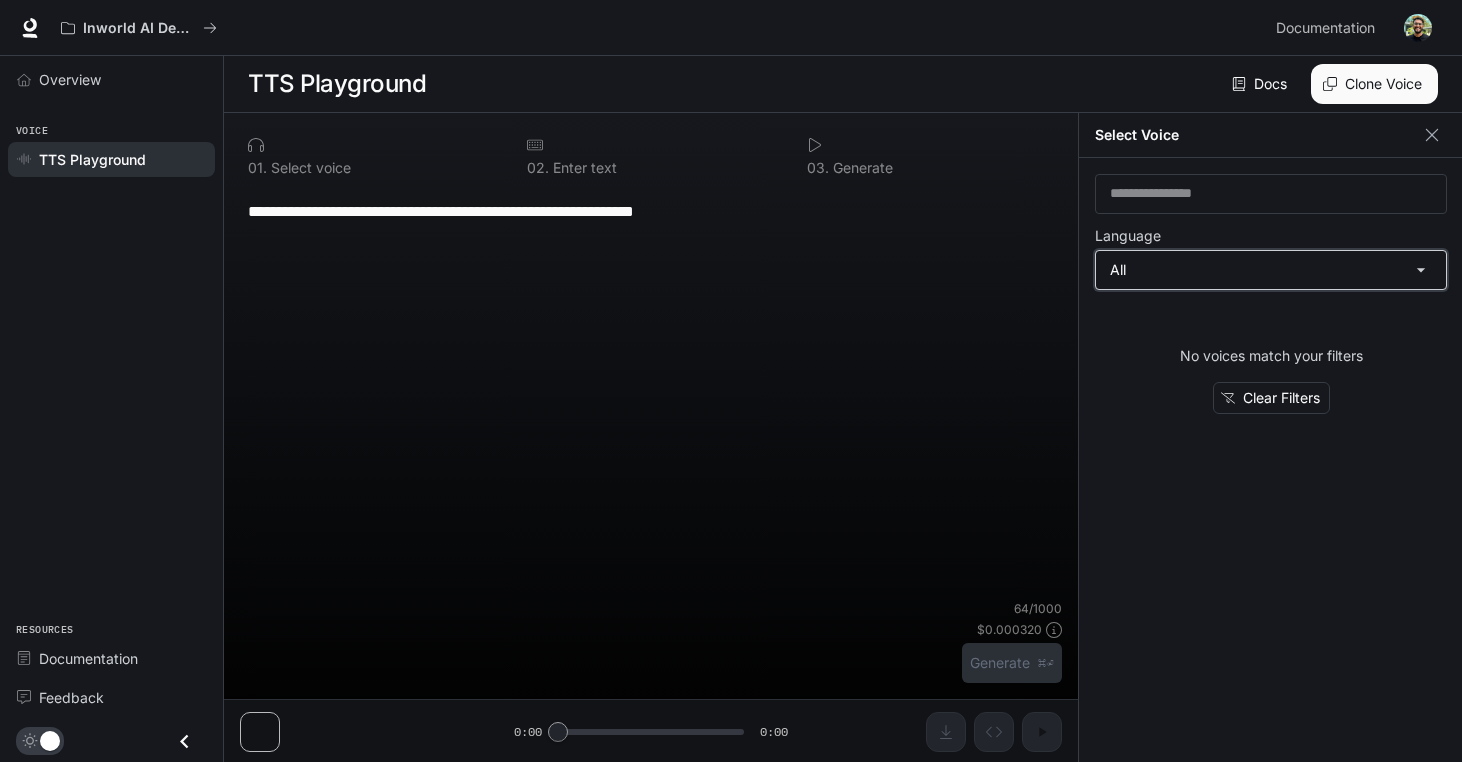 type on "**********" 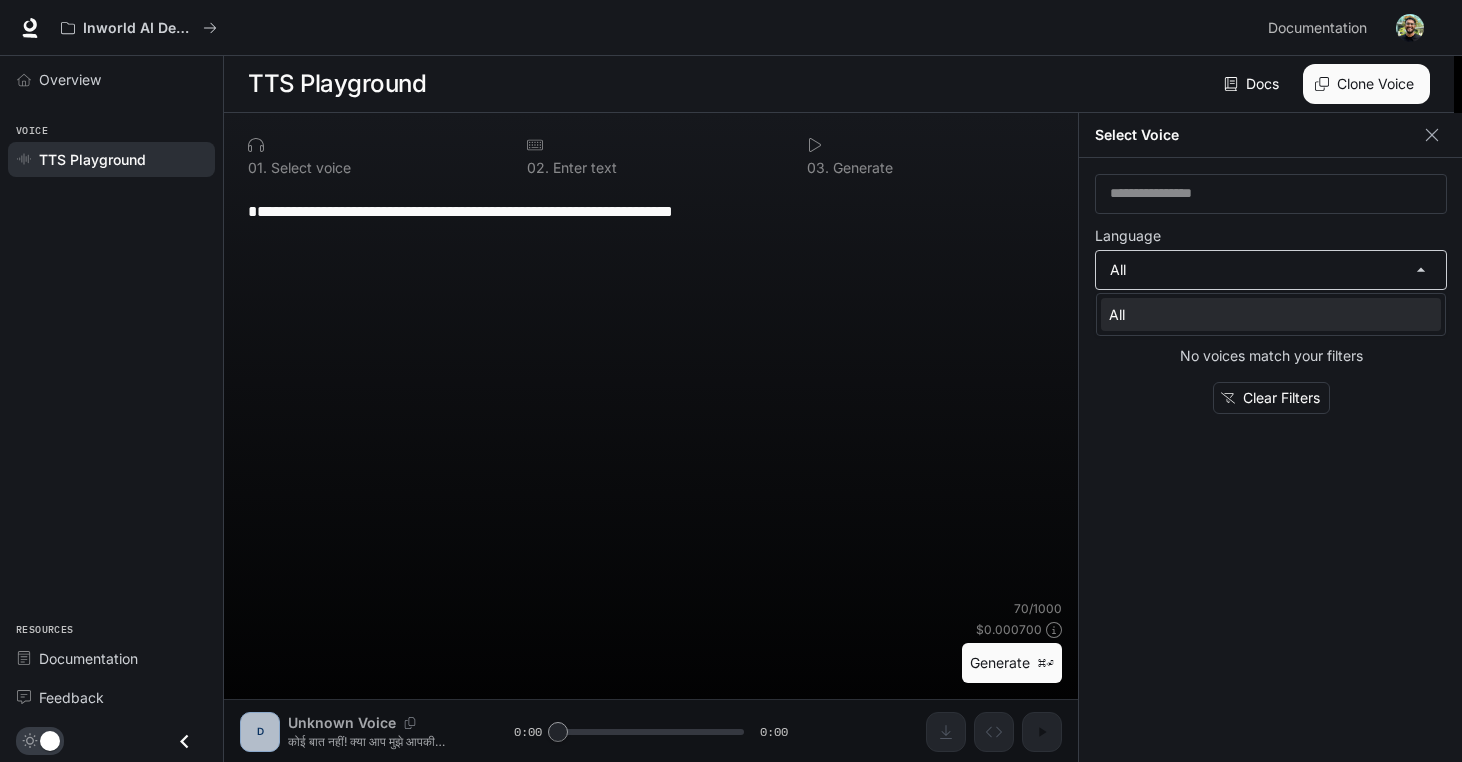 click on "**********" at bounding box center (731, 381) 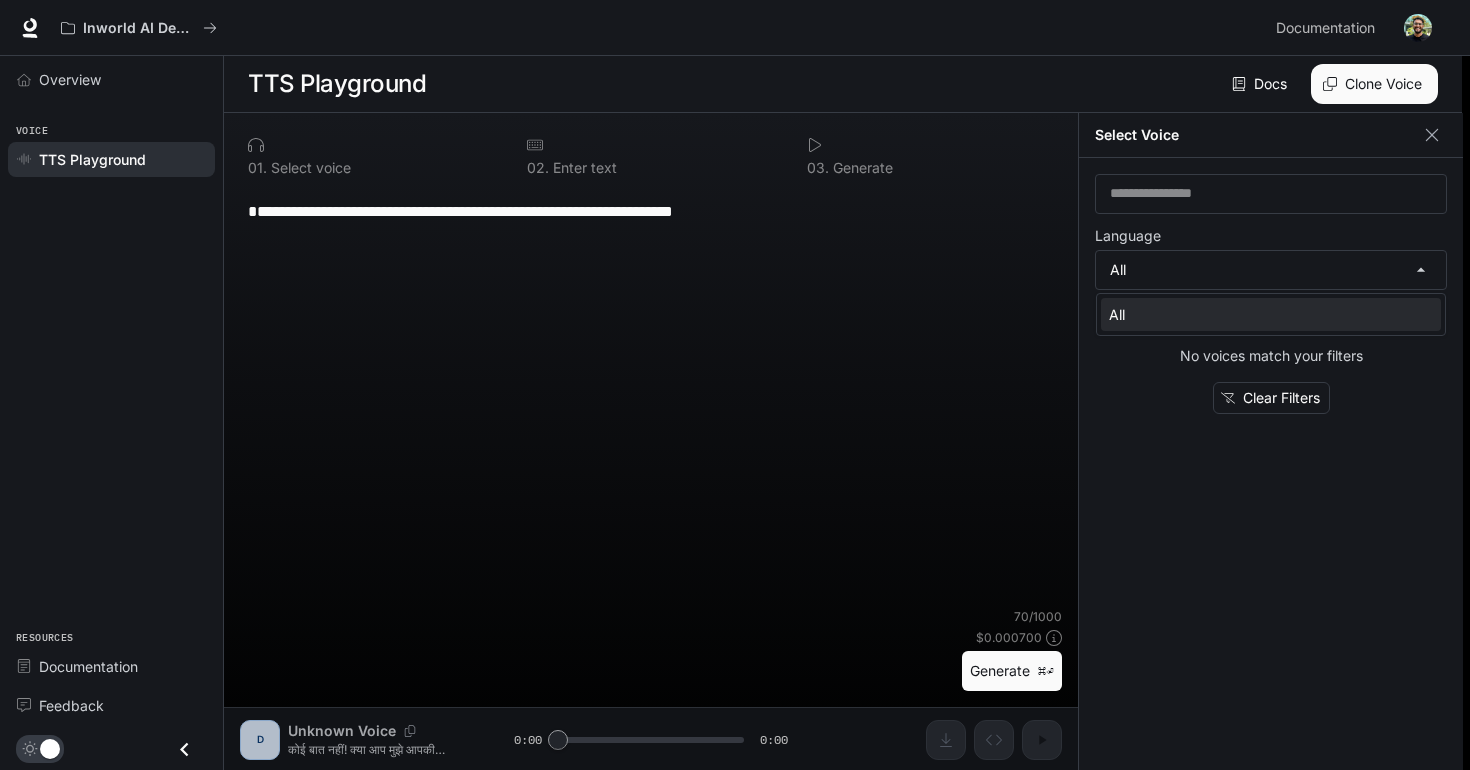 click at bounding box center [735, 385] 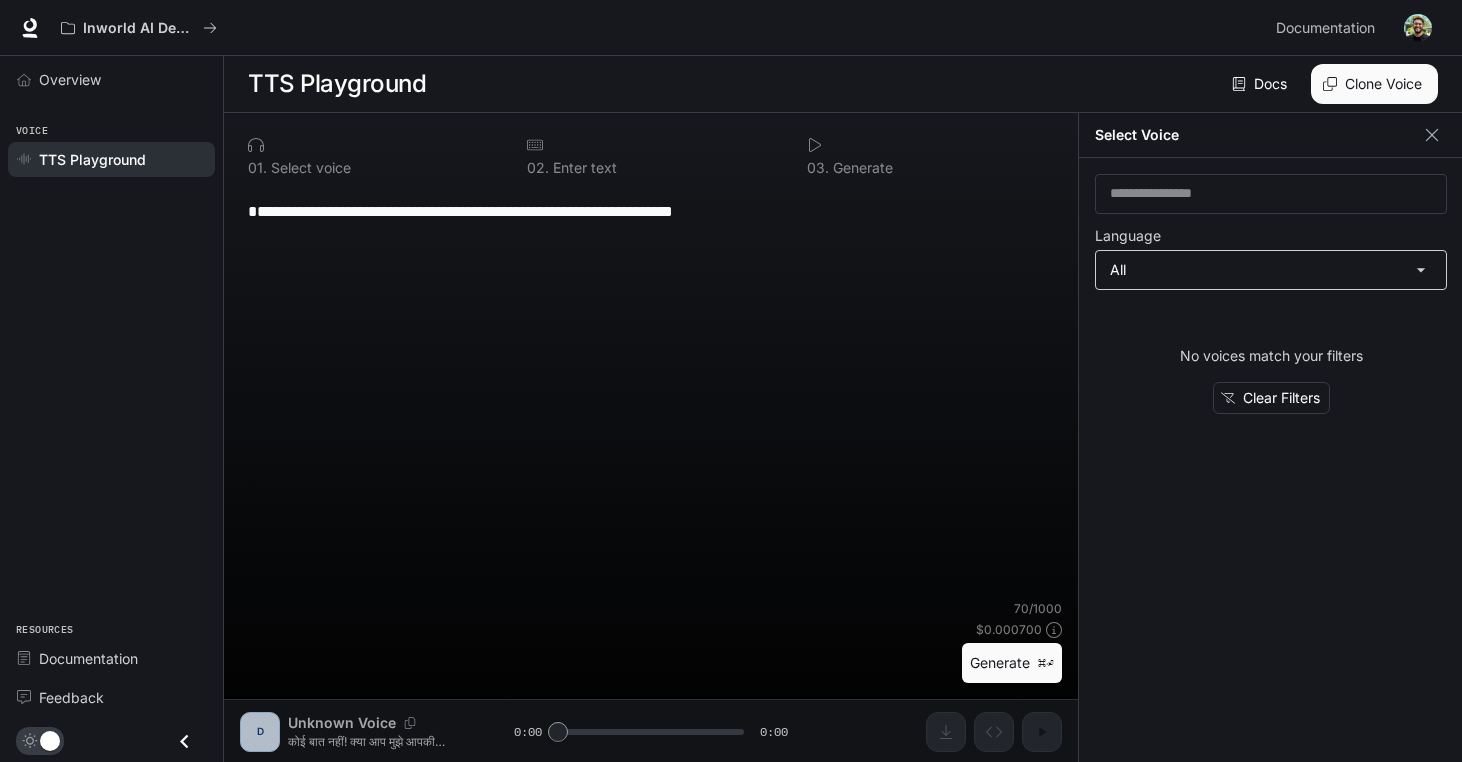 click on "**********" at bounding box center (731, 381) 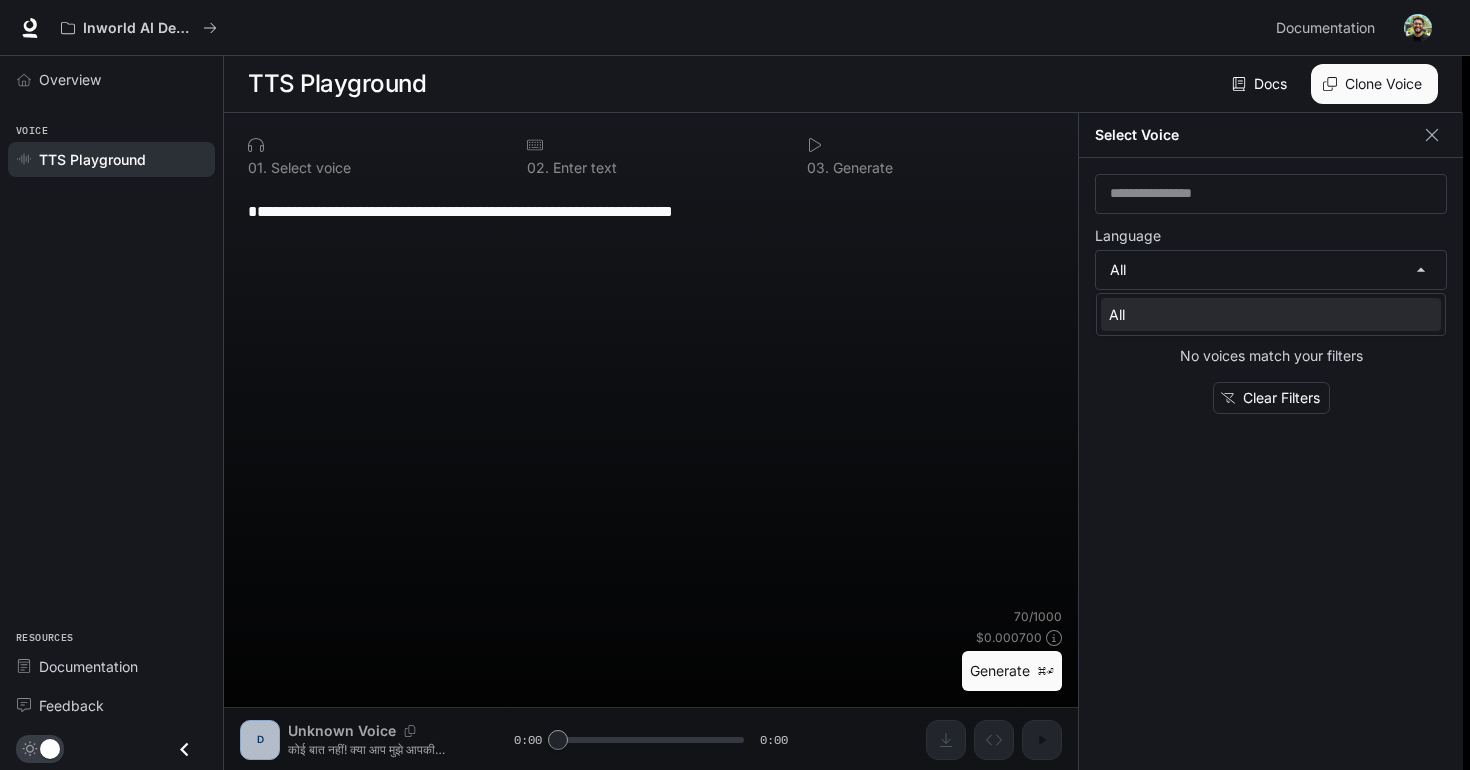 click at bounding box center (735, 385) 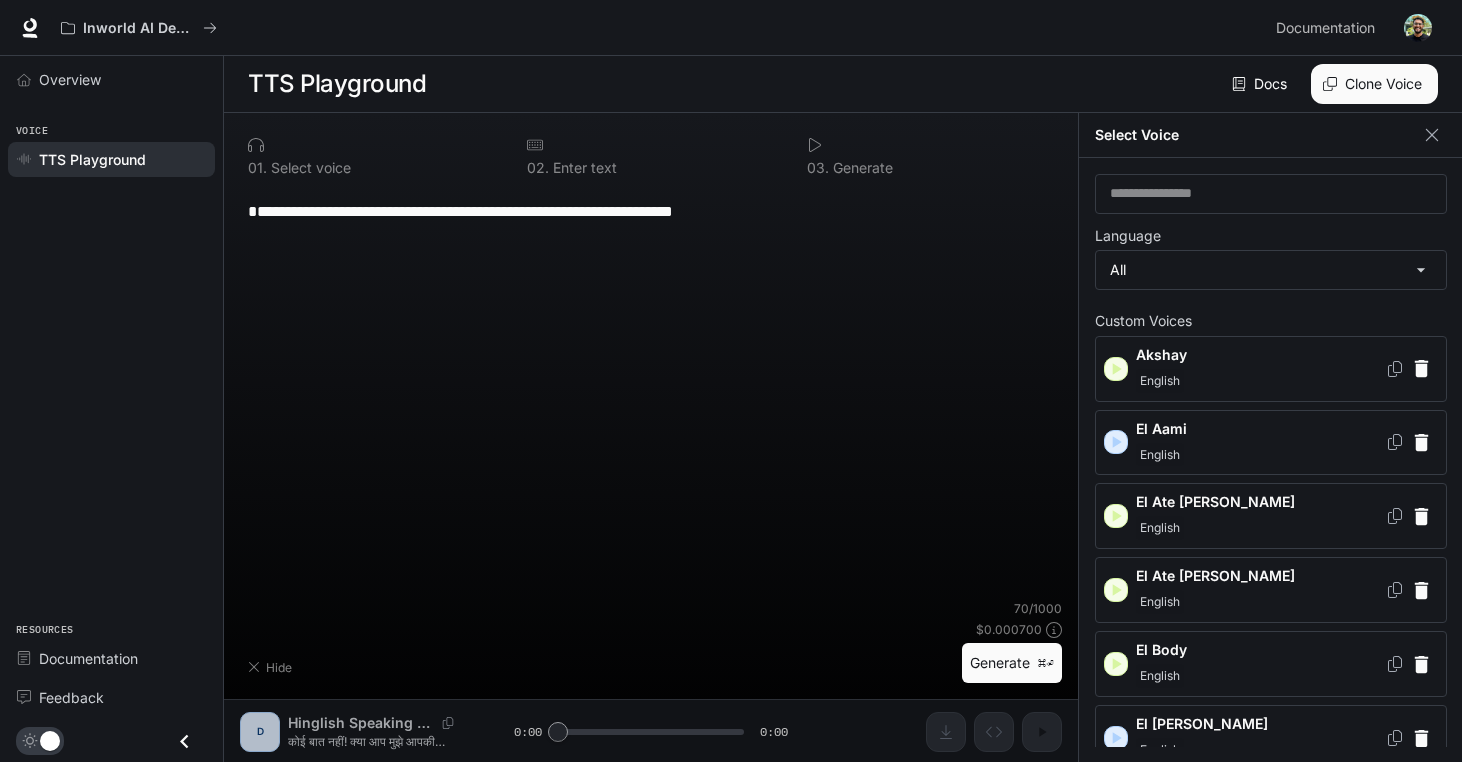 click on "**********" at bounding box center (1271, 460) 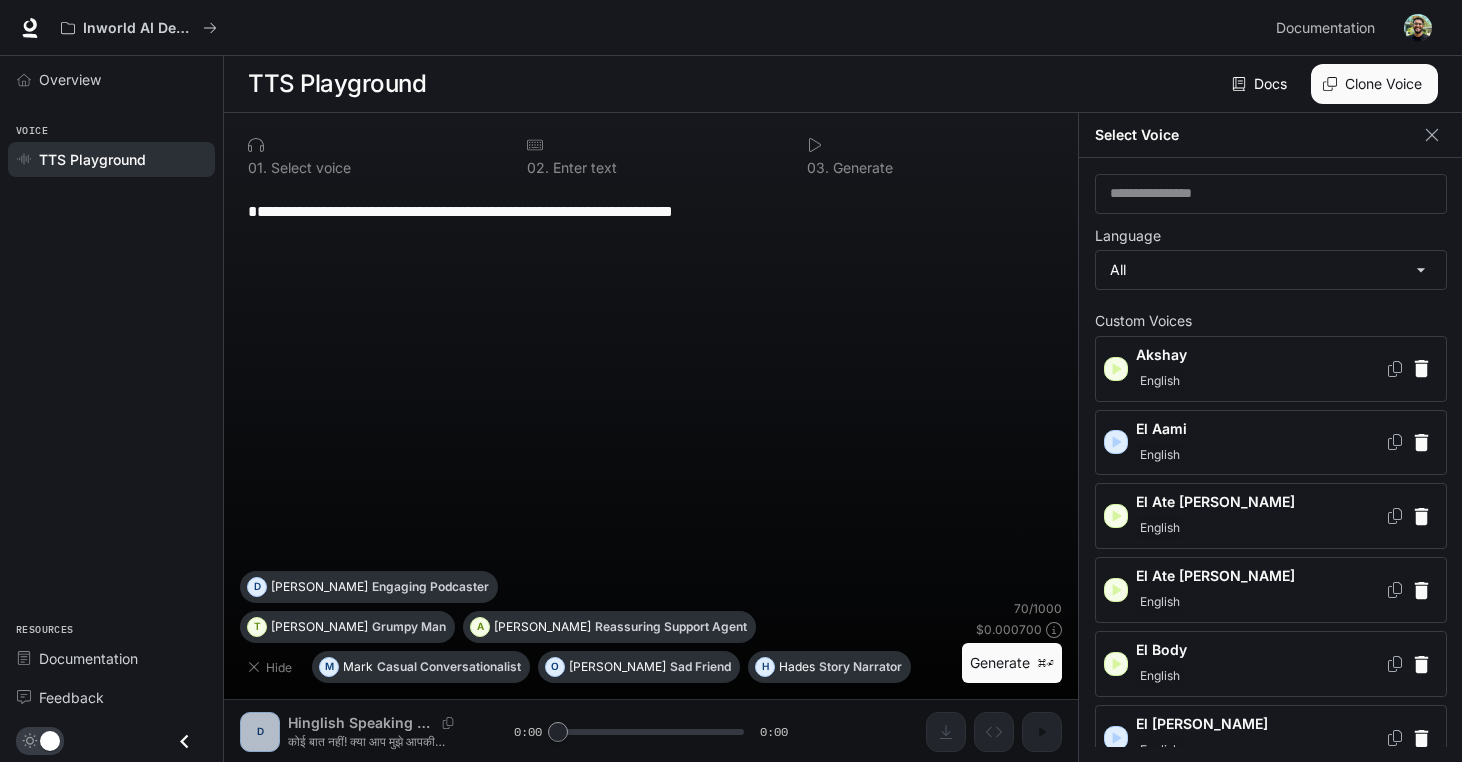 click on "Clone Voice" at bounding box center [1374, 84] 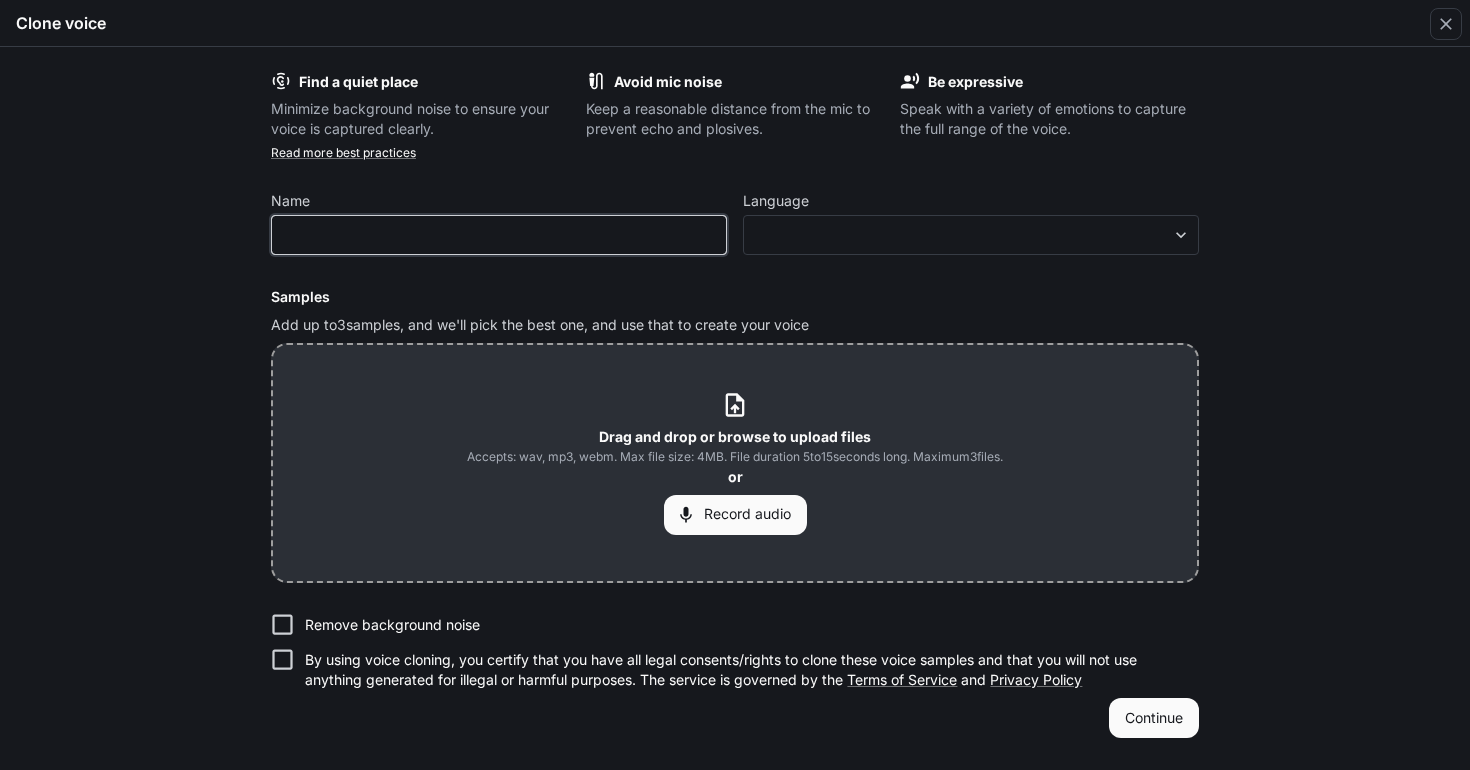 click at bounding box center [499, 235] 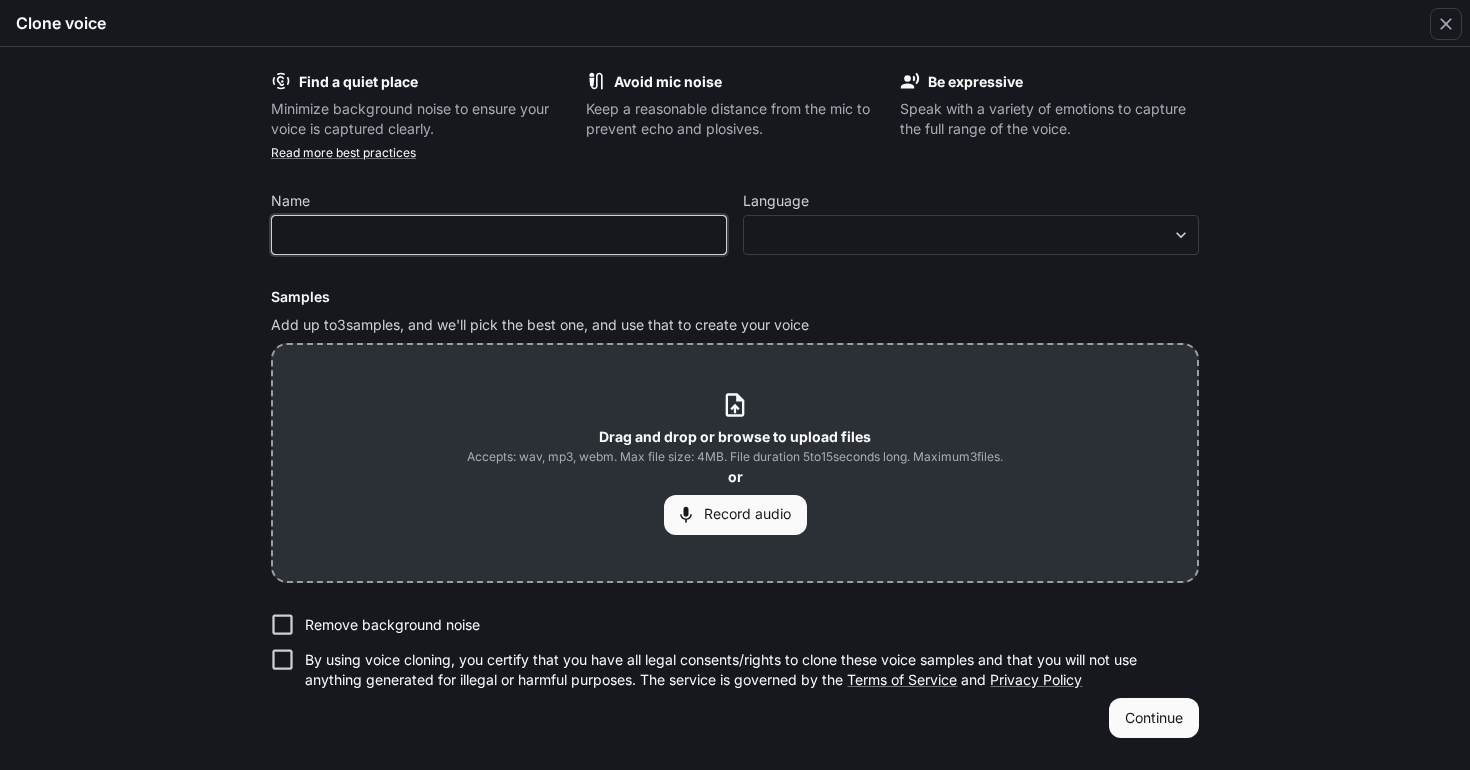 click at bounding box center [499, 235] 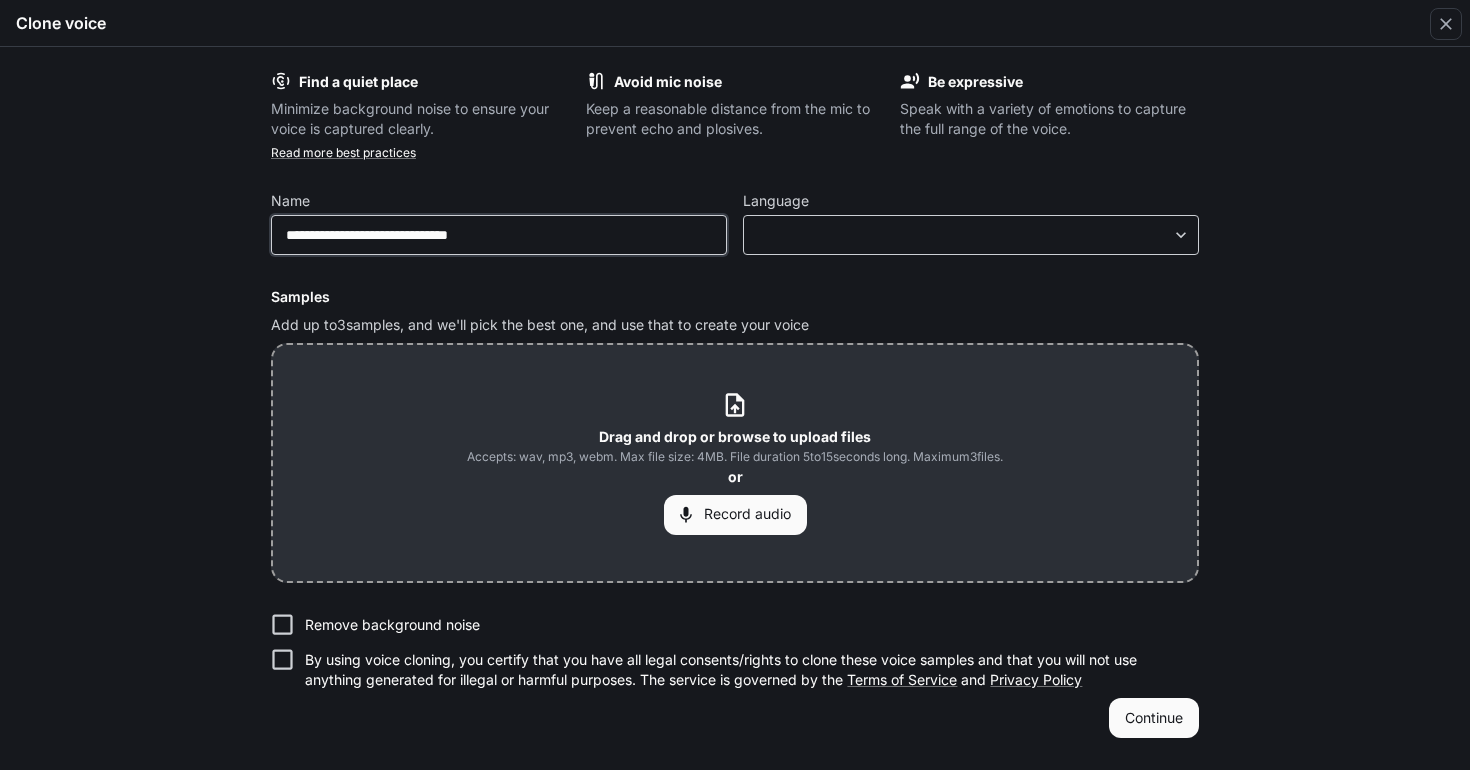 type on "**********" 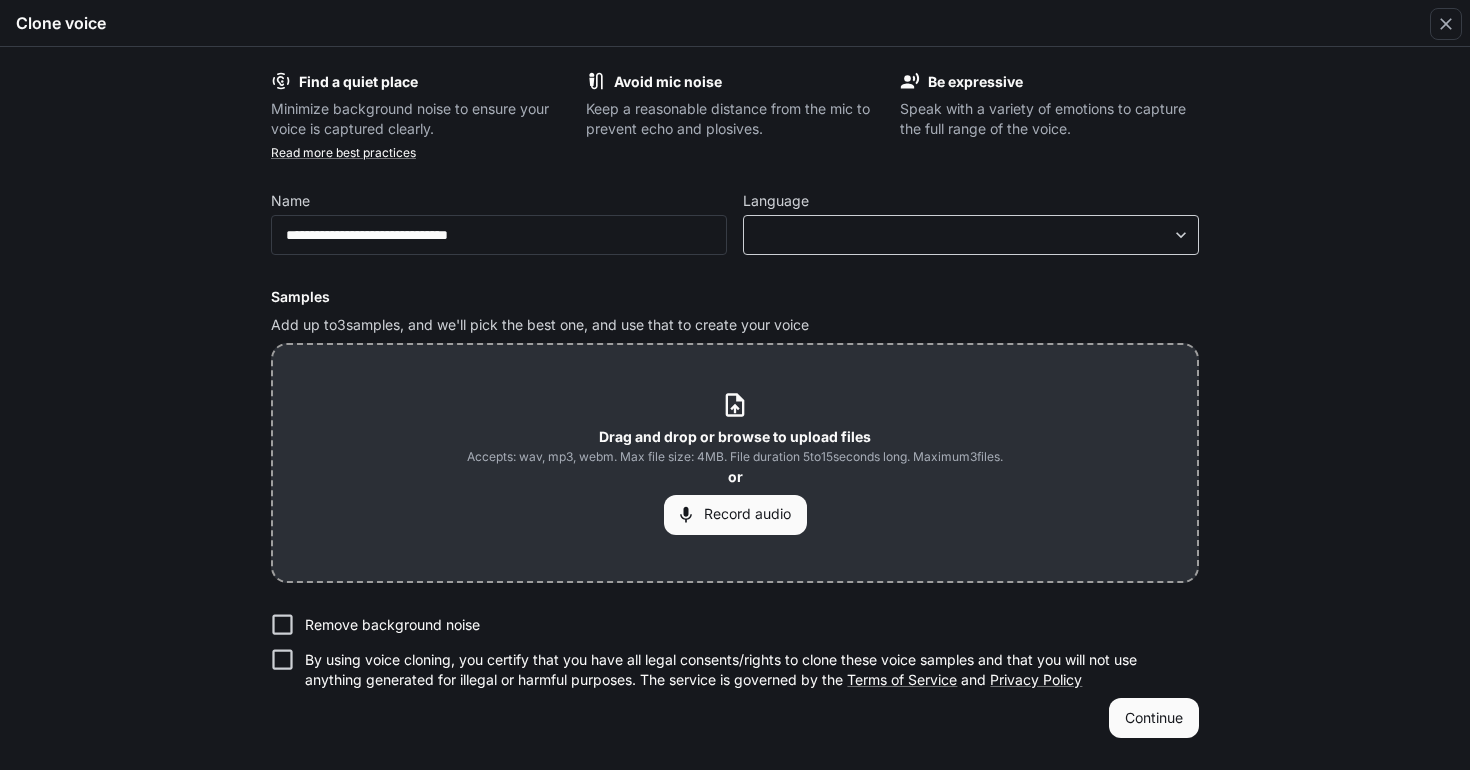 click on "**********" at bounding box center [735, 385] 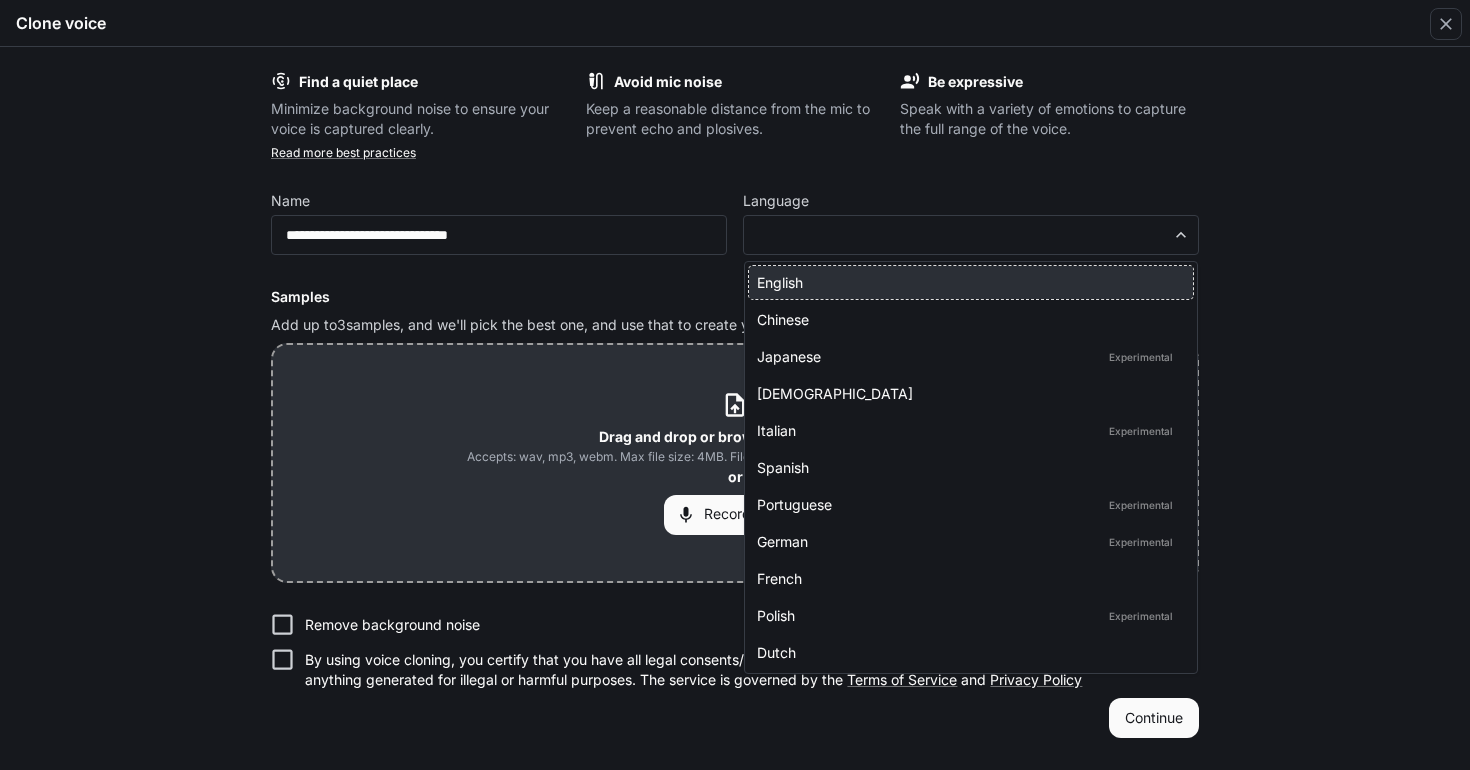 click on "English" at bounding box center [967, 282] 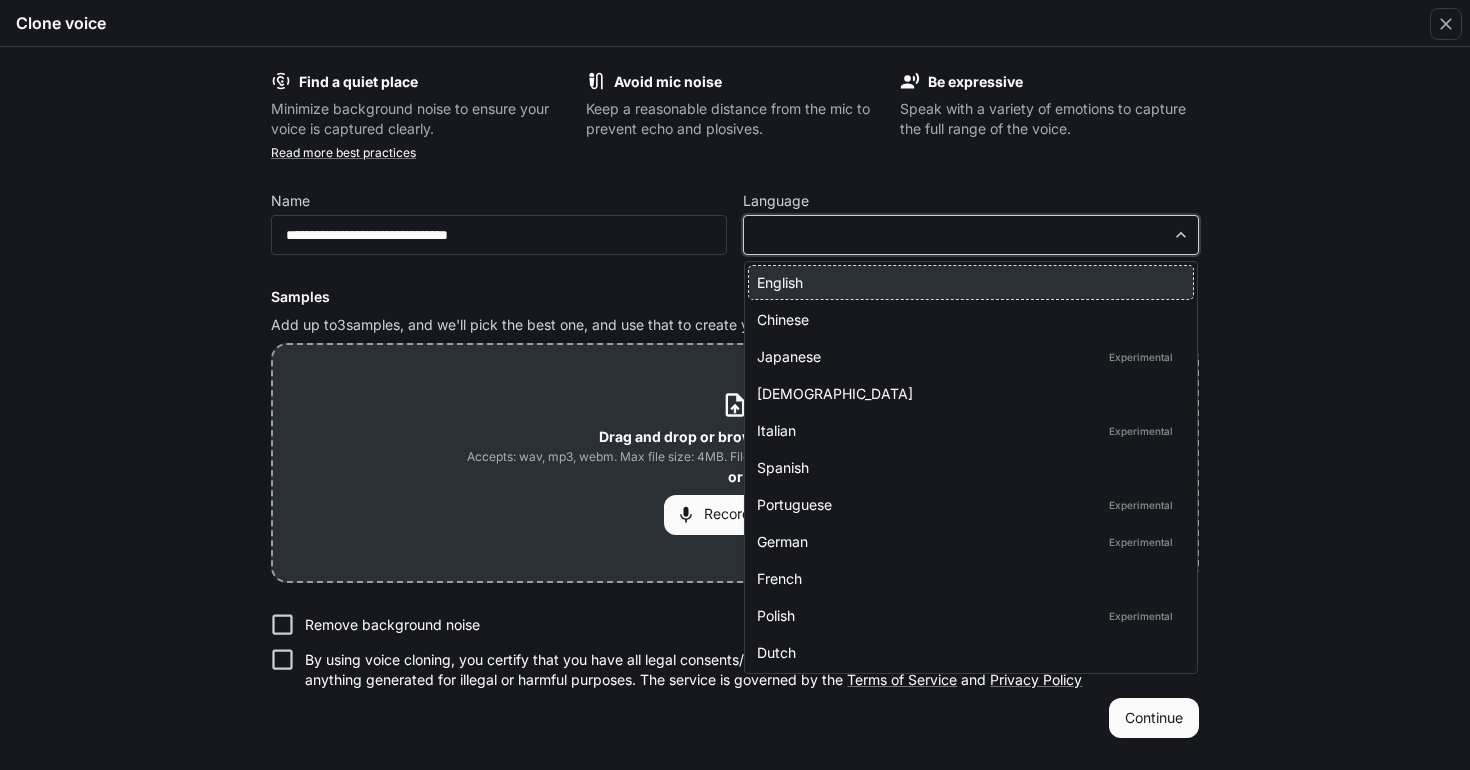 type on "*****" 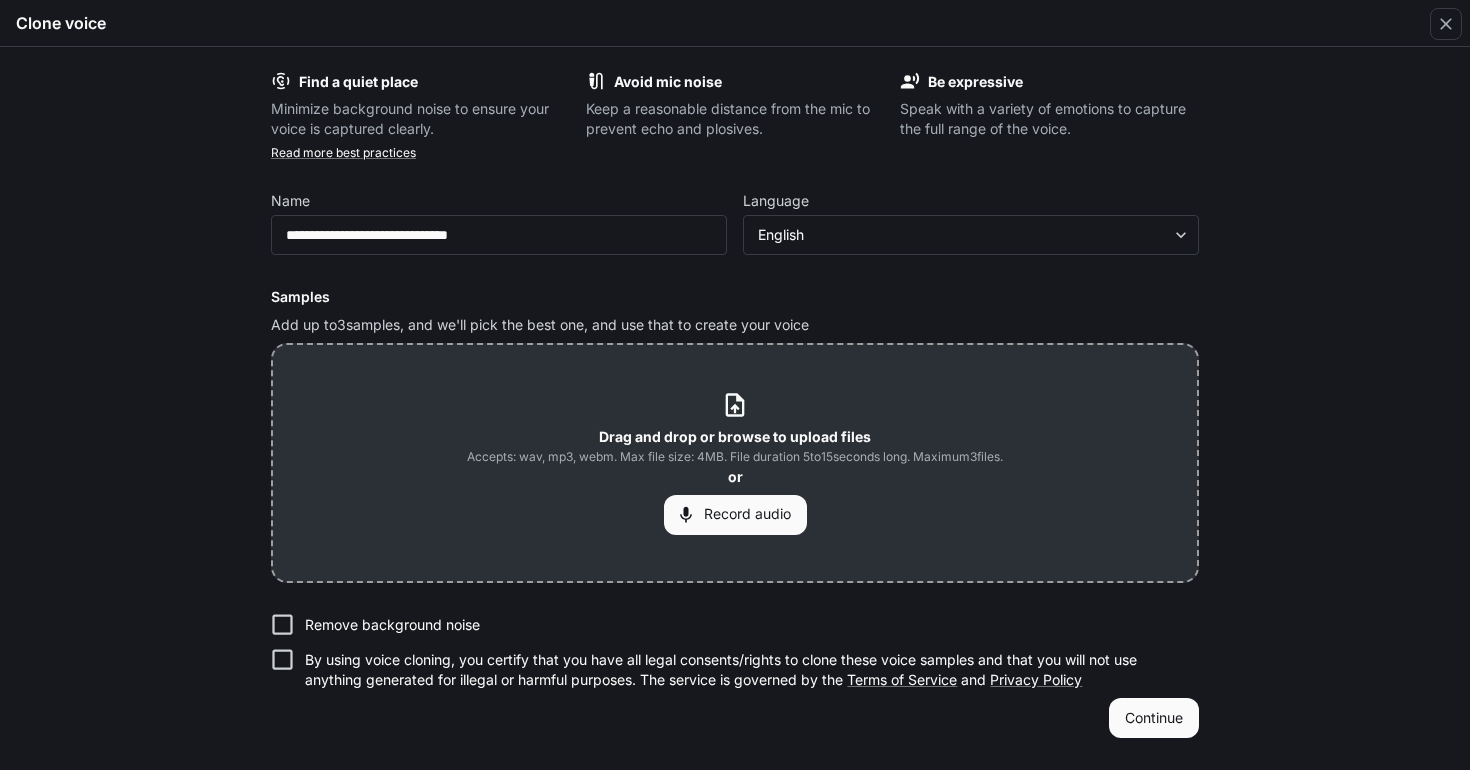 click on "By using voice cloning, you certify that you have all legal consents/rights to clone these voice samples and that you will not use anything generated for illegal or harmful purposes. The service is governed by the   Terms of Service   and   Privacy Policy" at bounding box center (744, 670) 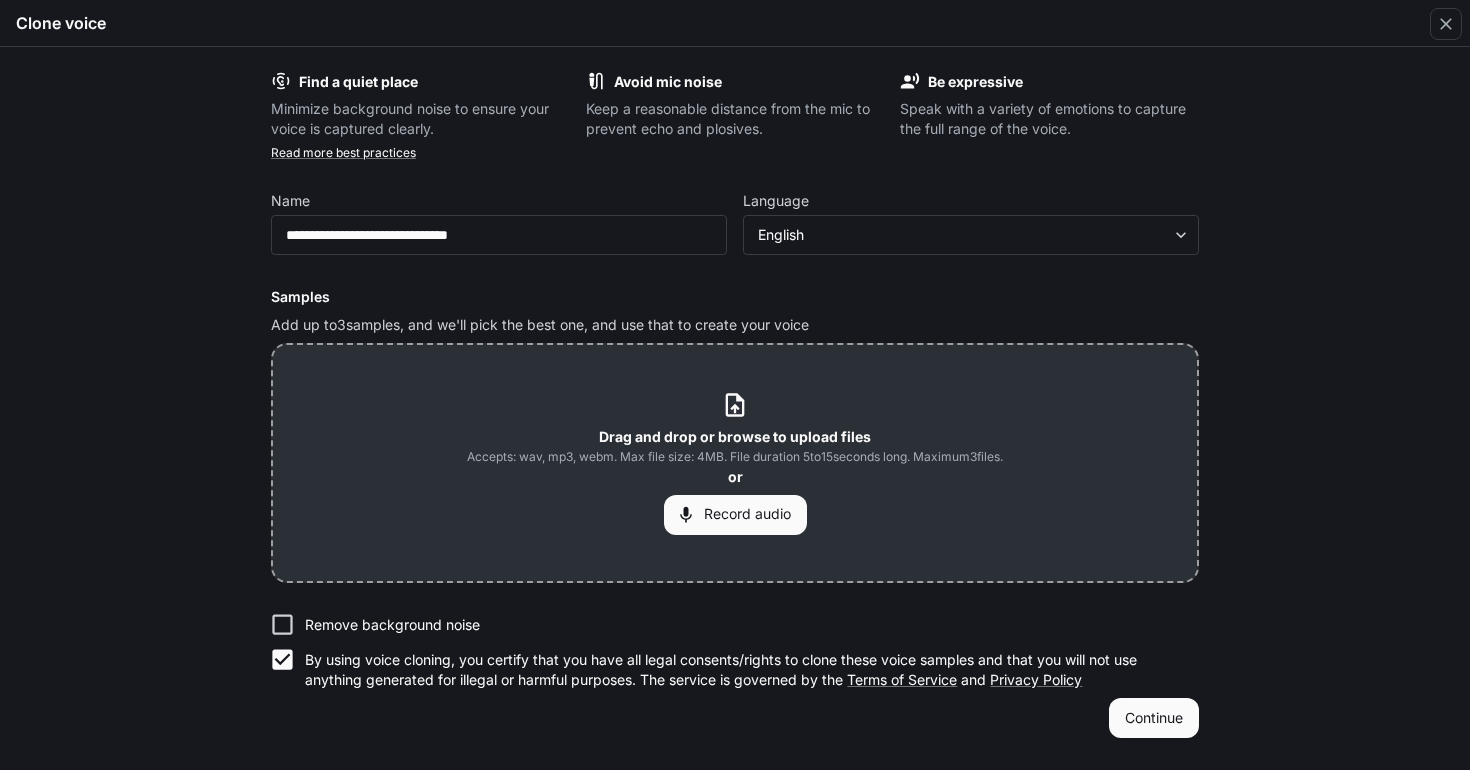 click on "Record audio" at bounding box center (735, 515) 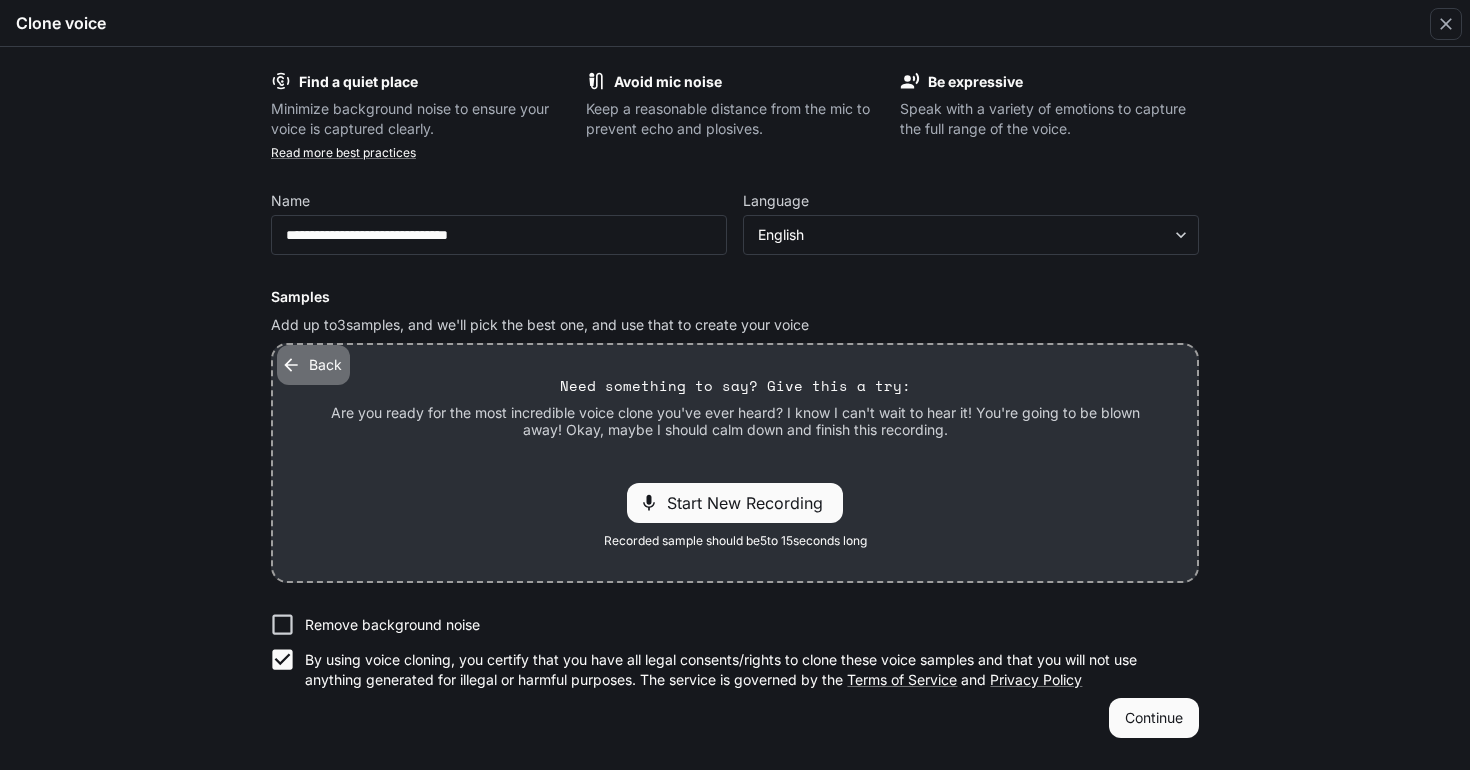 click on "Back" at bounding box center (313, 365) 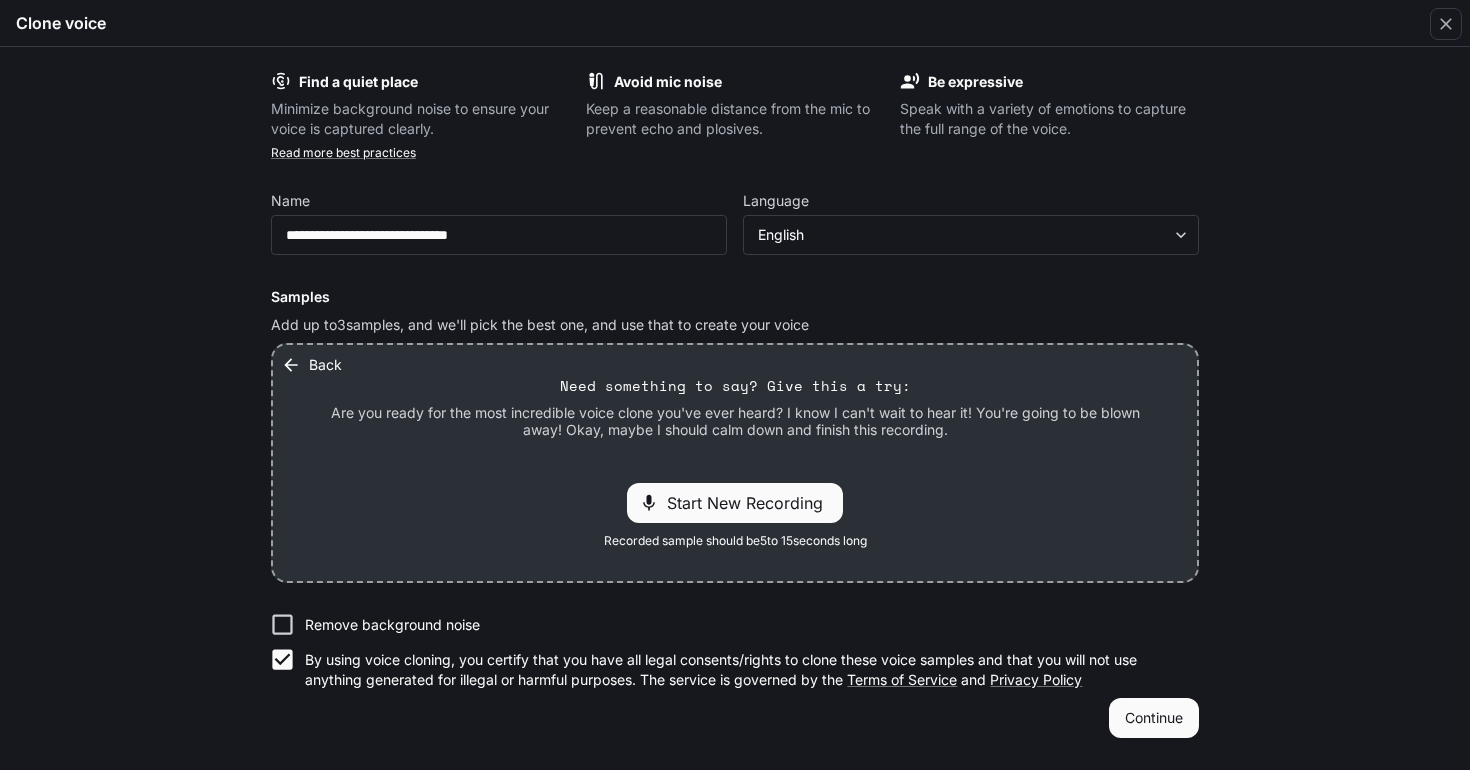 click on "Drag and drop or browse to upload files" at bounding box center (-189, 436) 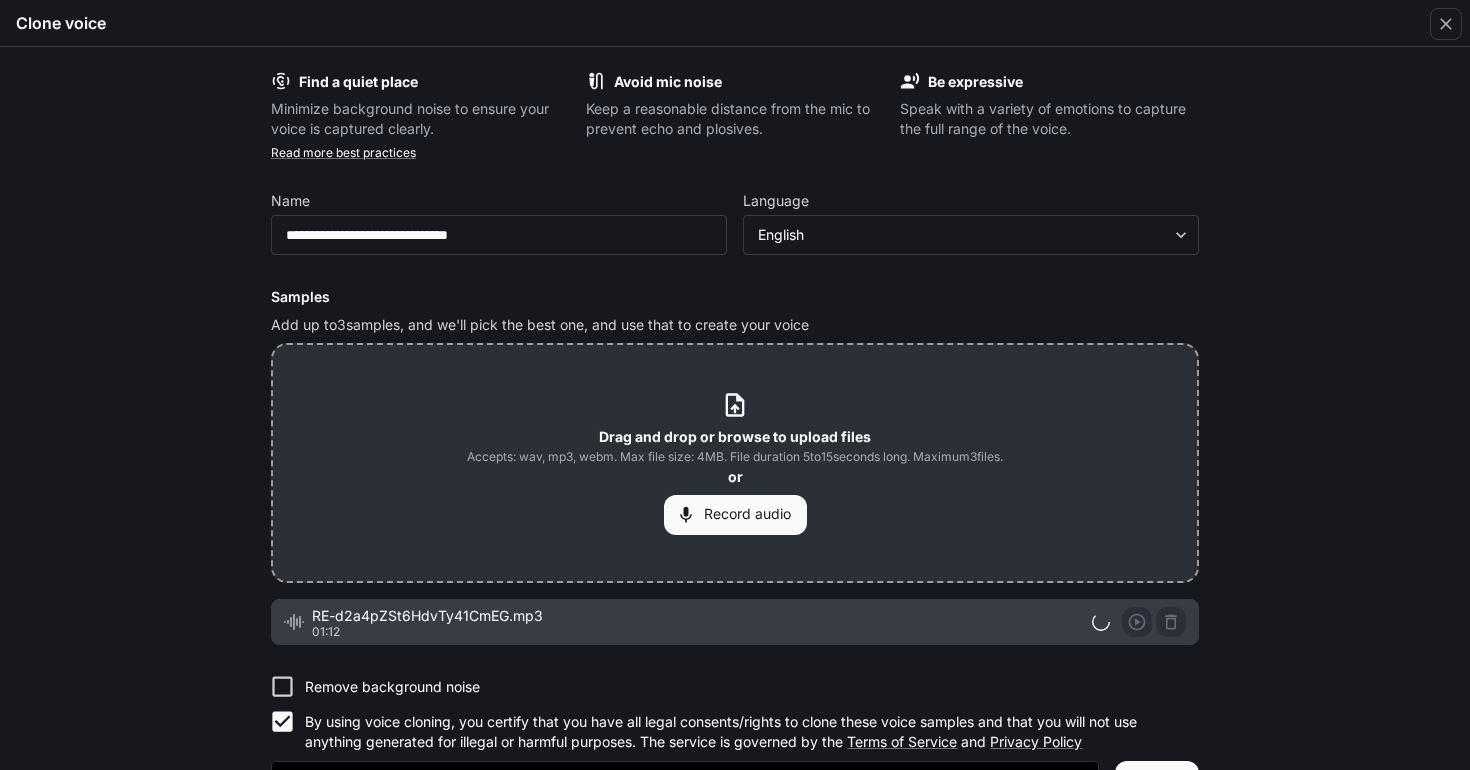 scroll, scrollTop: 54, scrollLeft: 0, axis: vertical 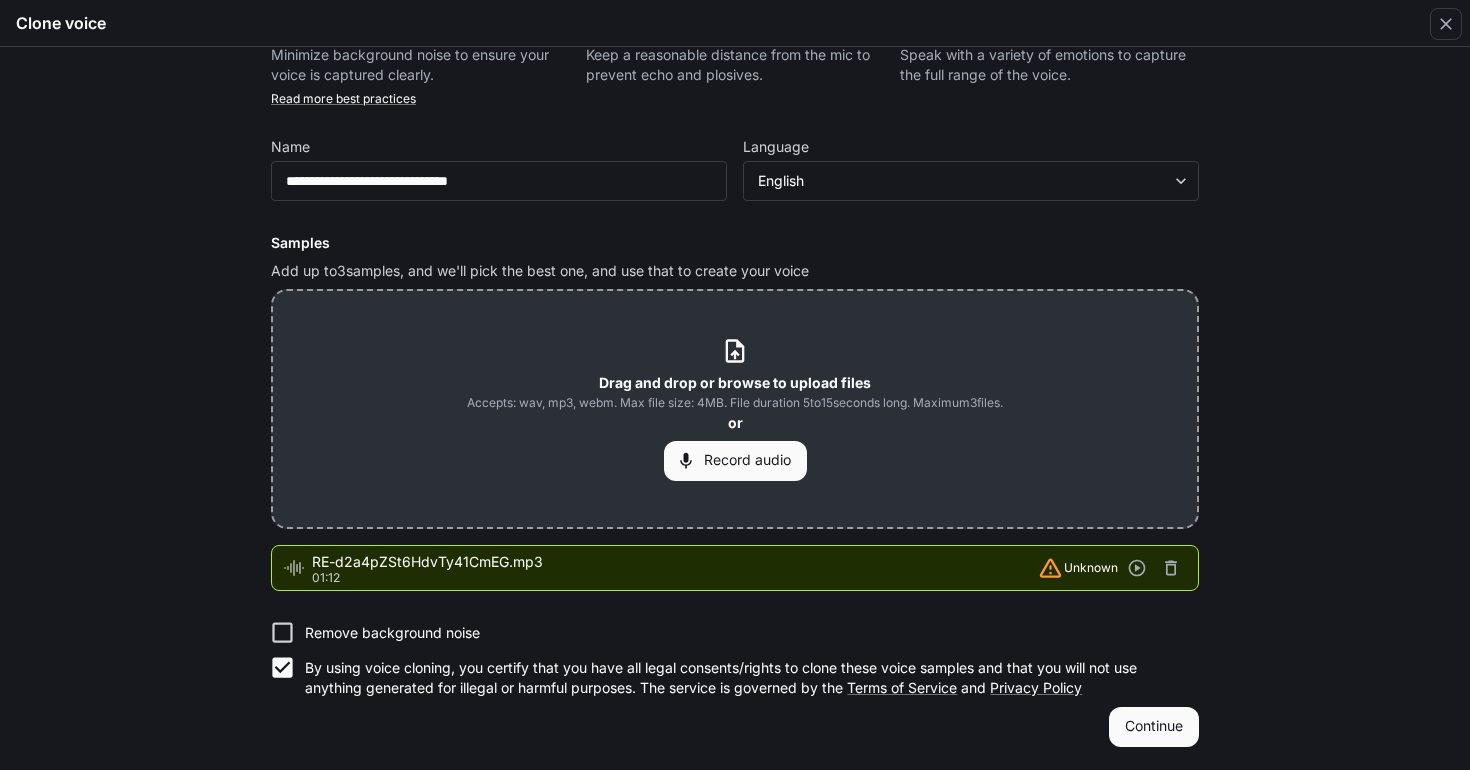 click on "Continue" at bounding box center (1154, 727) 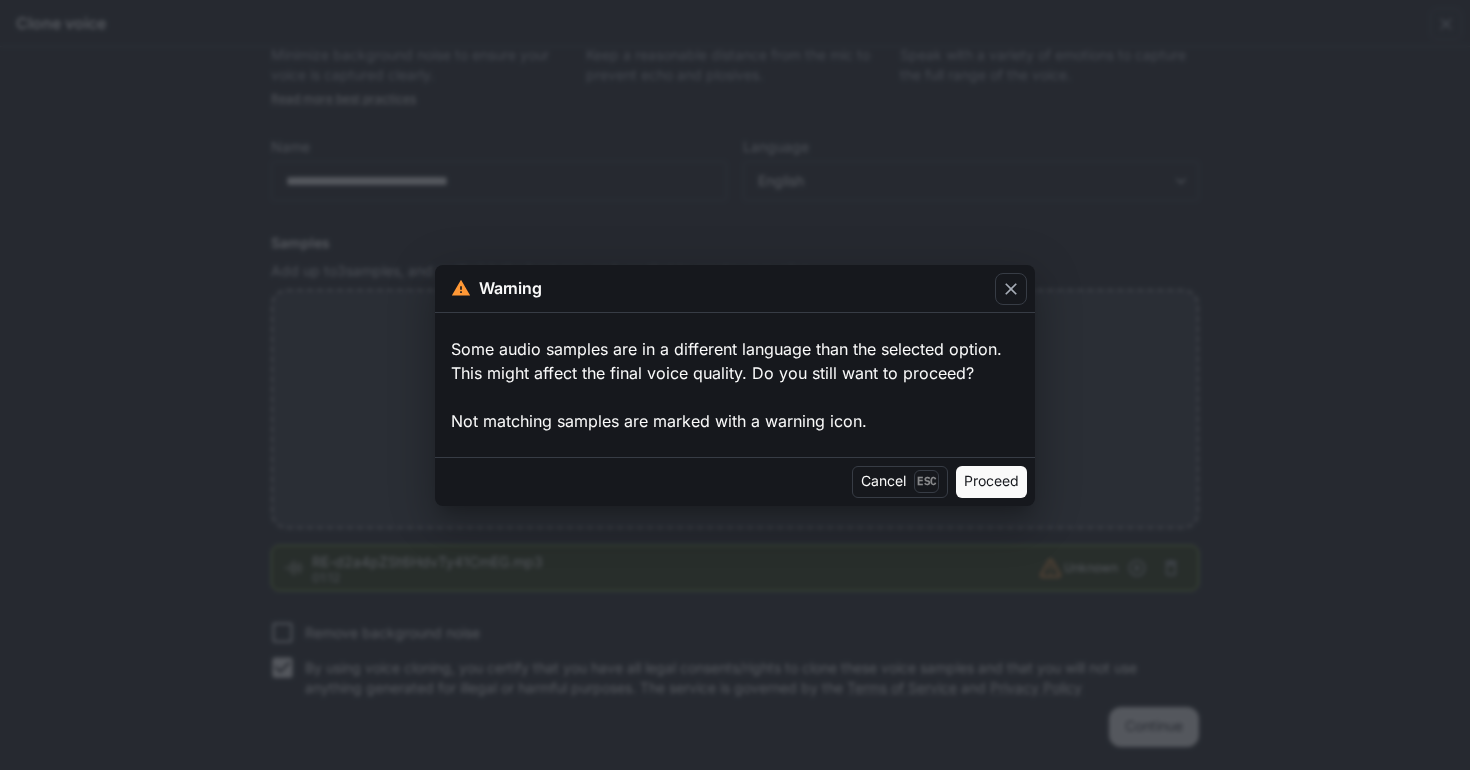 click on "Proceed" at bounding box center (991, 482) 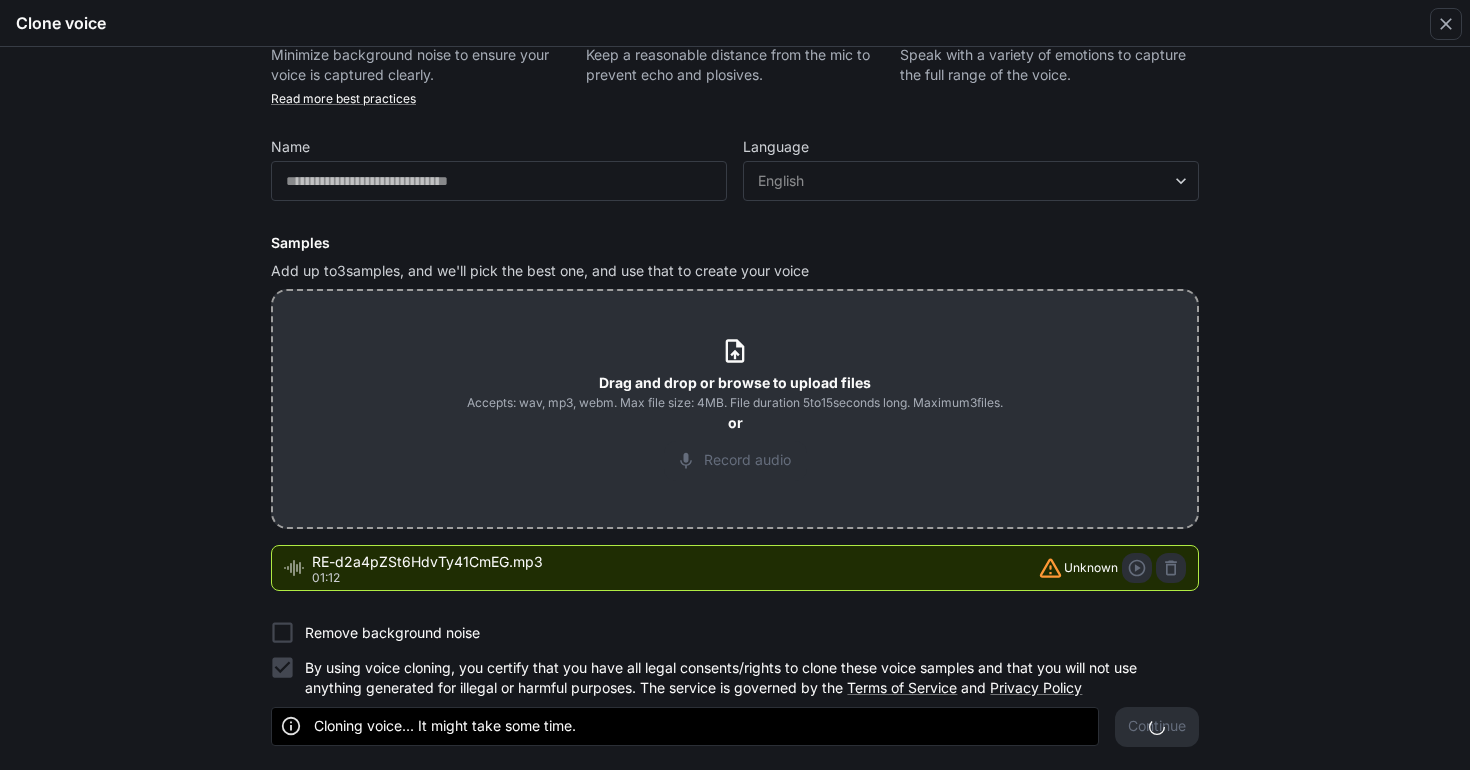 click on "Cloning voice... It might take some time. Continue" at bounding box center (735, 727) 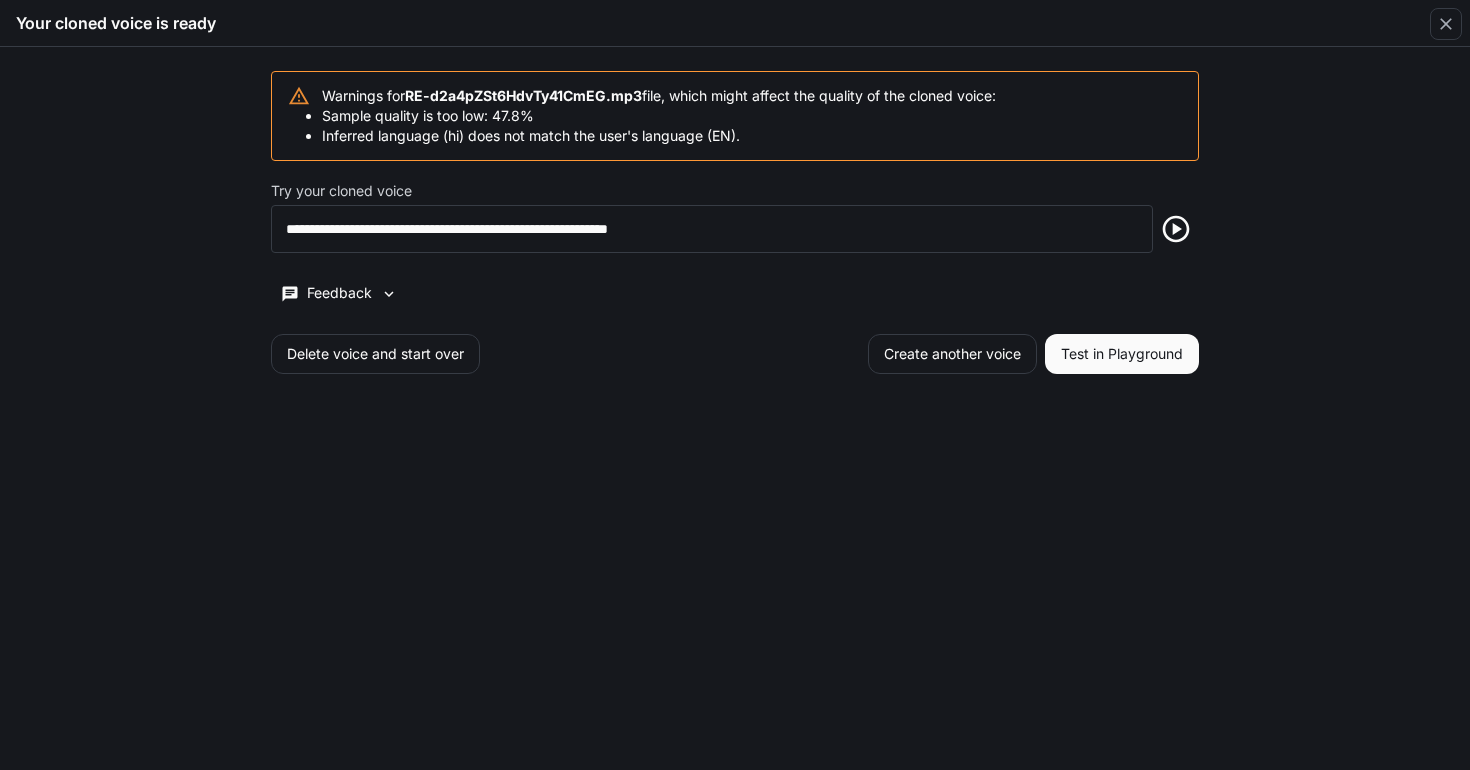 scroll, scrollTop: 0, scrollLeft: 0, axis: both 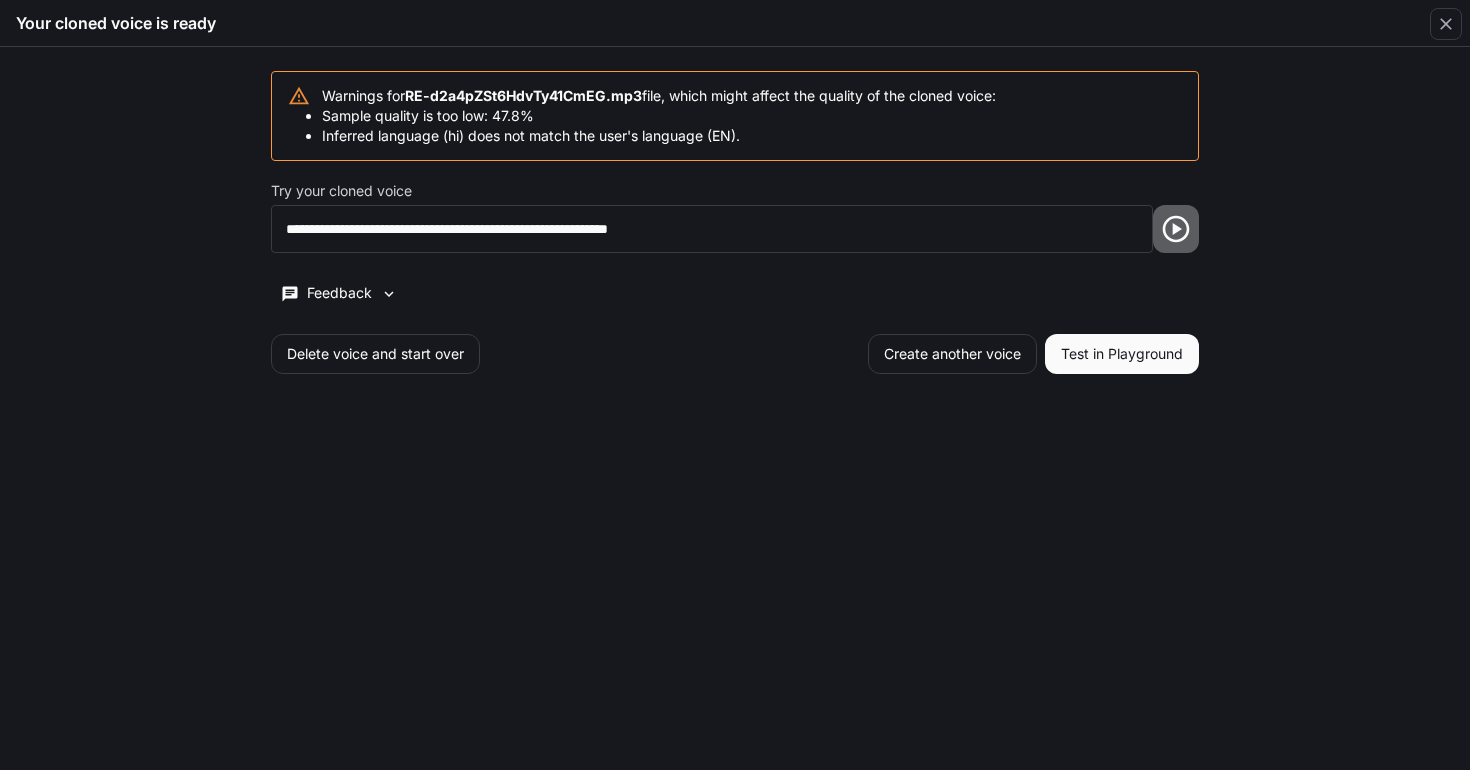 click 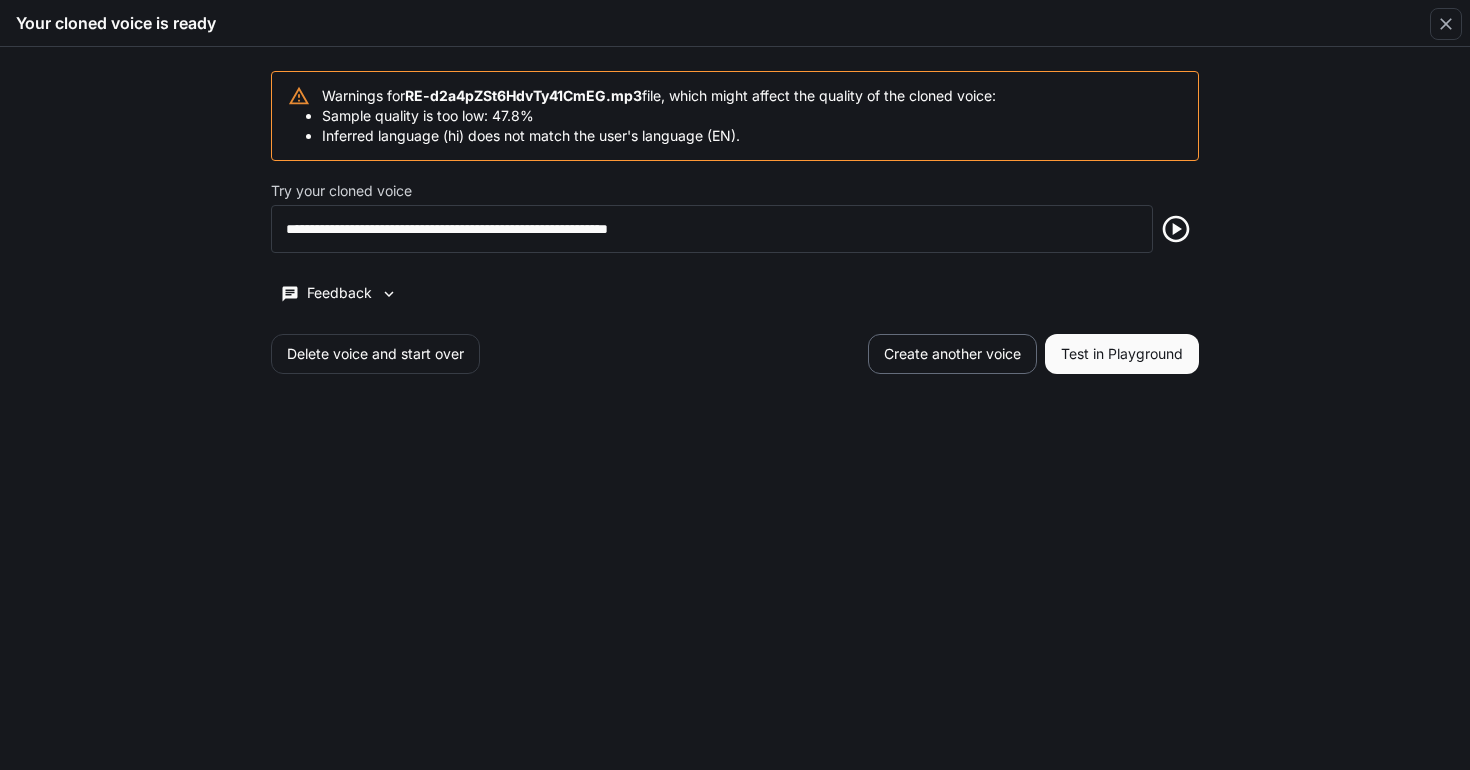click on "Create another voice" at bounding box center (952, 354) 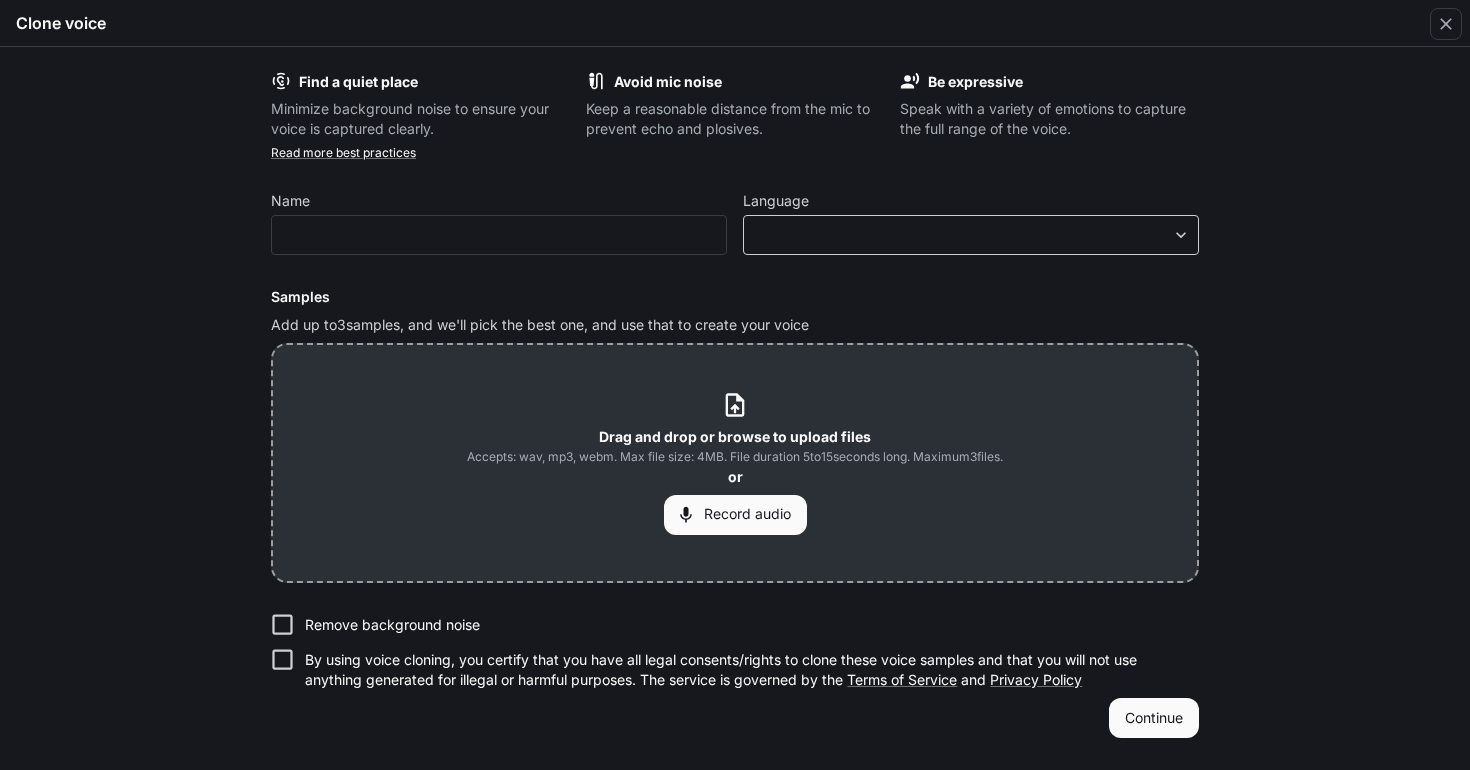 click on "​ ​" at bounding box center [971, 235] 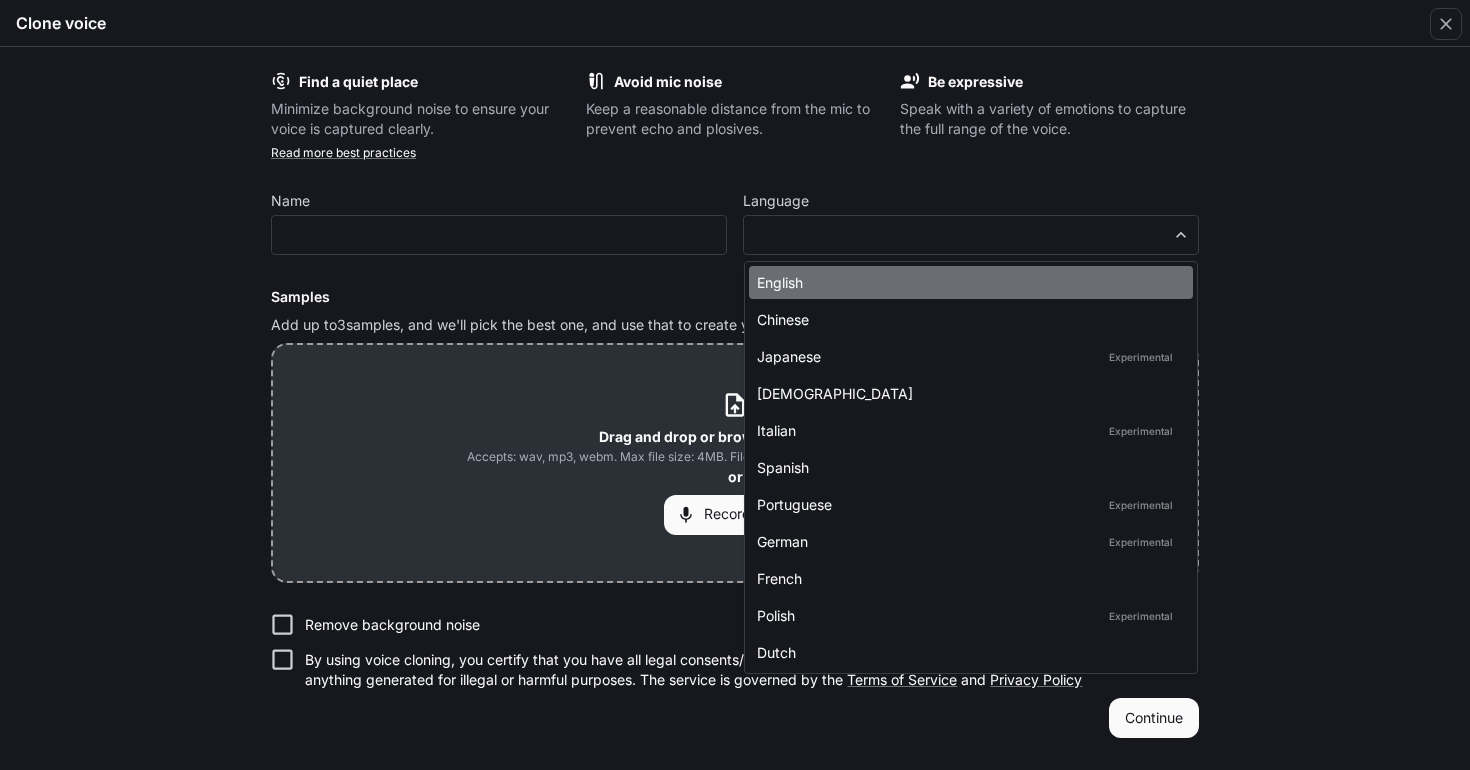 click on "English" at bounding box center [967, 282] 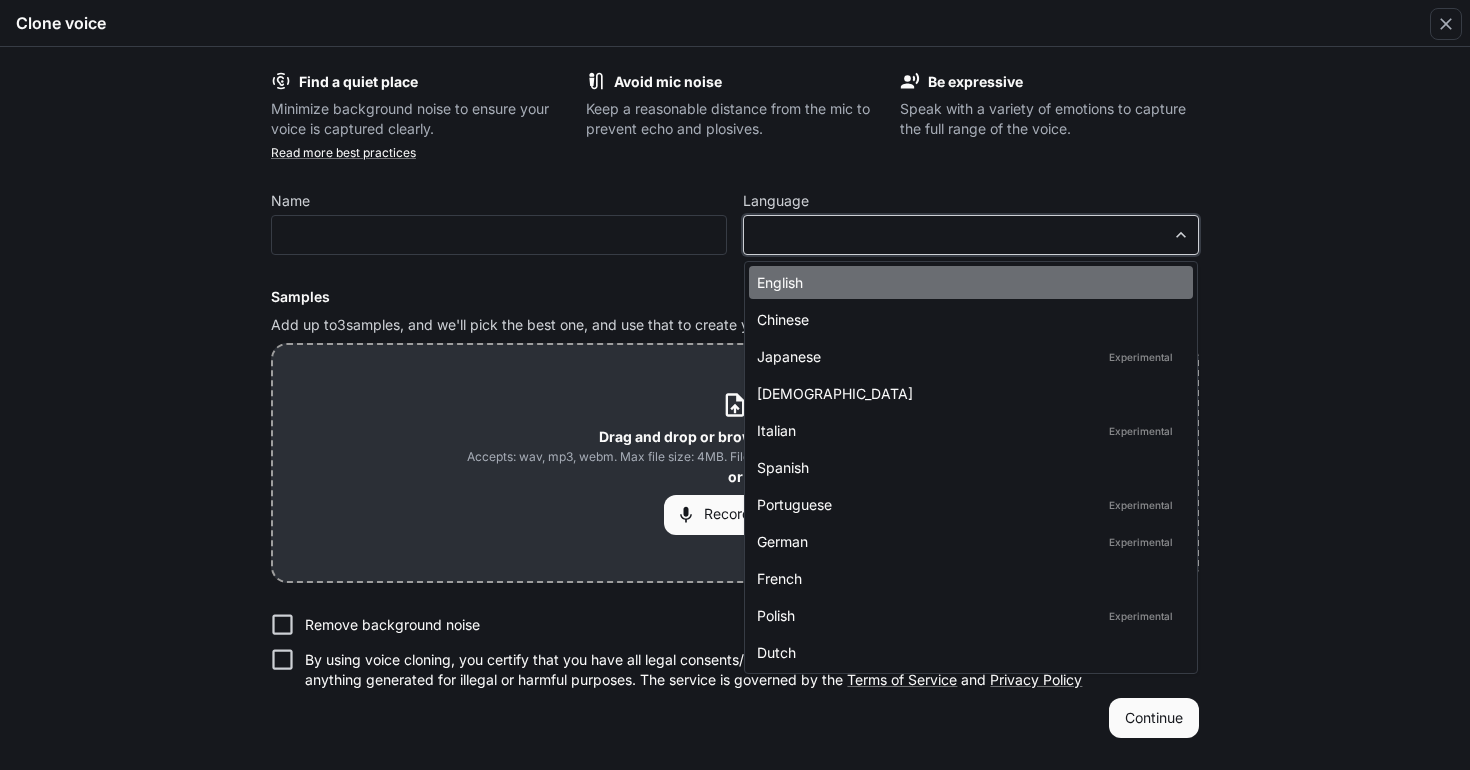 type on "*****" 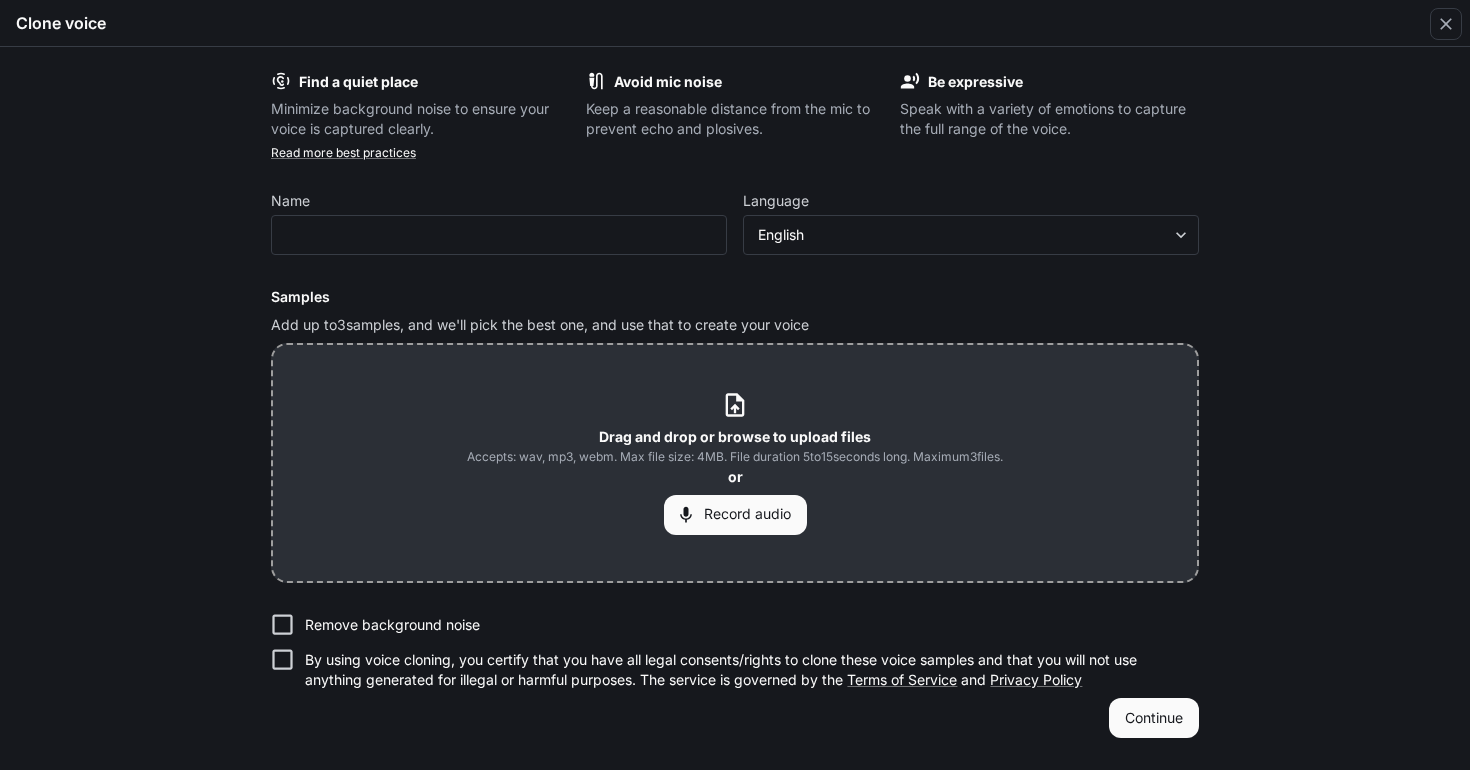 click on "Record audio" at bounding box center [735, 515] 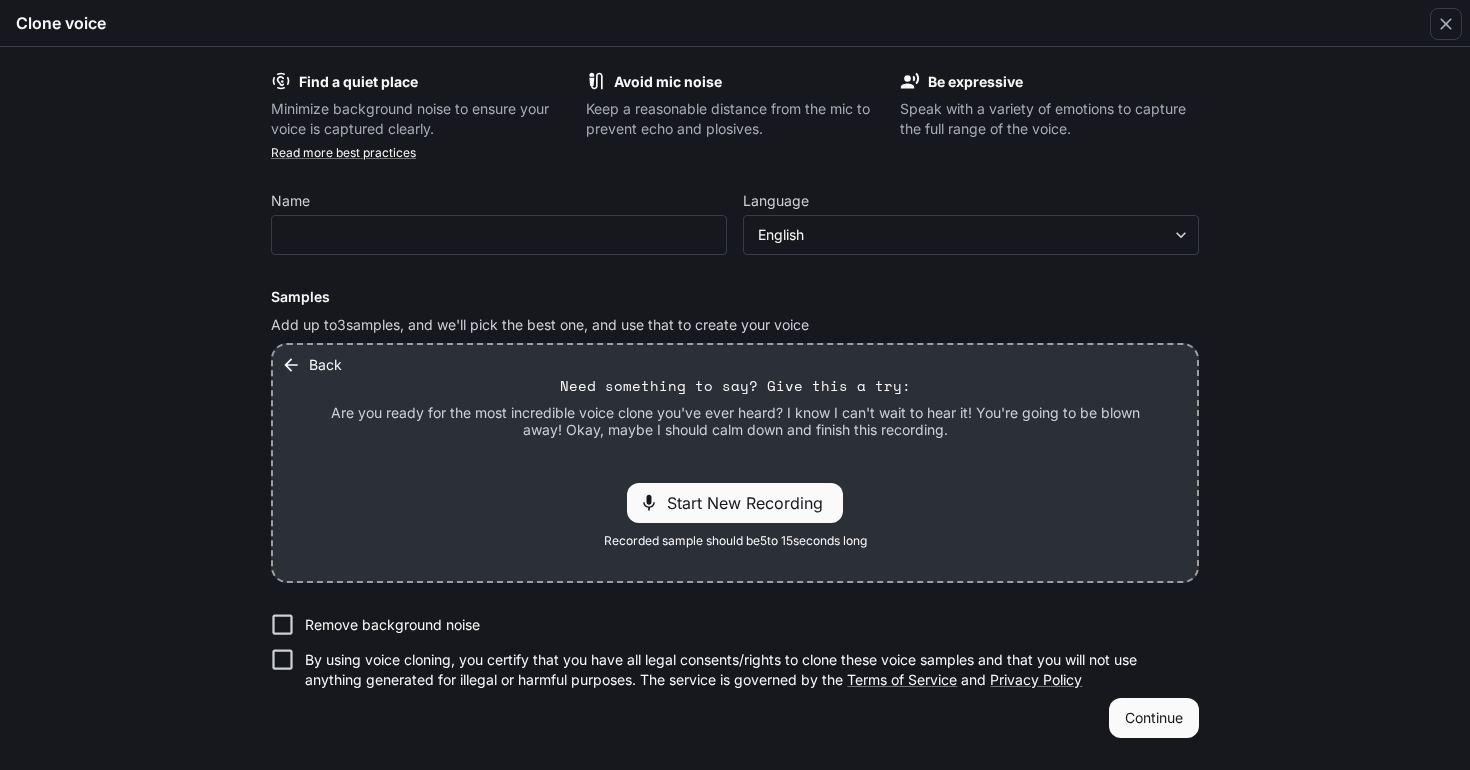 click on "Back" at bounding box center [313, 365] 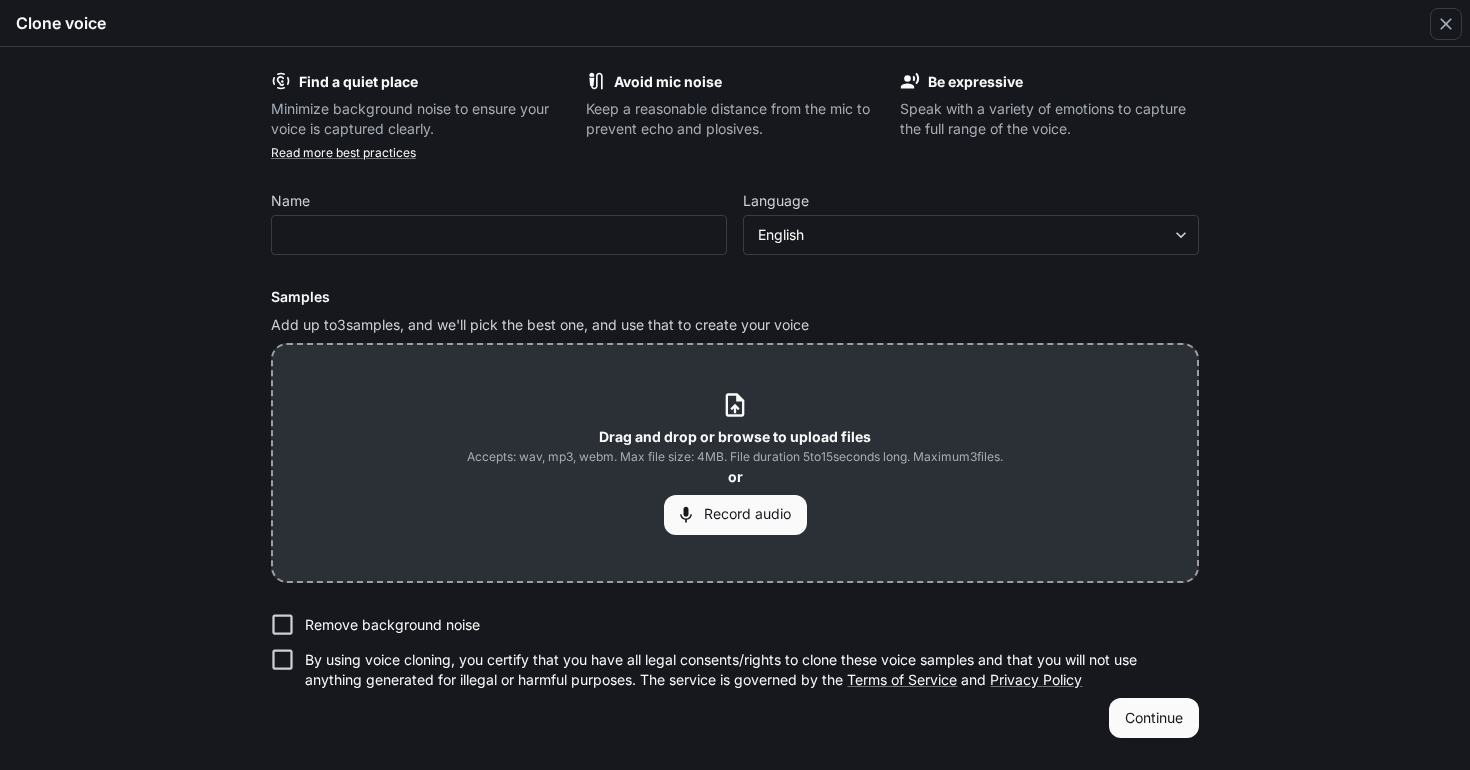 click on "Drag and drop or browse to upload files" at bounding box center (735, 437) 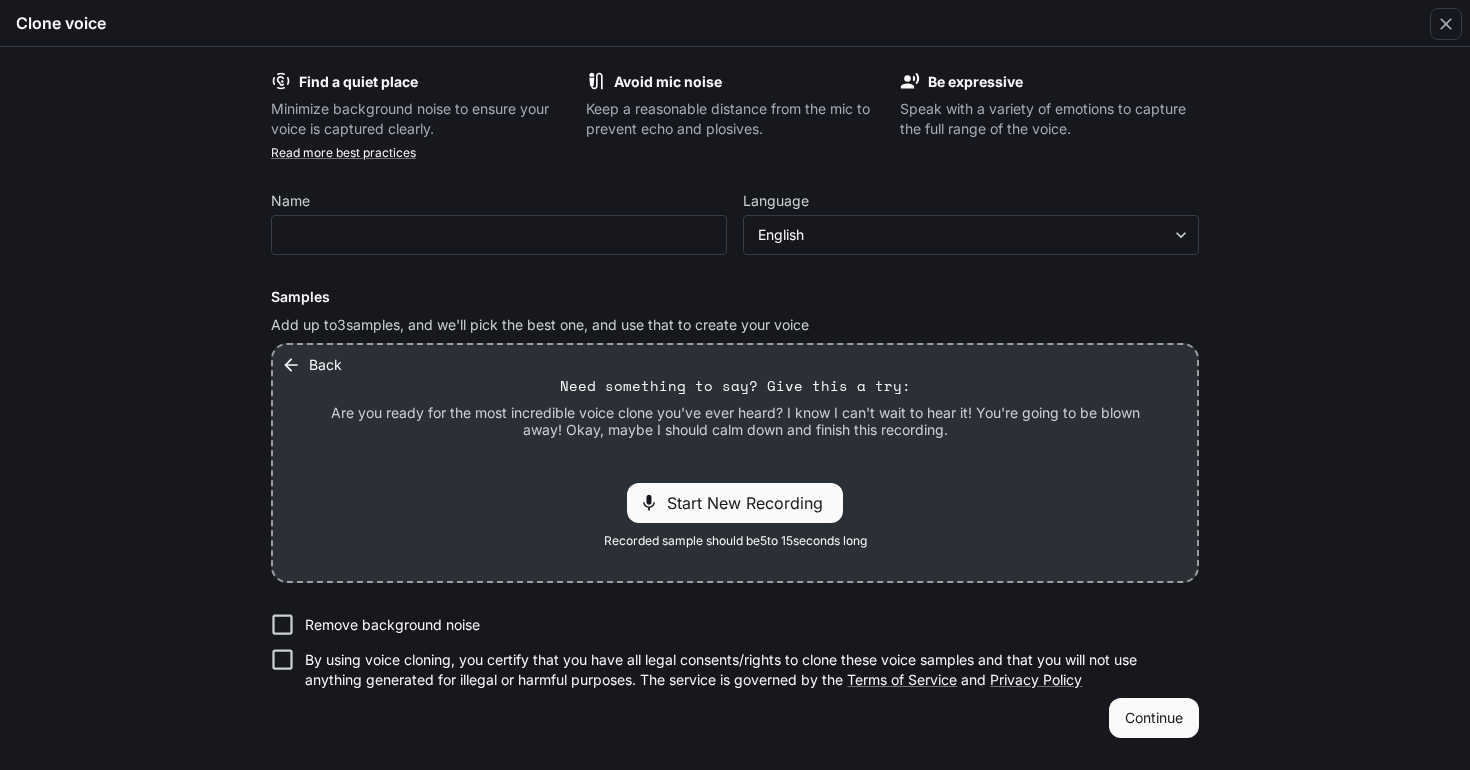 click on "Back Need something to say? Give this a try: Are you ready for the most incredible voice clone you've ever heard? I know I can't wait to hear it! You're going to be blown away! Okay, maybe I should calm down and finish this recording. Start New Recording Recorded sample should be  5  to   15  seconds long Drag and drop or browse to upload files Accepts: wav, mp3, webm. Max file size: 4MB. File duration   5  to  15  seconds long. Maximum  3  files. or Record audio" at bounding box center (735, 463) 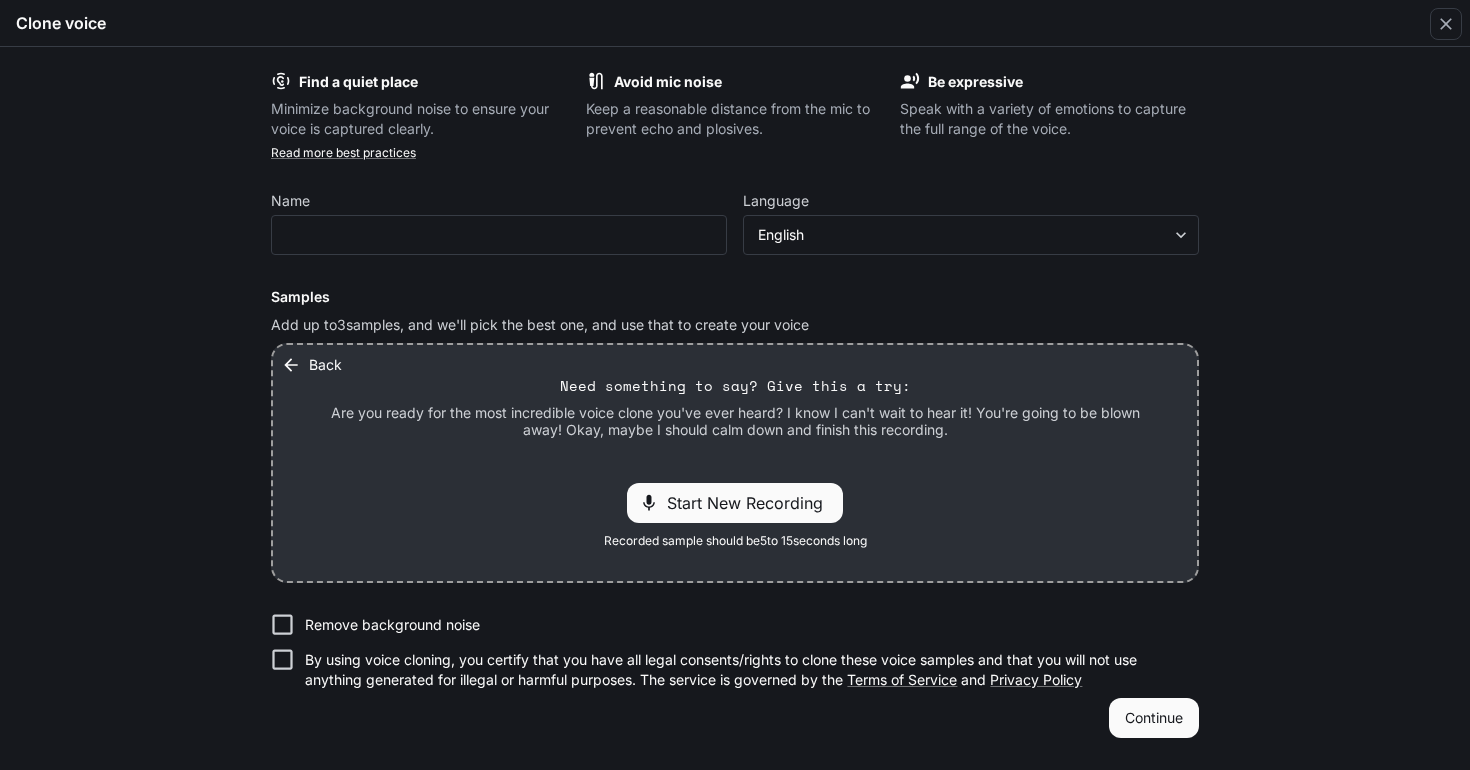 click on "Back" at bounding box center [313, 365] 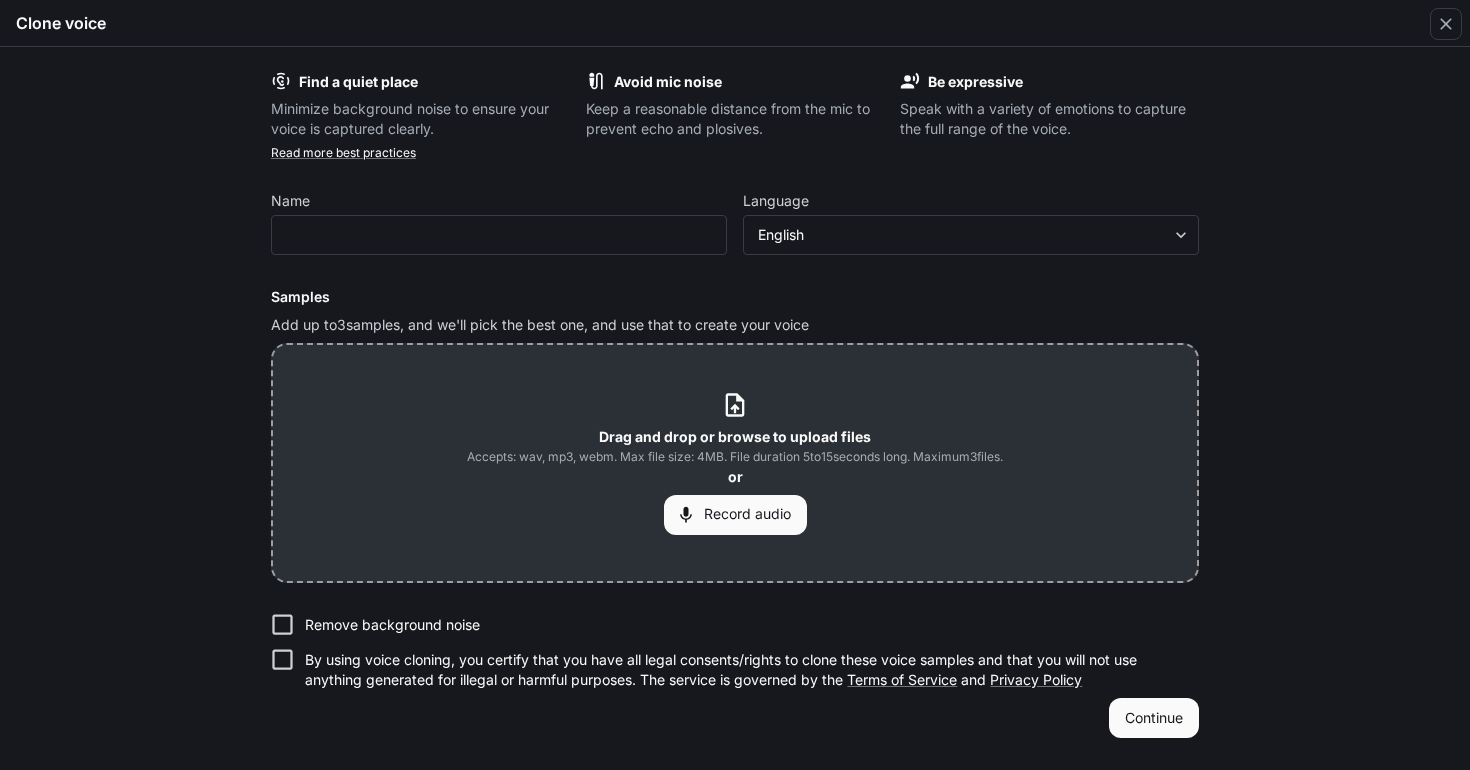 click 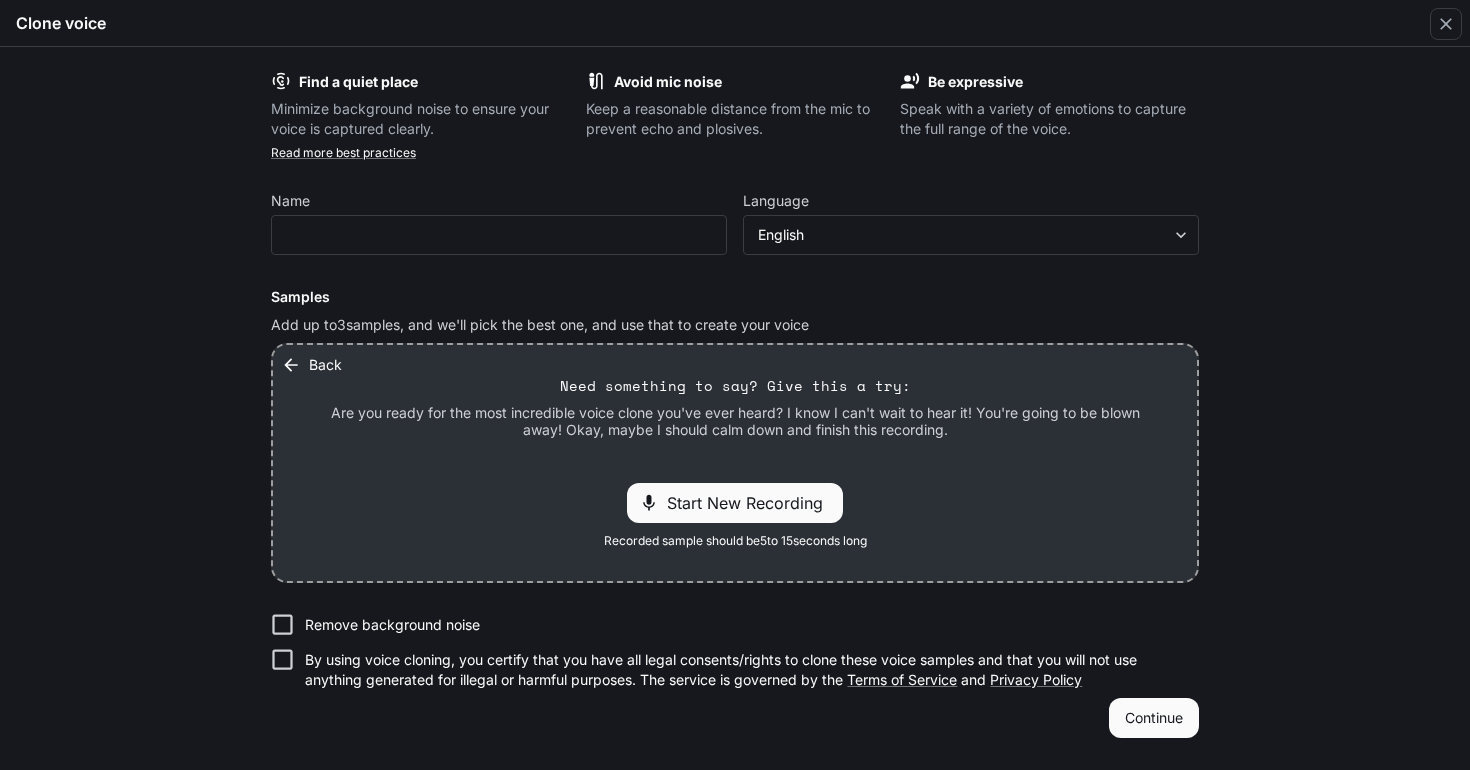 click on "Back" at bounding box center (313, 365) 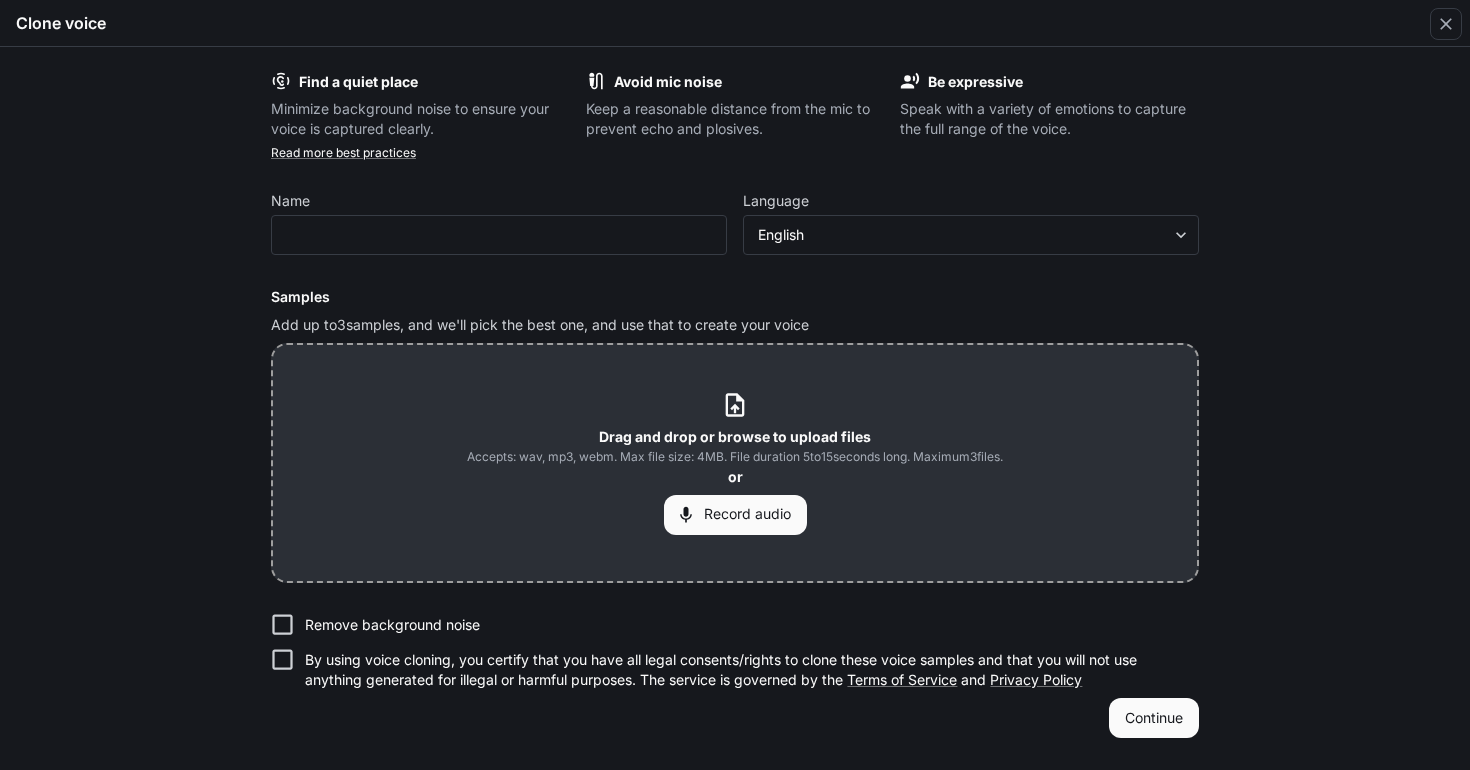 click on "Drag and drop or browse to upload files Accepts: wav, mp3, webm. Max file size: 4MB. File duration   5  to  15  seconds long. Maximum  3  files. or Record audio" at bounding box center (735, 463) 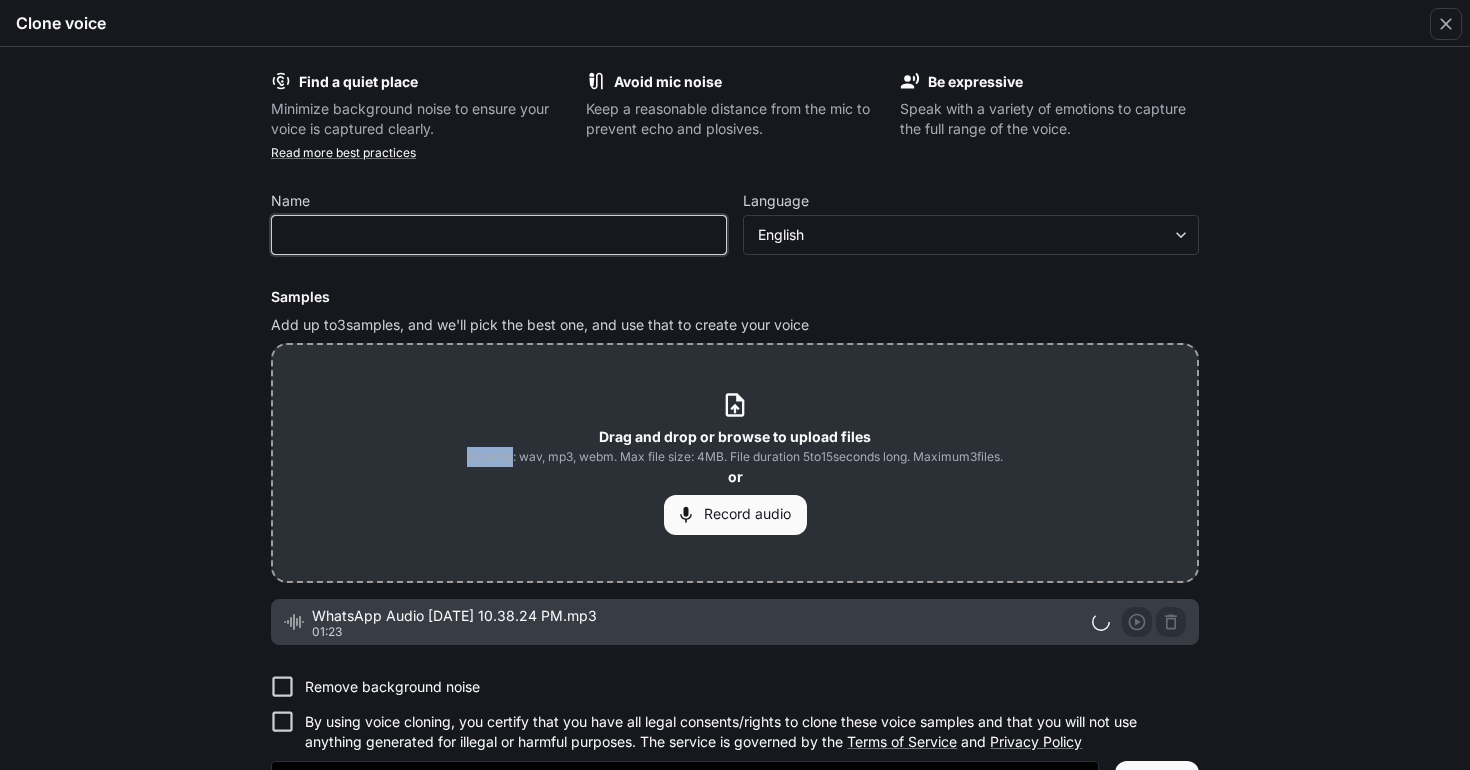 click at bounding box center (499, 235) 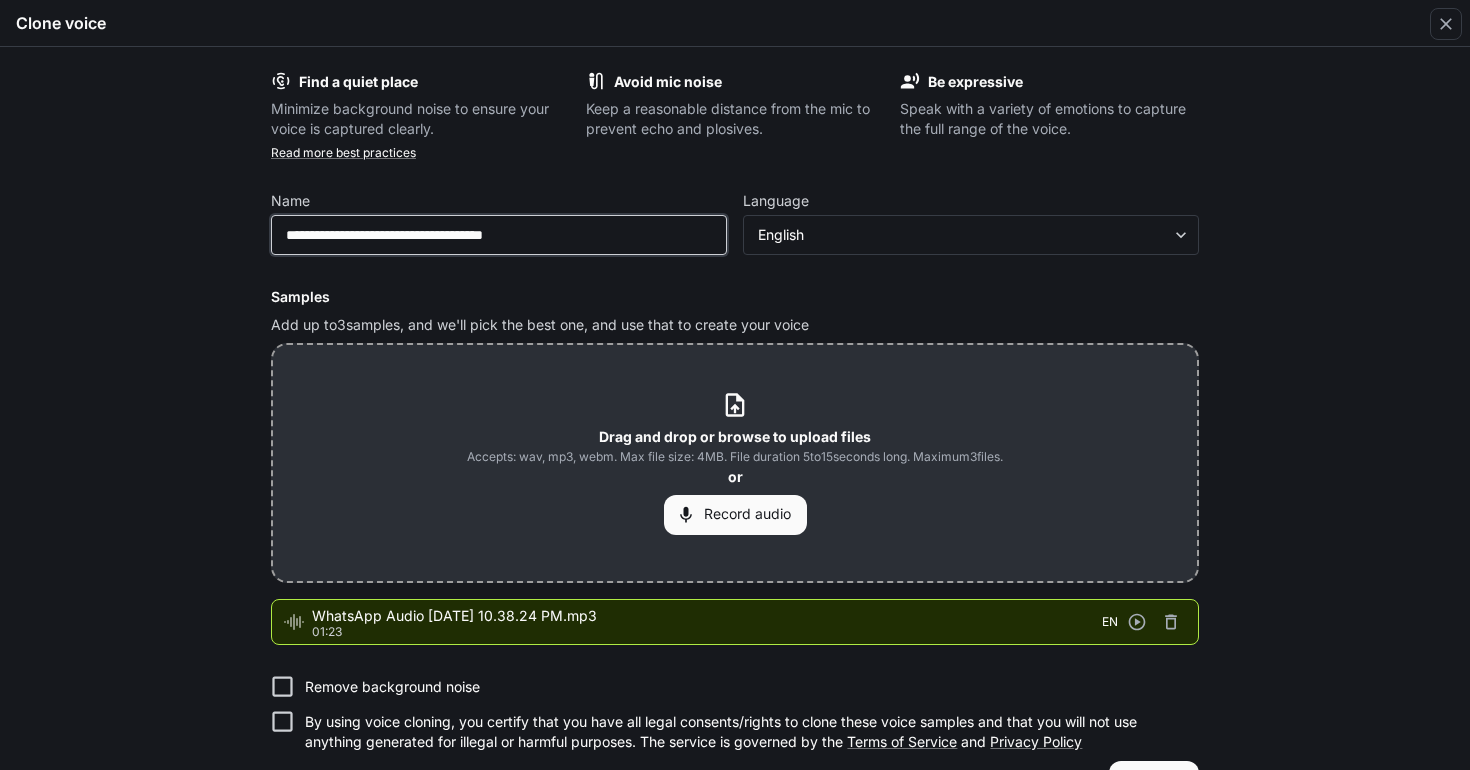 scroll, scrollTop: 54, scrollLeft: 0, axis: vertical 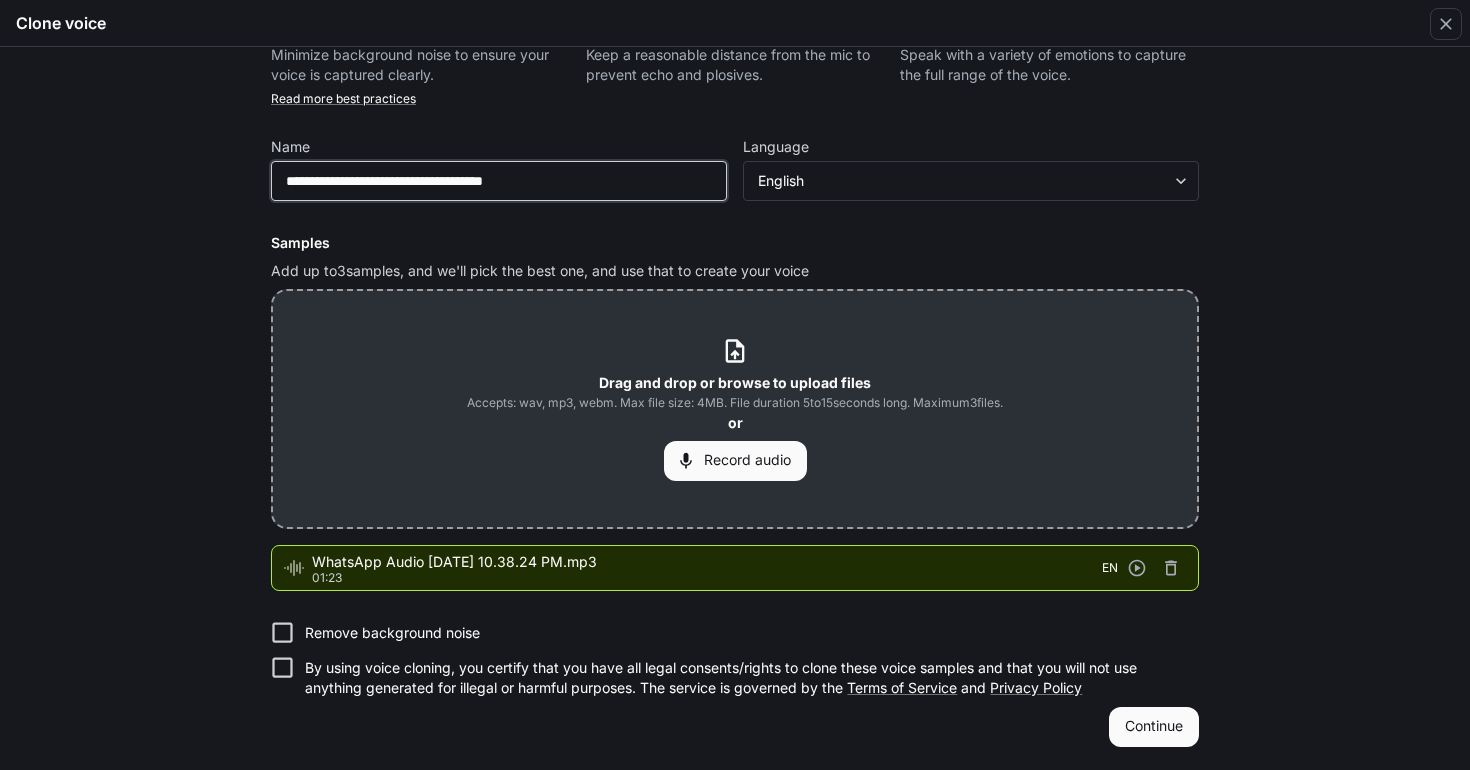 type on "**********" 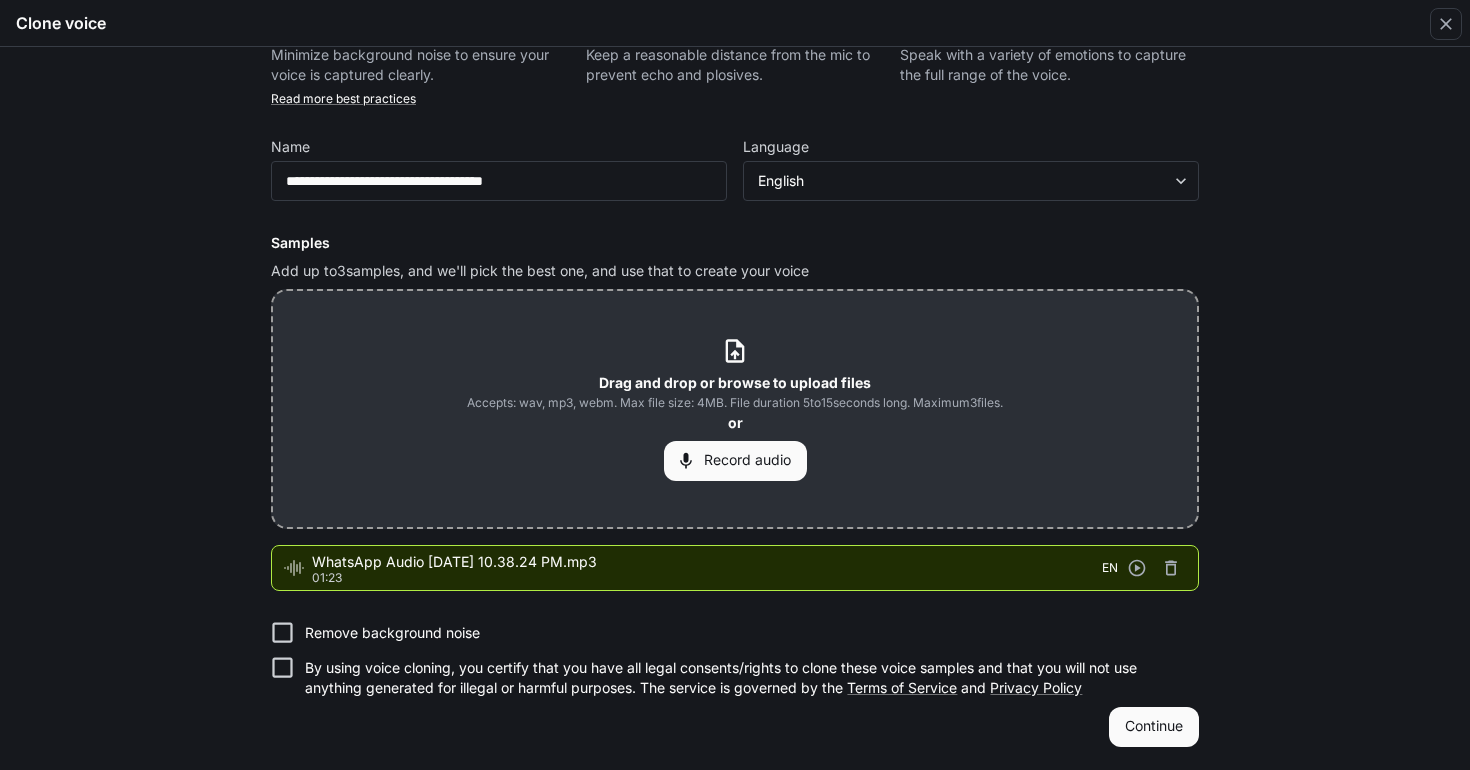 click on "By using voice cloning, you certify that you have all legal consents/rights to clone these voice samples and that you will not use anything generated for illegal or harmful purposes. The service is governed by the   Terms of Service   and   Privacy Policy" at bounding box center (744, 678) 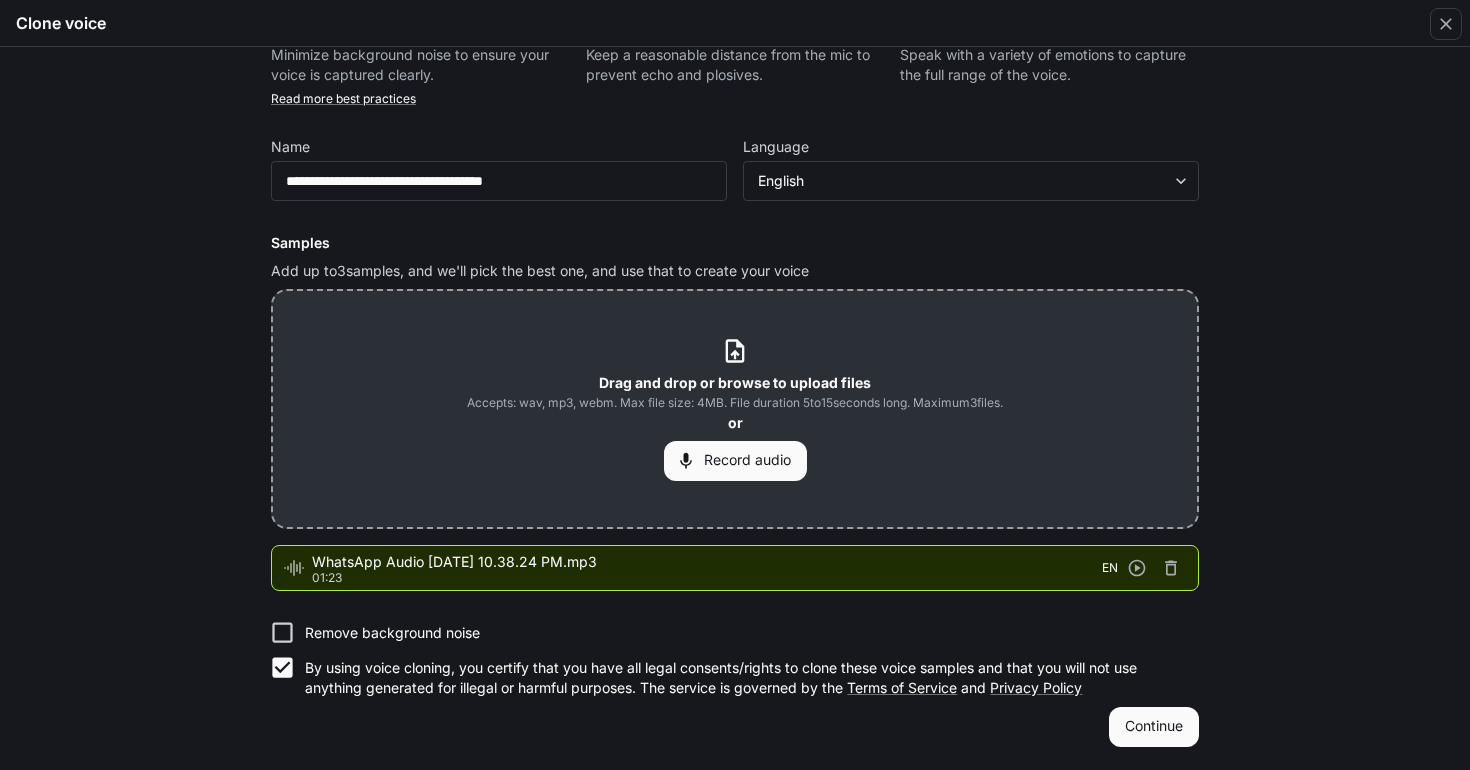 click on "Continue" at bounding box center (1154, 727) 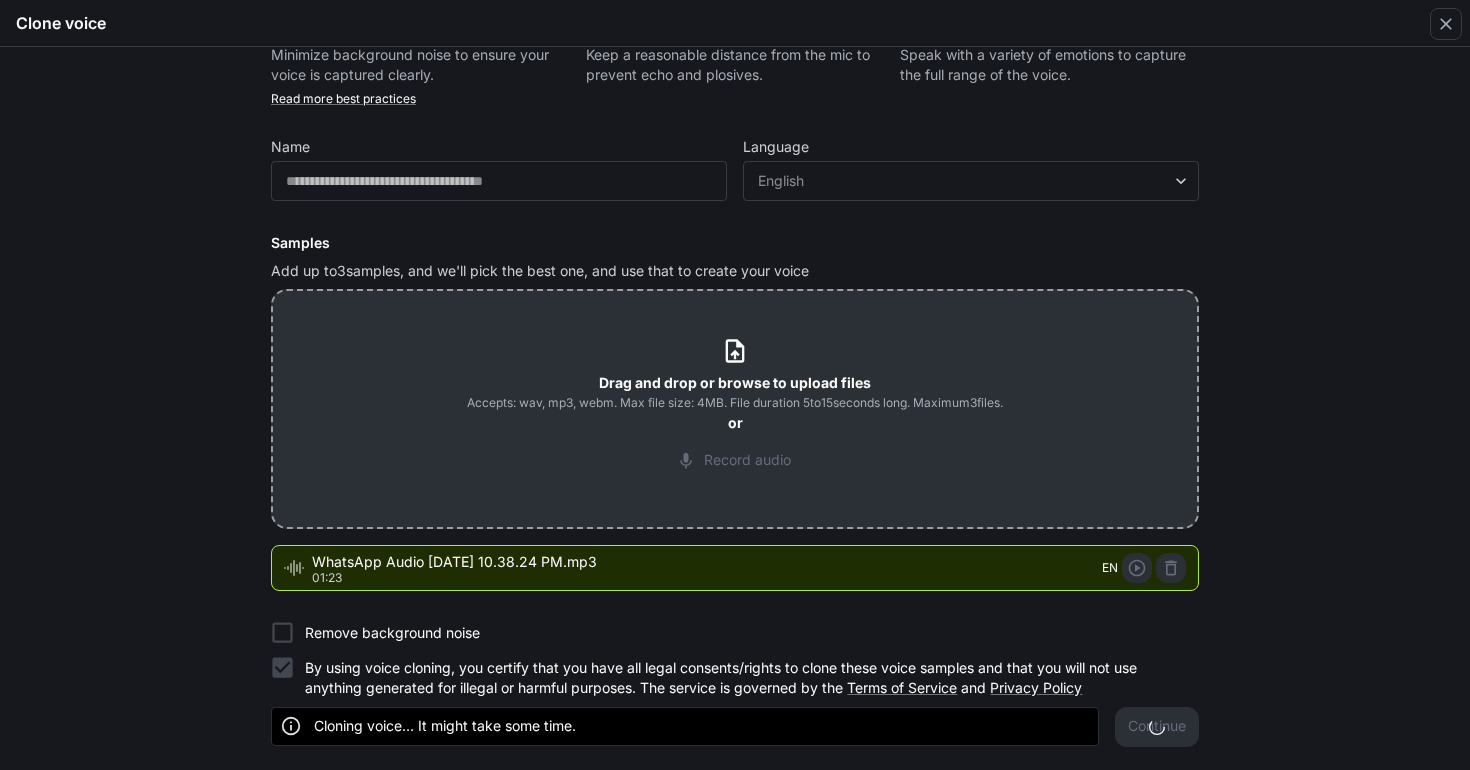 scroll, scrollTop: 0, scrollLeft: 0, axis: both 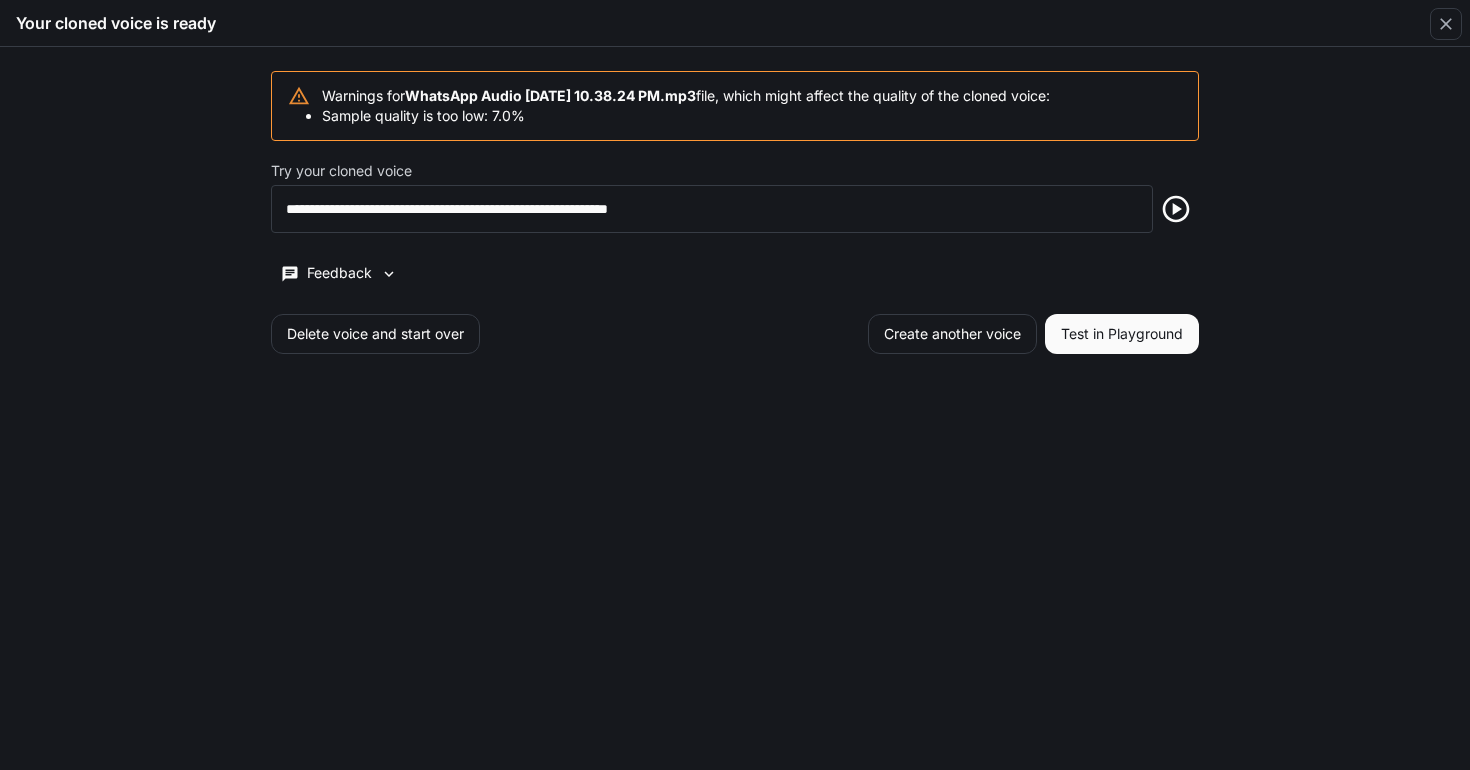 click on "Warnings for  WhatsApp Audio [DATE] 10.38.24 PM.mp3  file, which might affect the quality of the cloned voice: Sample quality is too low: 7.0%" at bounding box center (686, 106) 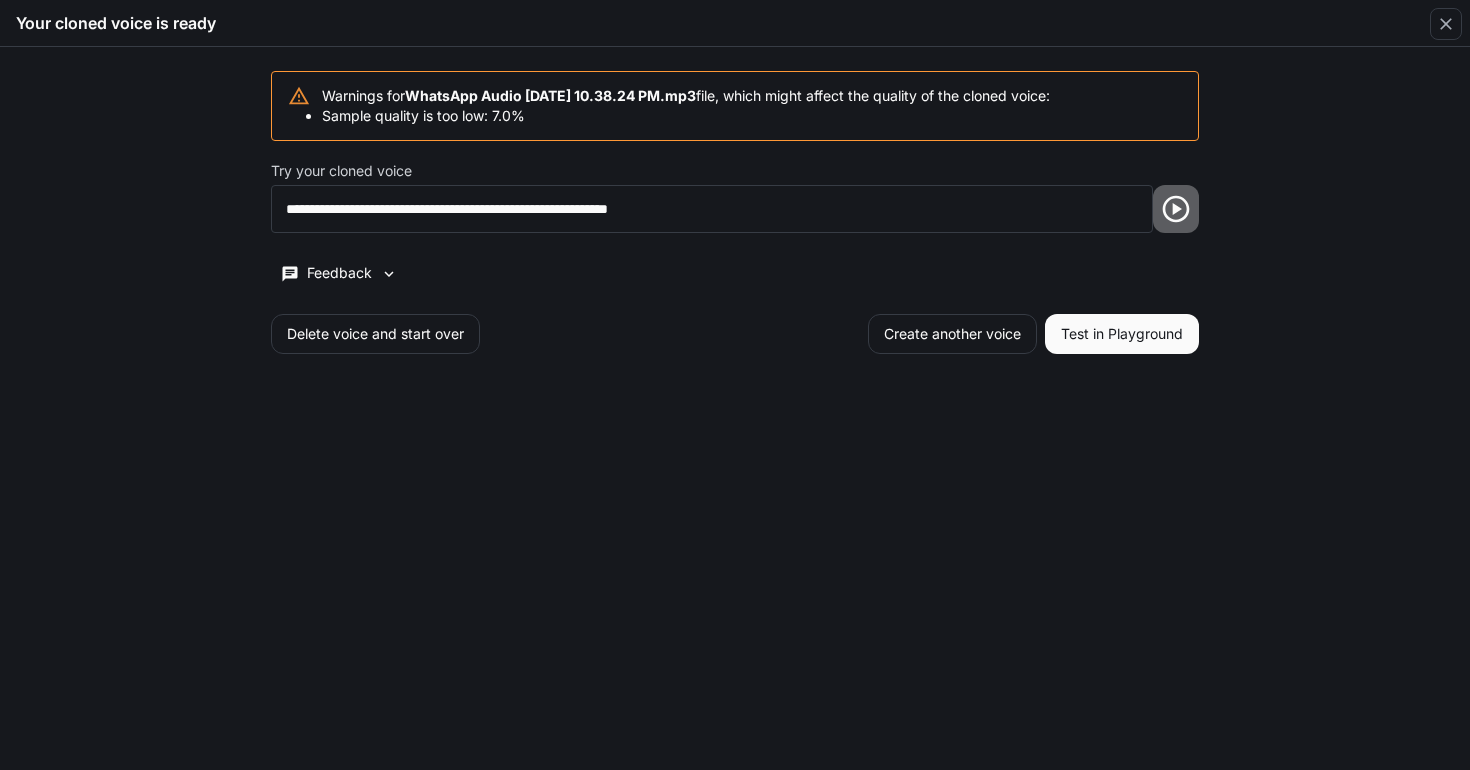 click 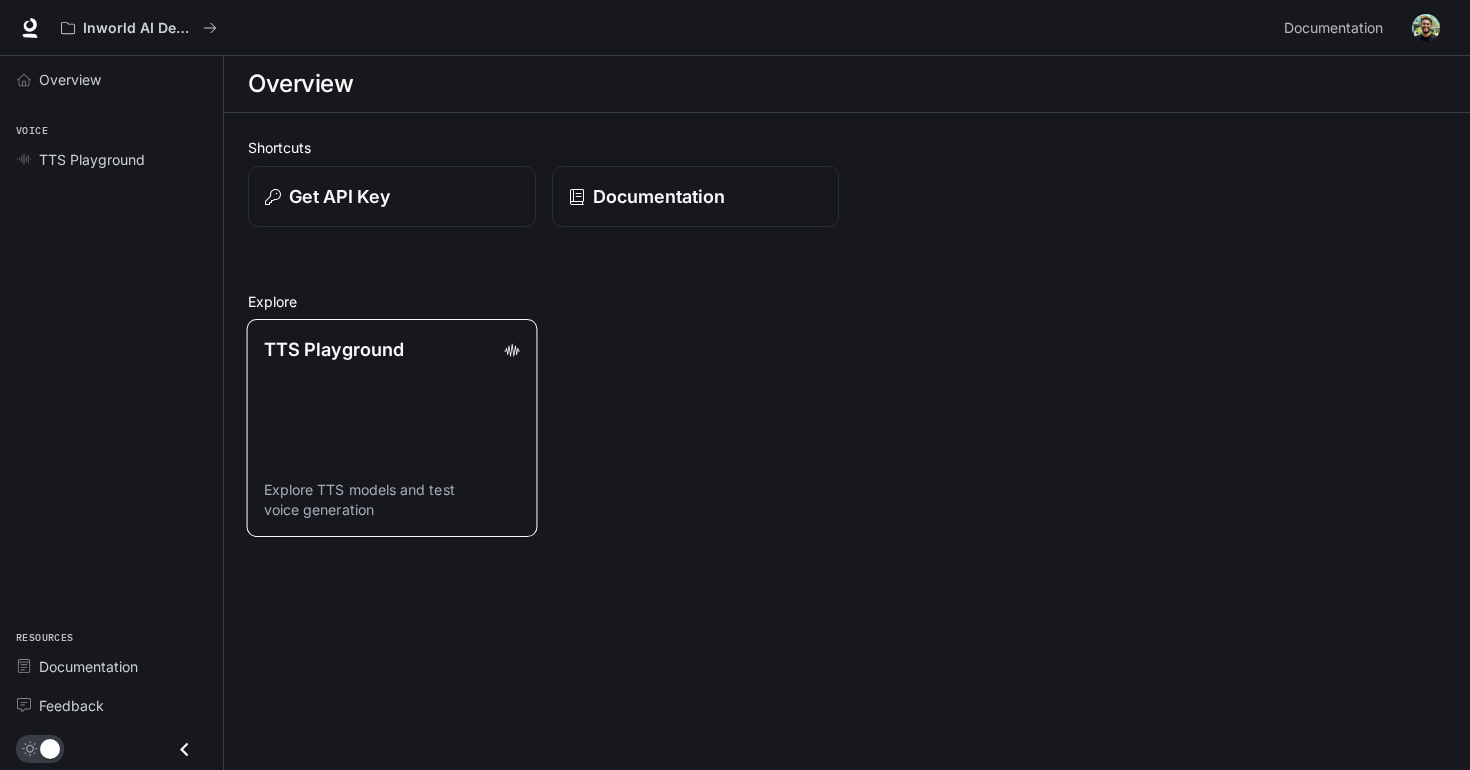 click on "TTS Playground Explore TTS models and test voice generation" at bounding box center (392, 428) 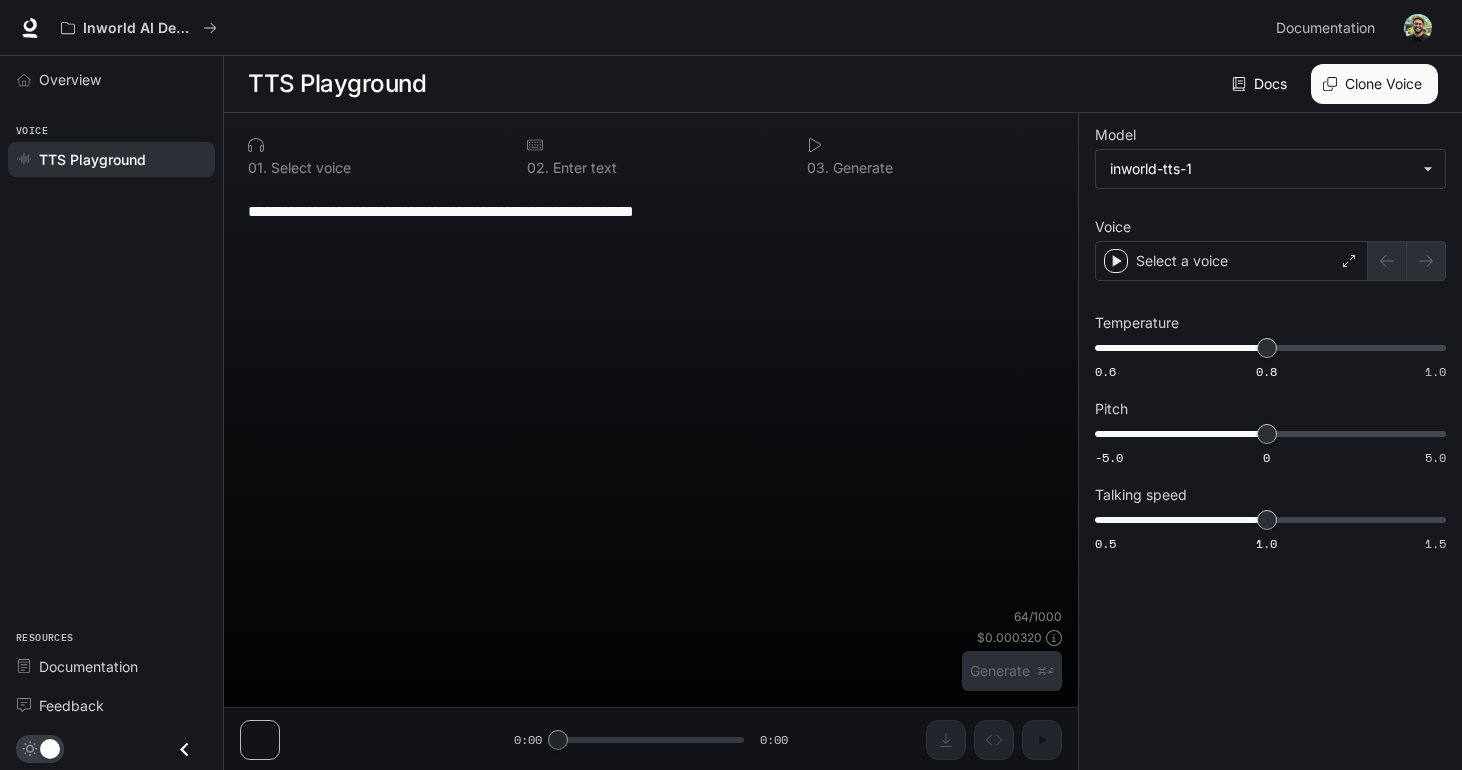 click on "Clone Voice" at bounding box center [1374, 84] 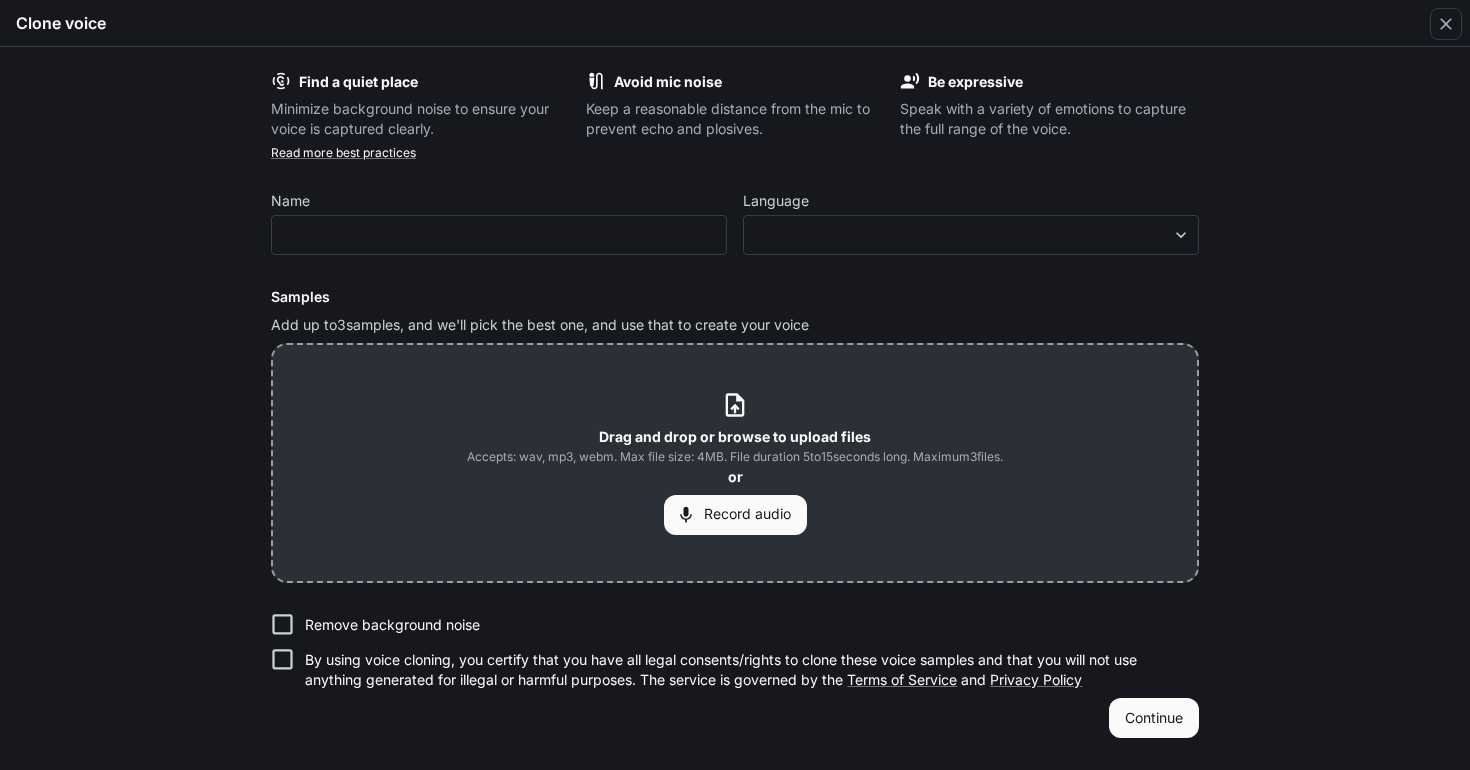 click on "Drag and drop or browse to upload files Accepts: wav, mp3, webm. Max file size: 4MB. File duration   5  to  15  seconds long. Maximum  3  files. or Record audio" at bounding box center (735, 462) 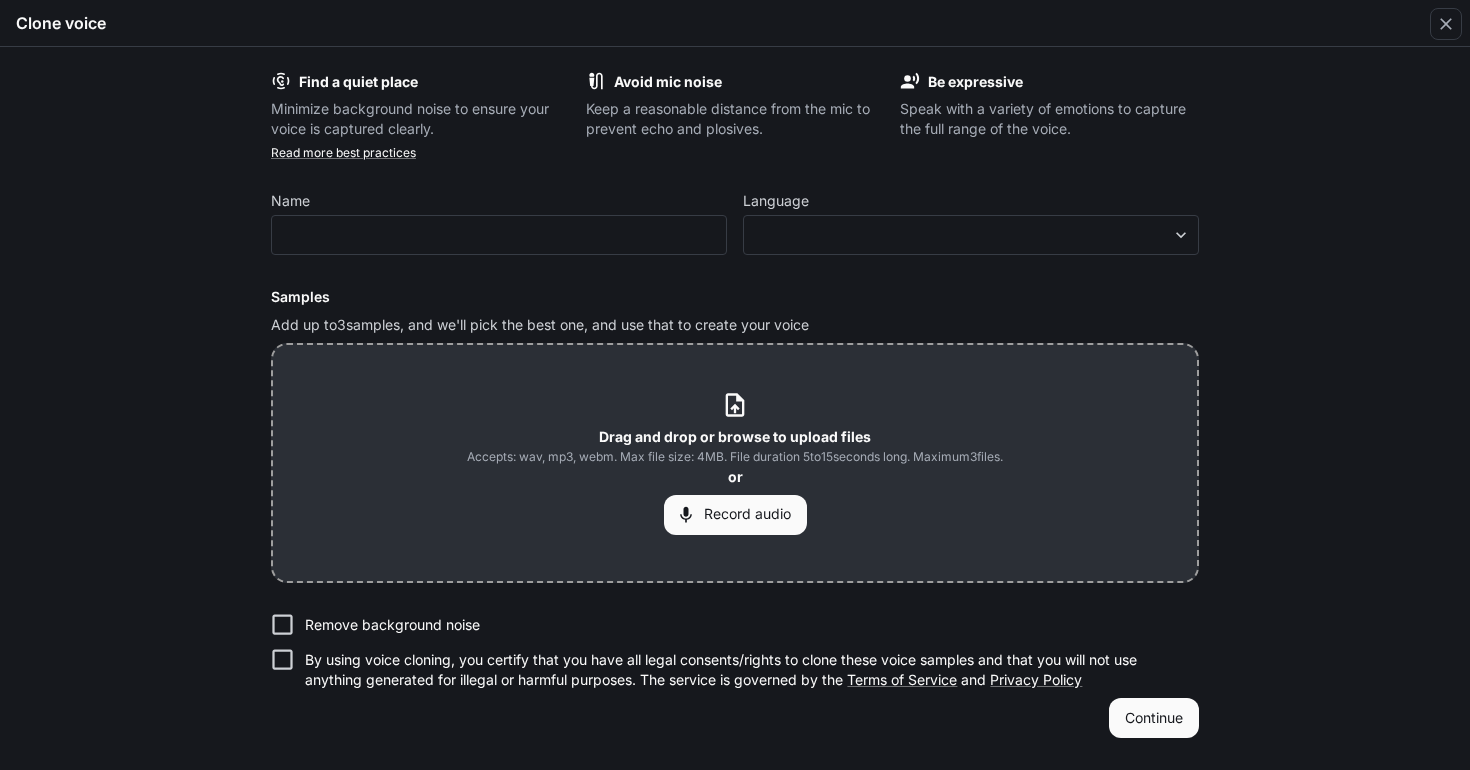 type on "**********" 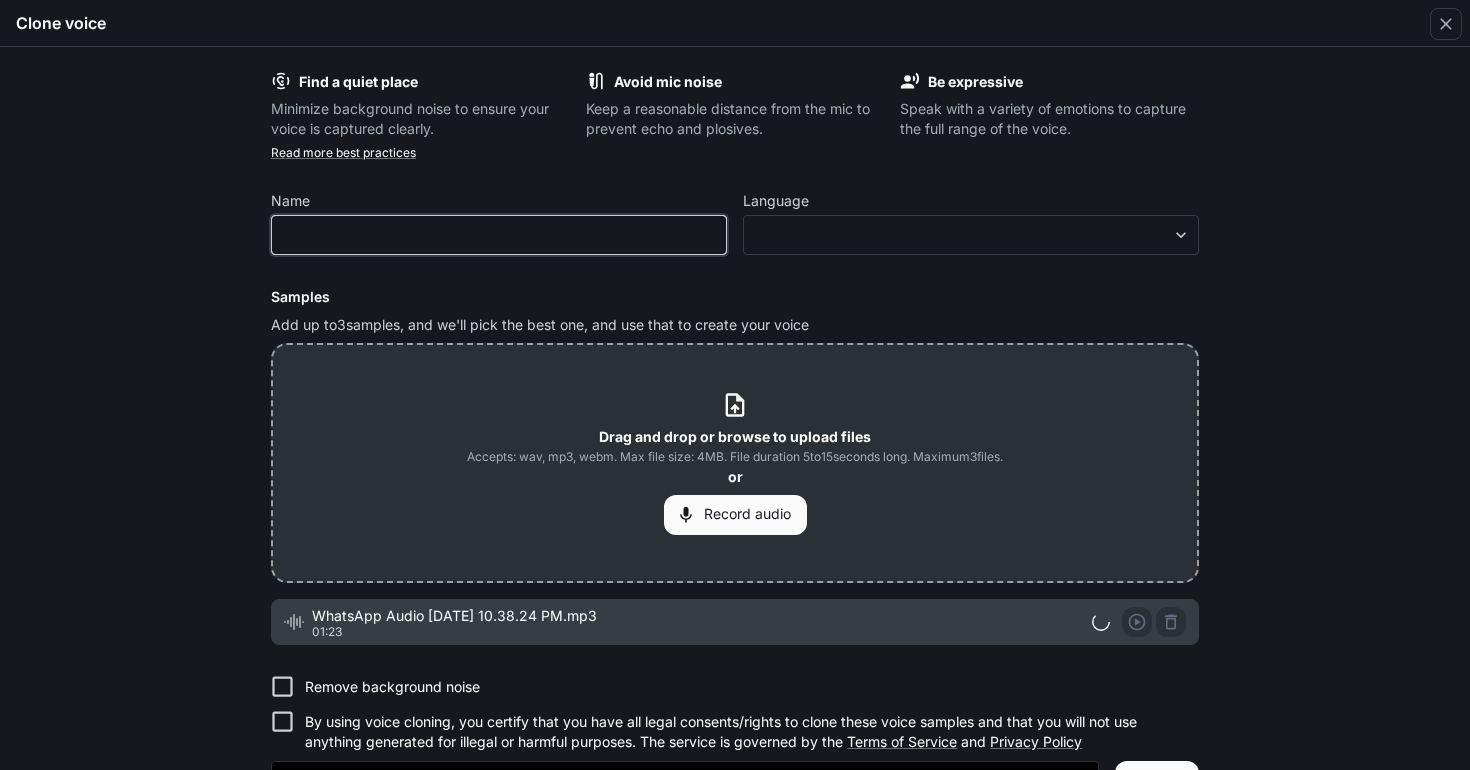 click at bounding box center [499, 235] 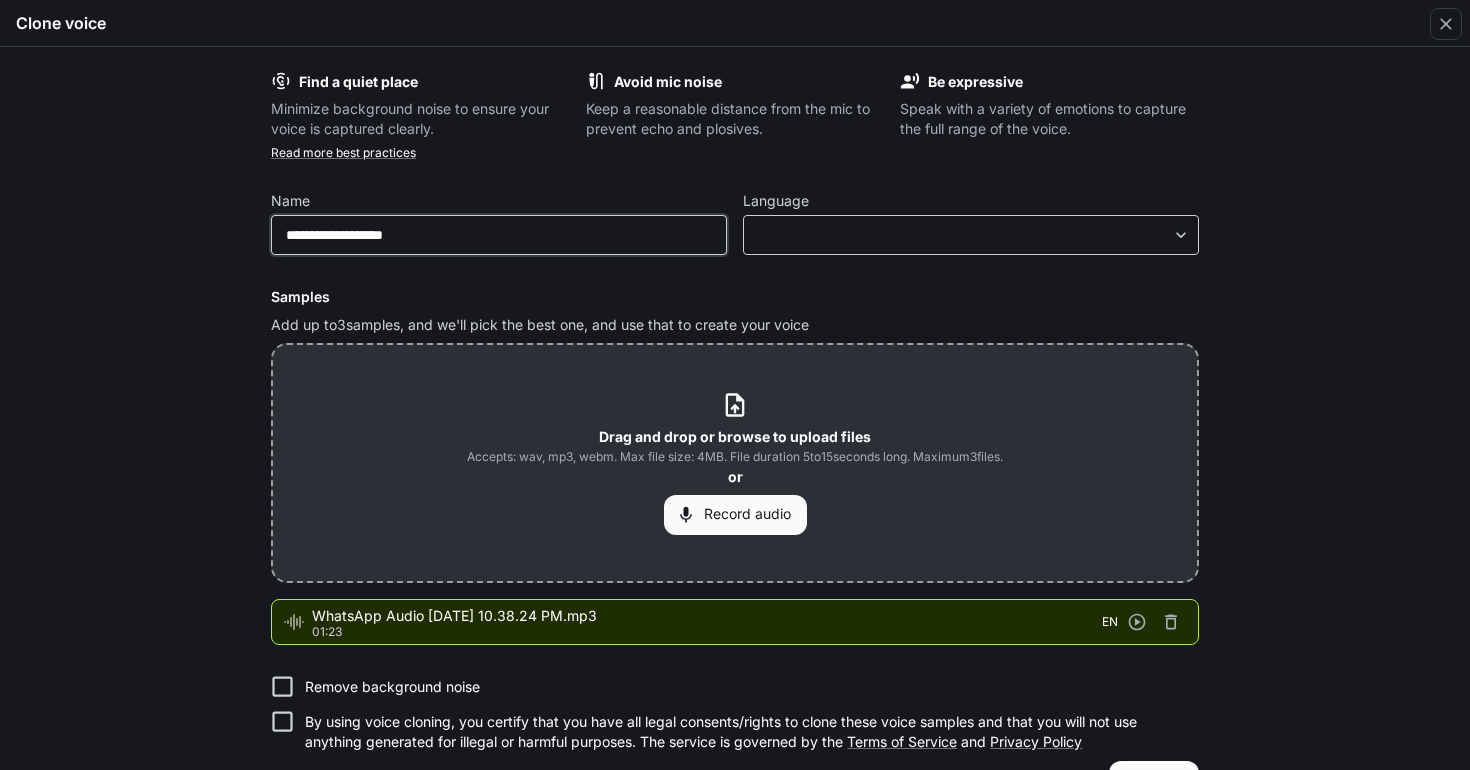 type on "**********" 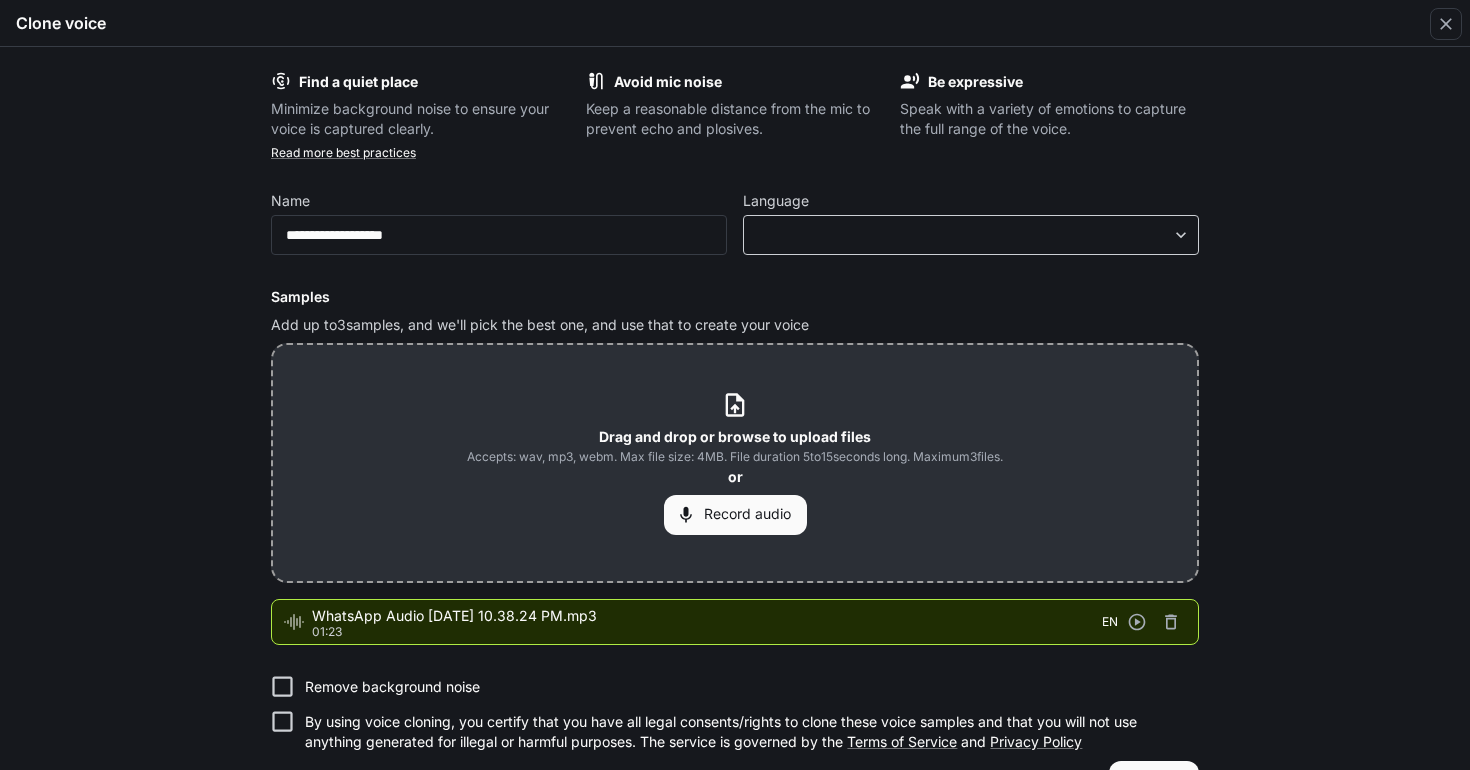 click on "**********" at bounding box center [735, 385] 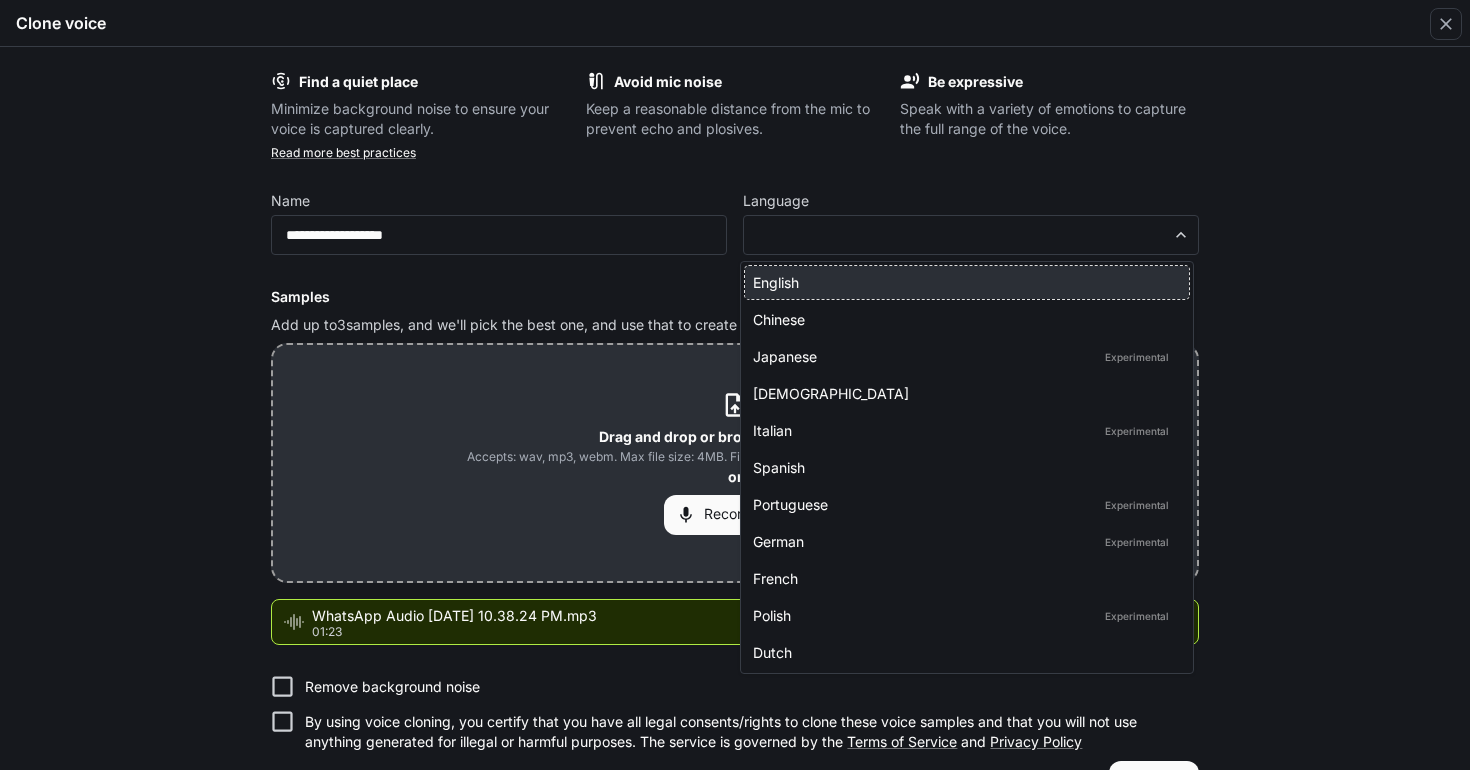 click on "English" at bounding box center (963, 282) 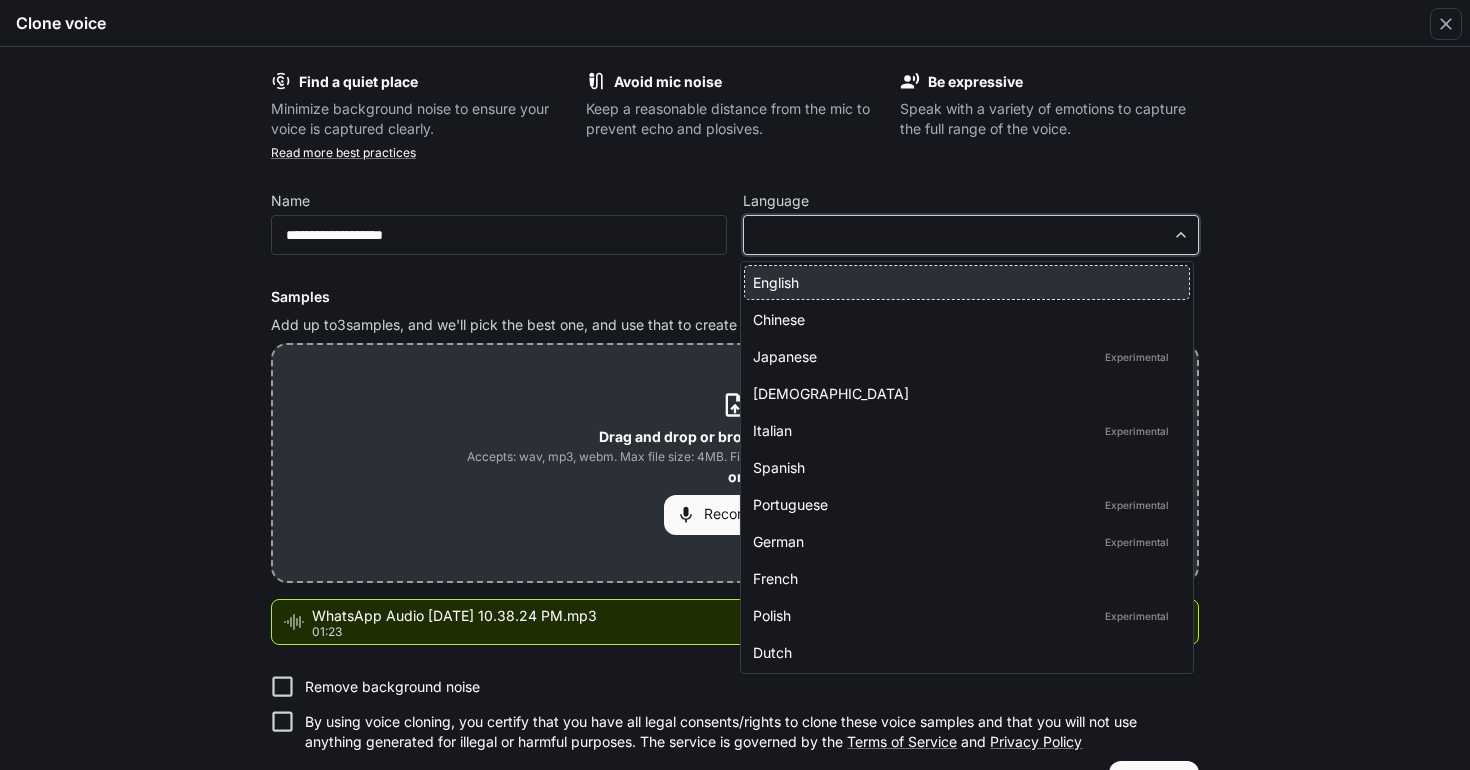 type on "*****" 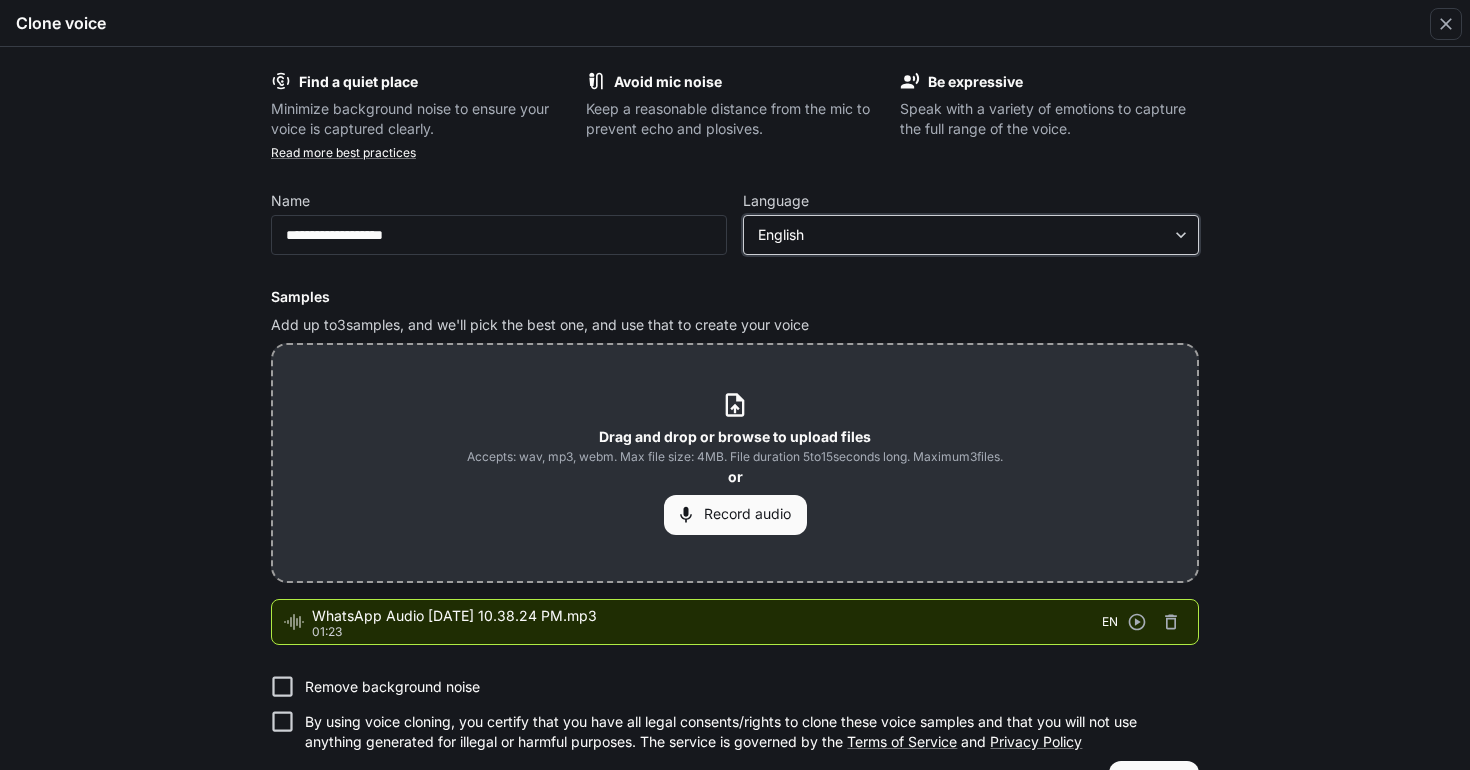 scroll, scrollTop: 54, scrollLeft: 0, axis: vertical 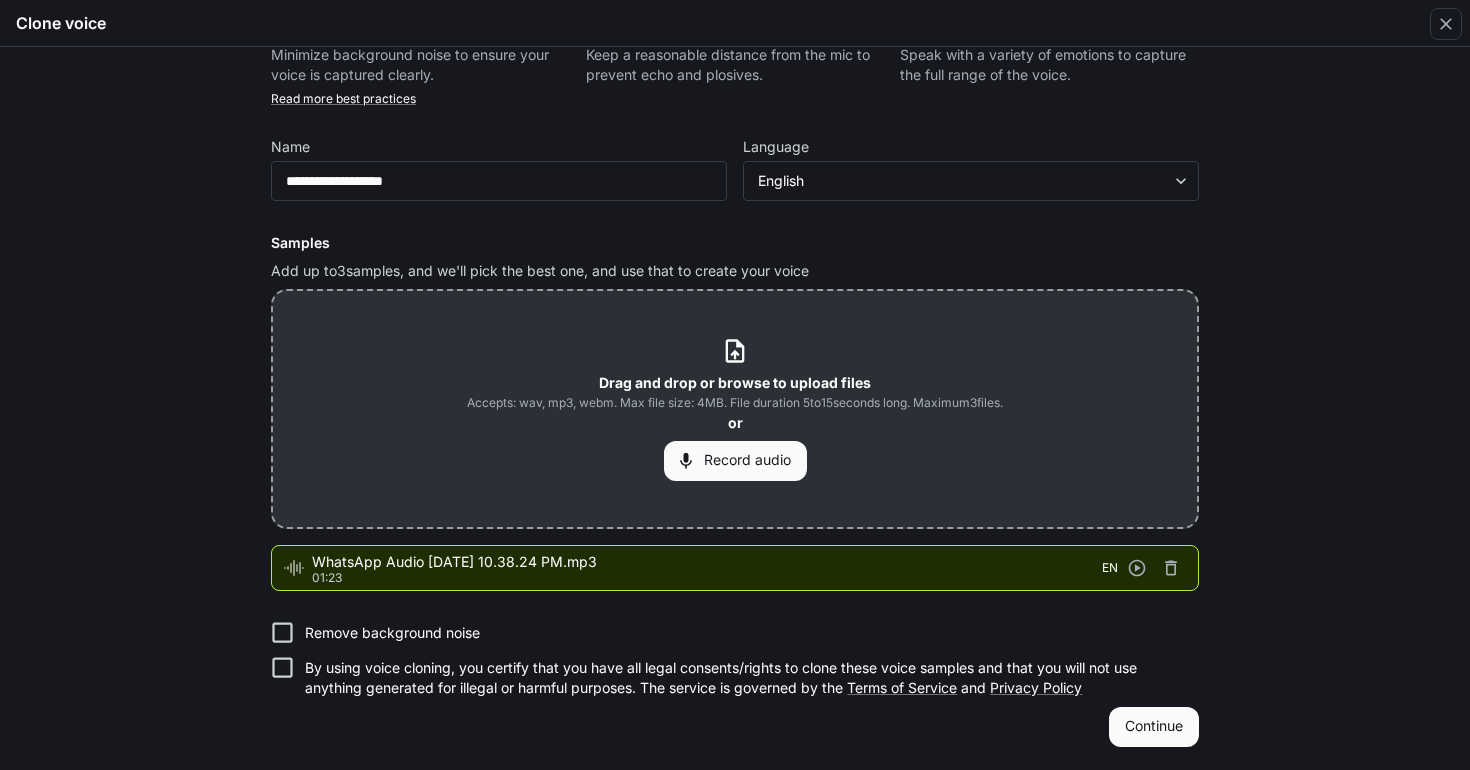 click on "Remove background noise" at bounding box center [721, 632] 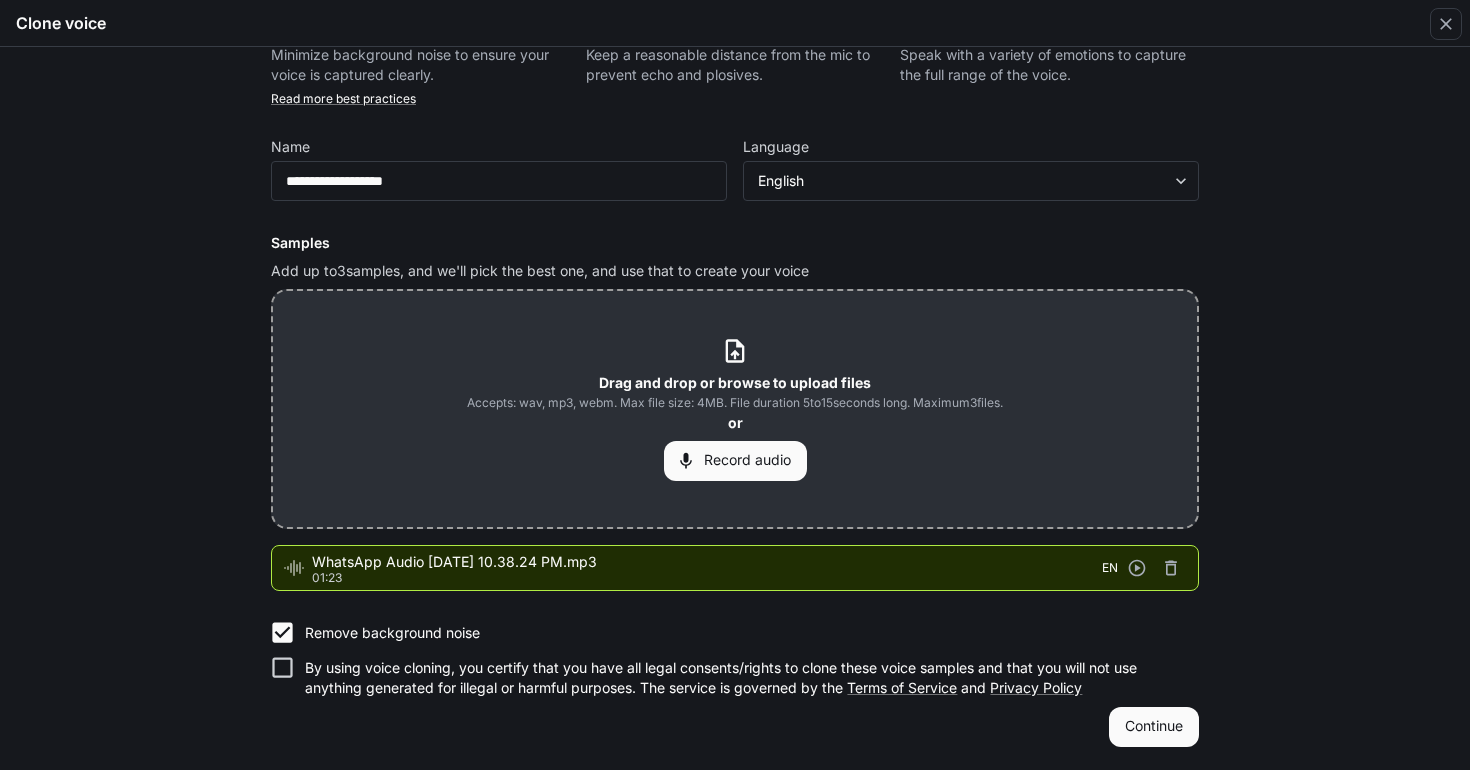 click on "By using voice cloning, you certify that you have all legal consents/rights to clone these voice samples and that you will not use anything generated for illegal or harmful purposes. The service is governed by the   Terms of Service   and   Privacy Policy" at bounding box center [744, 678] 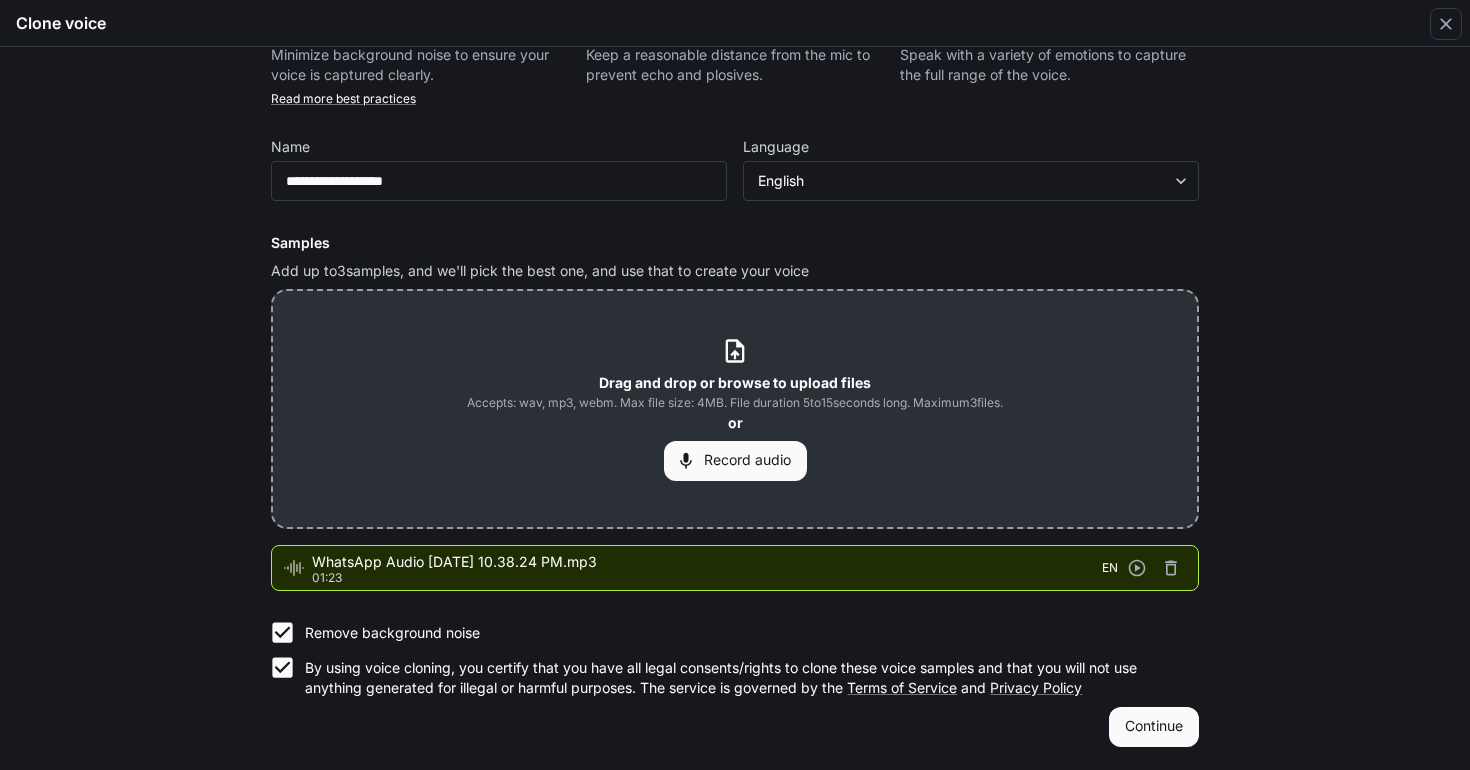 click on "Continue" at bounding box center (1154, 727) 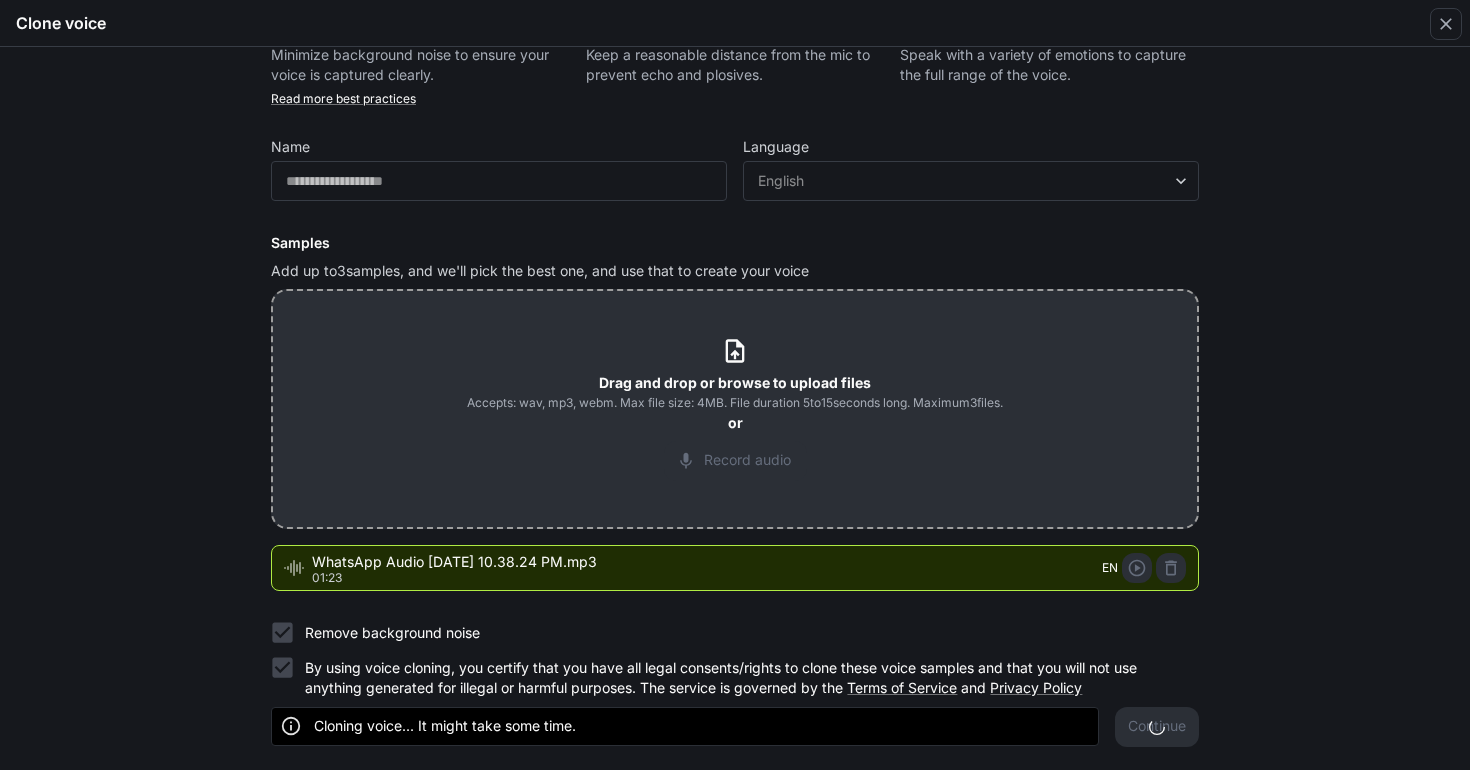 scroll, scrollTop: 0, scrollLeft: 0, axis: both 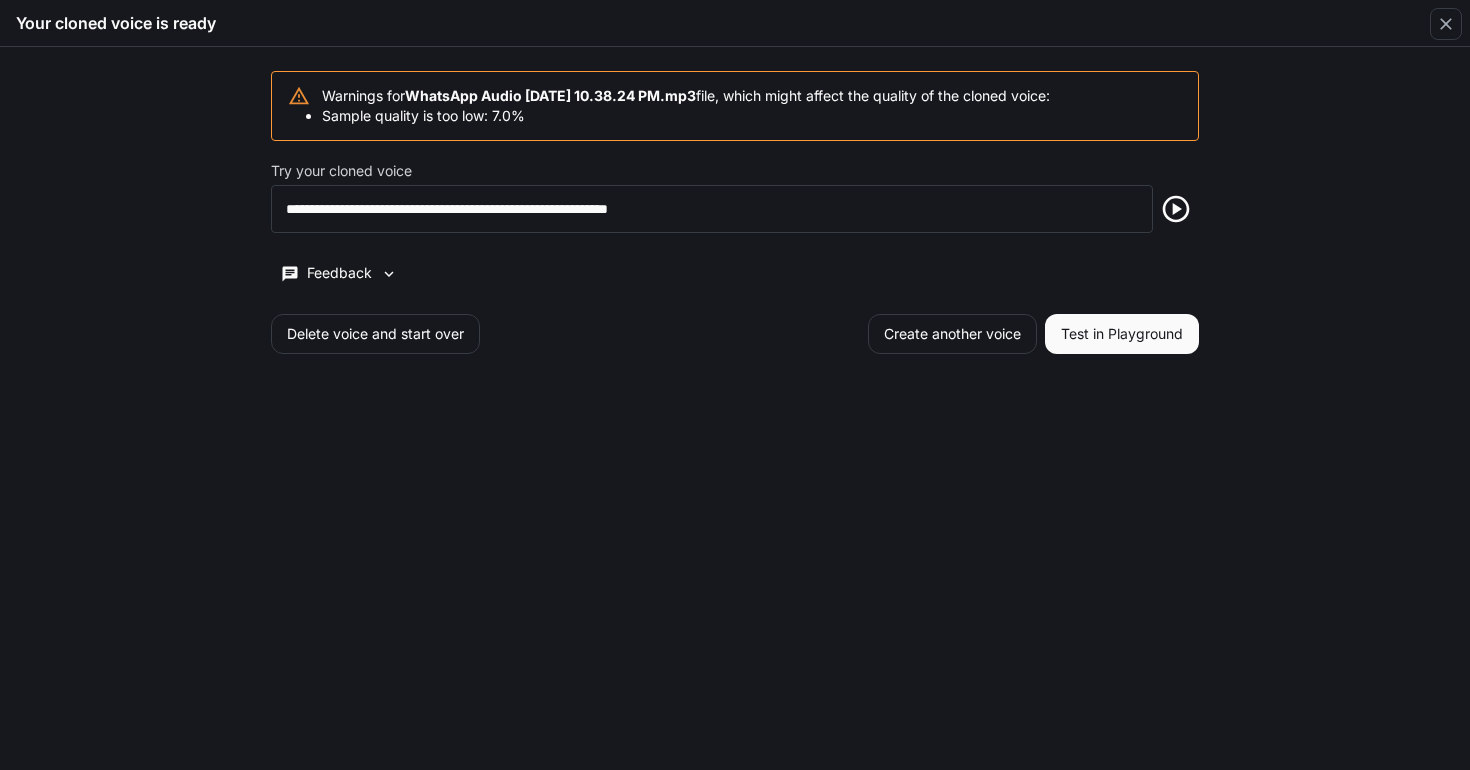 click on "Sample quality is too low: 7.0%" at bounding box center (686, 116) 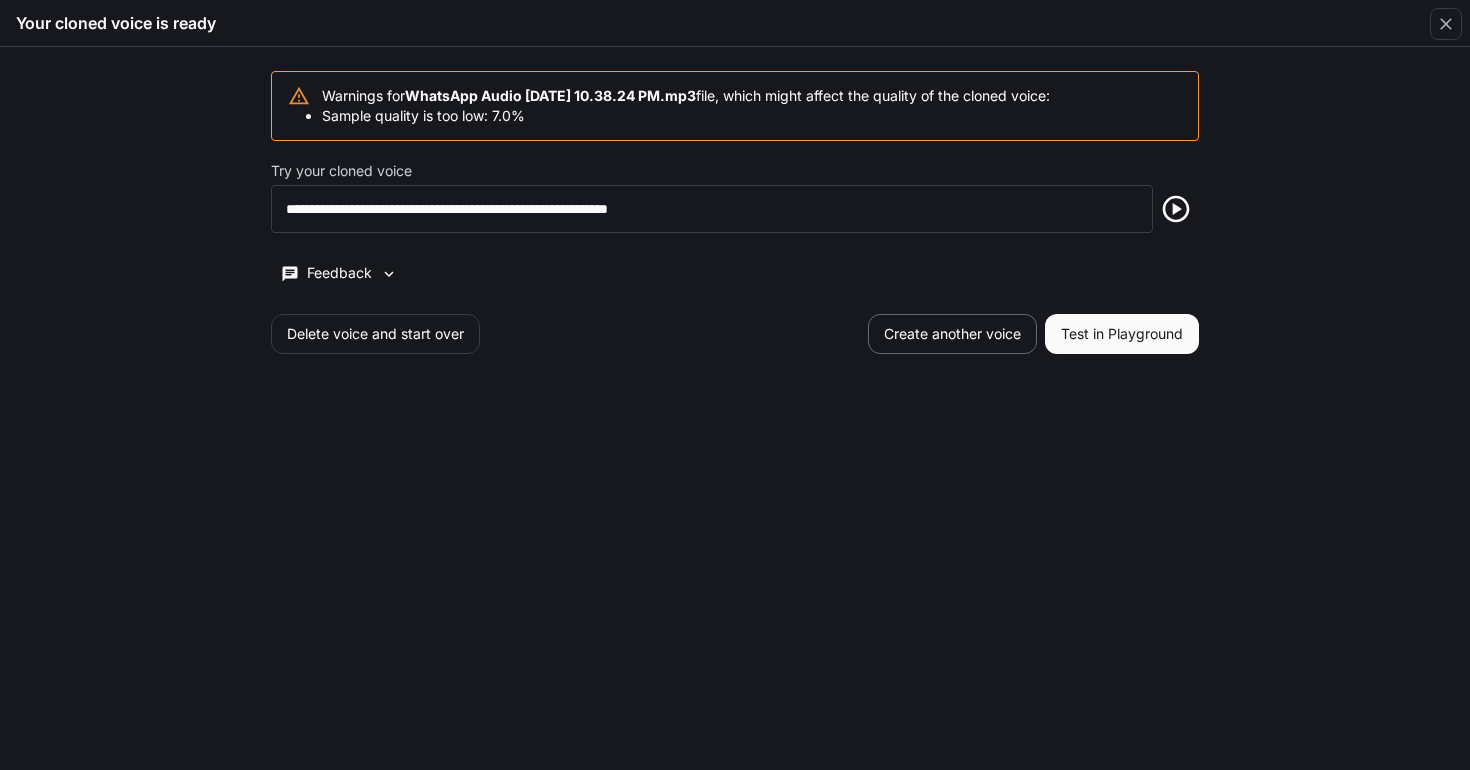 click on "Create another voice" at bounding box center (952, 334) 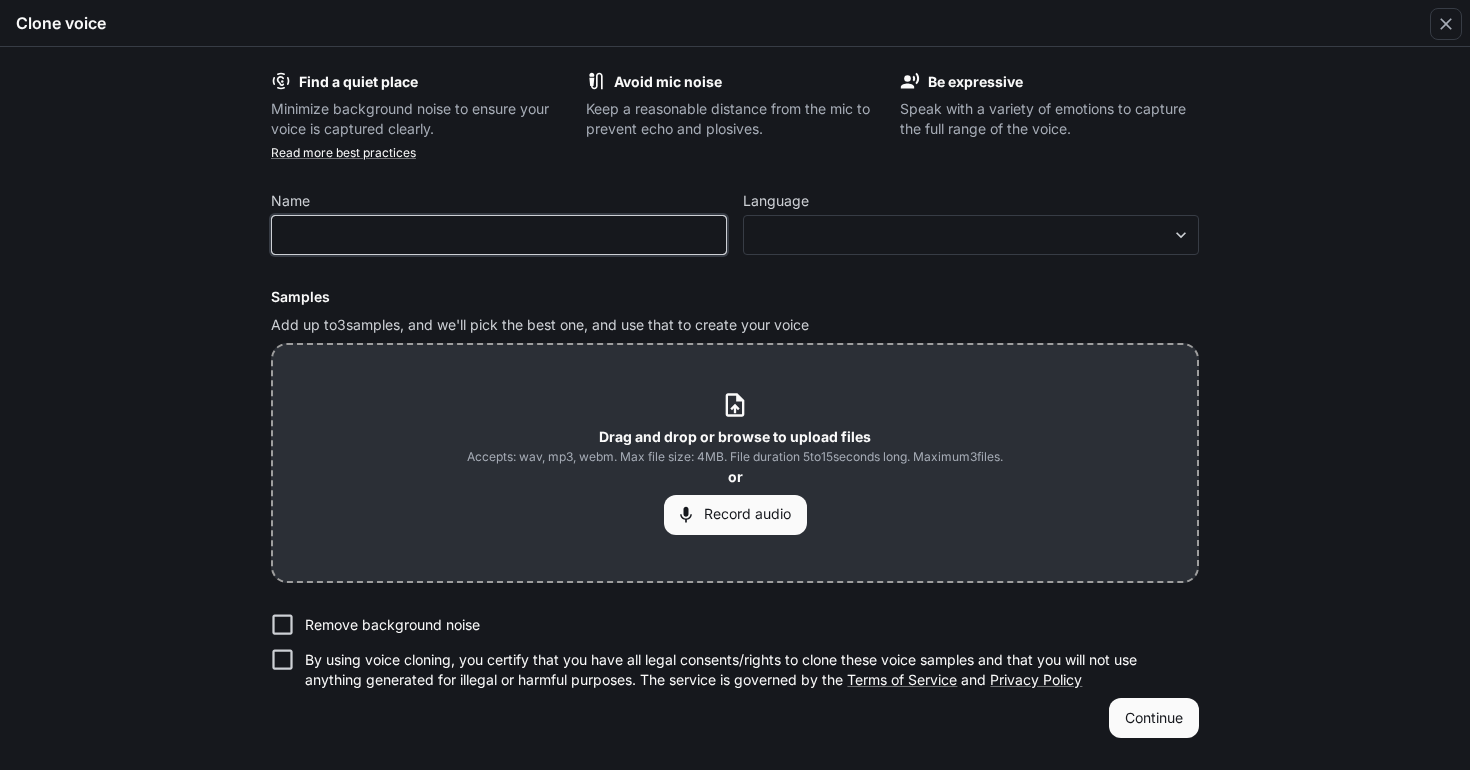 click at bounding box center (499, 235) 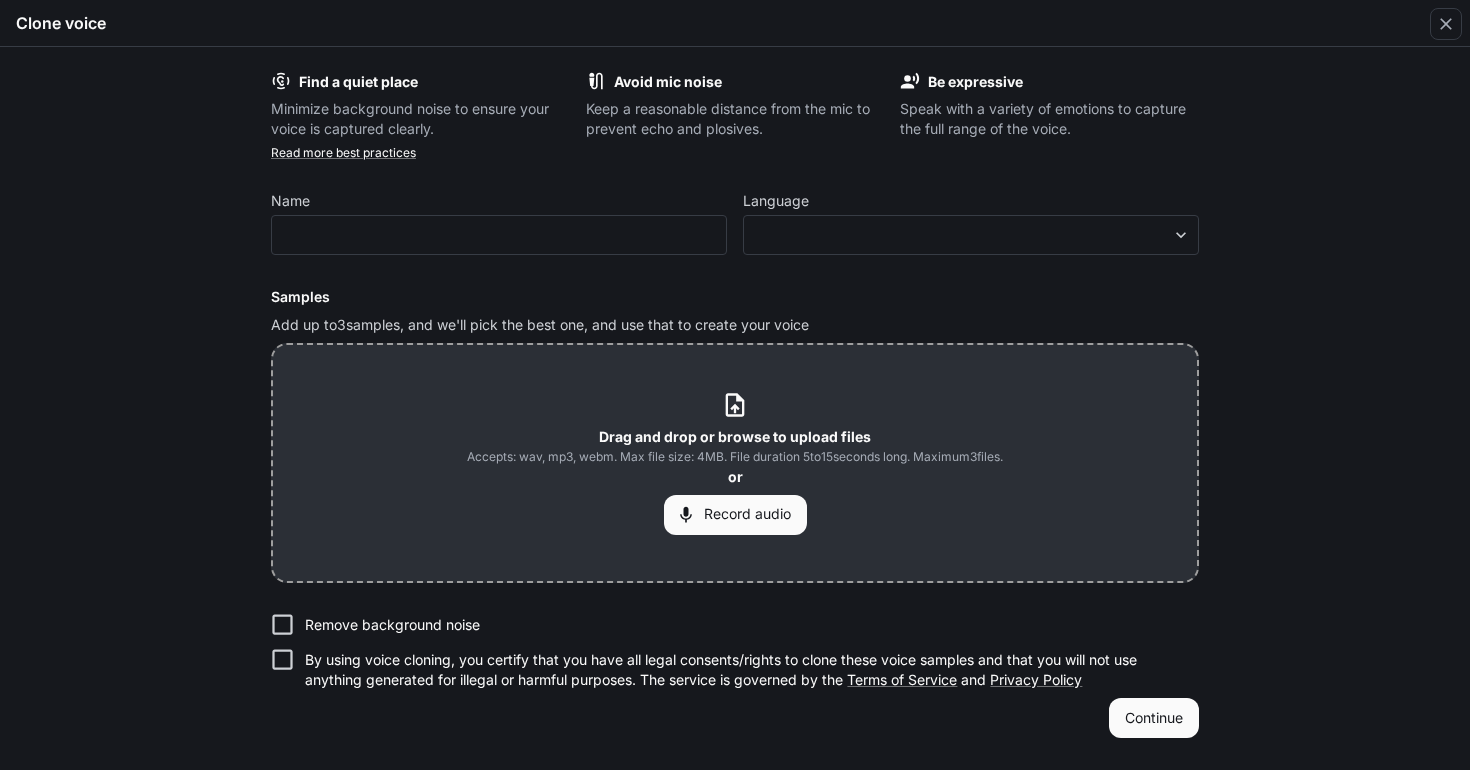 click on "Drag and drop or browse to upload files Accepts: wav, mp3, webm. Max file size: 4MB. File duration   5  to  15  seconds long. Maximum  3  files. or Record audio" at bounding box center [735, 462] 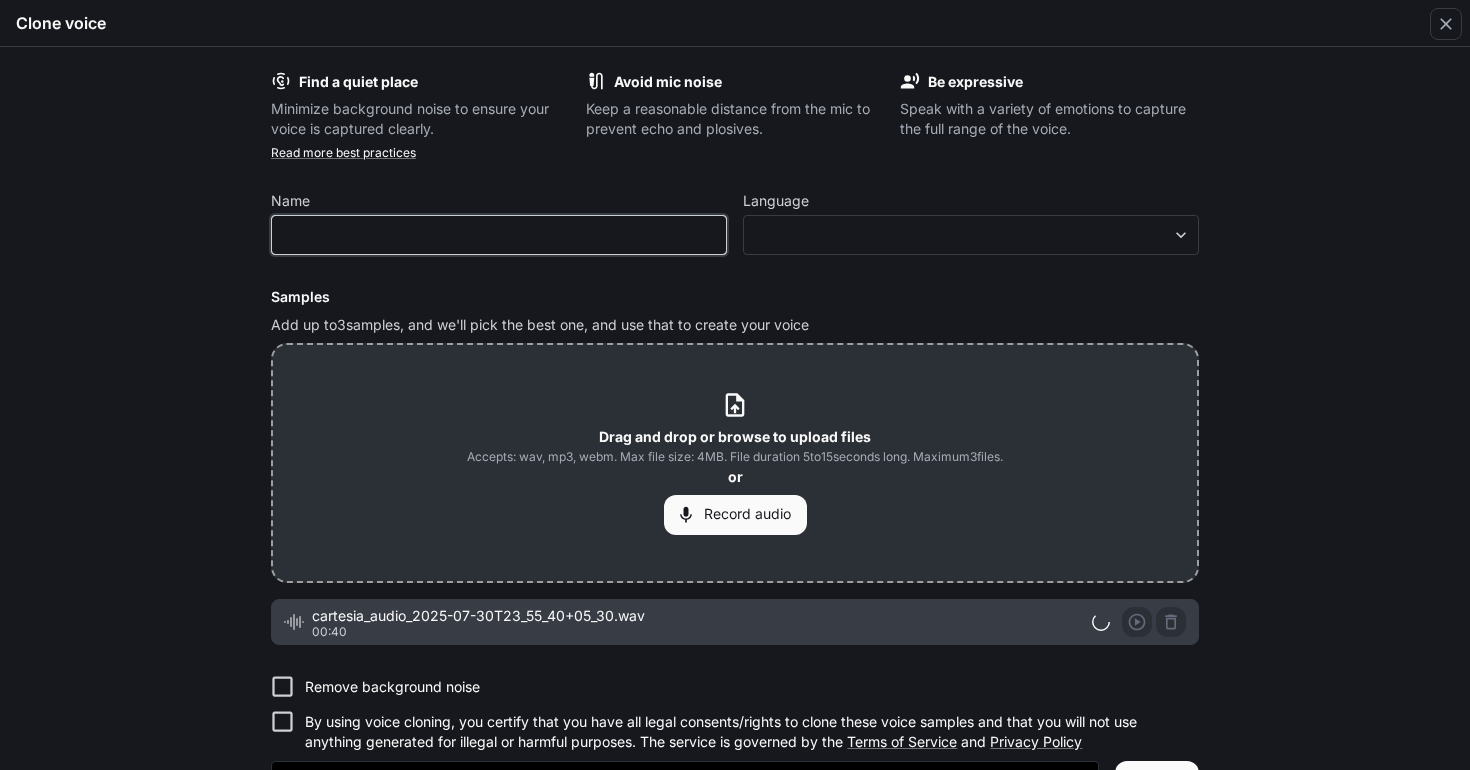 click at bounding box center (499, 235) 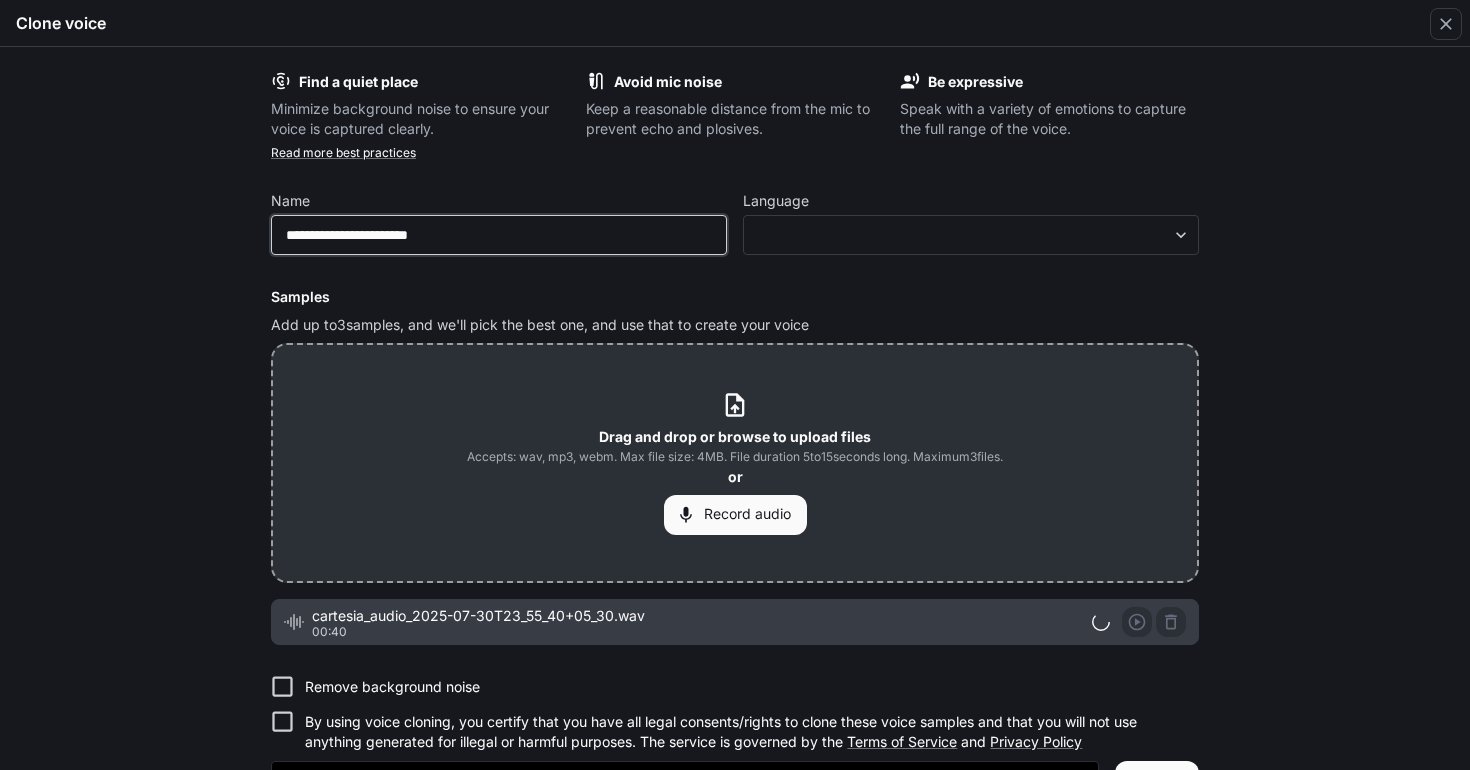type on "**********" 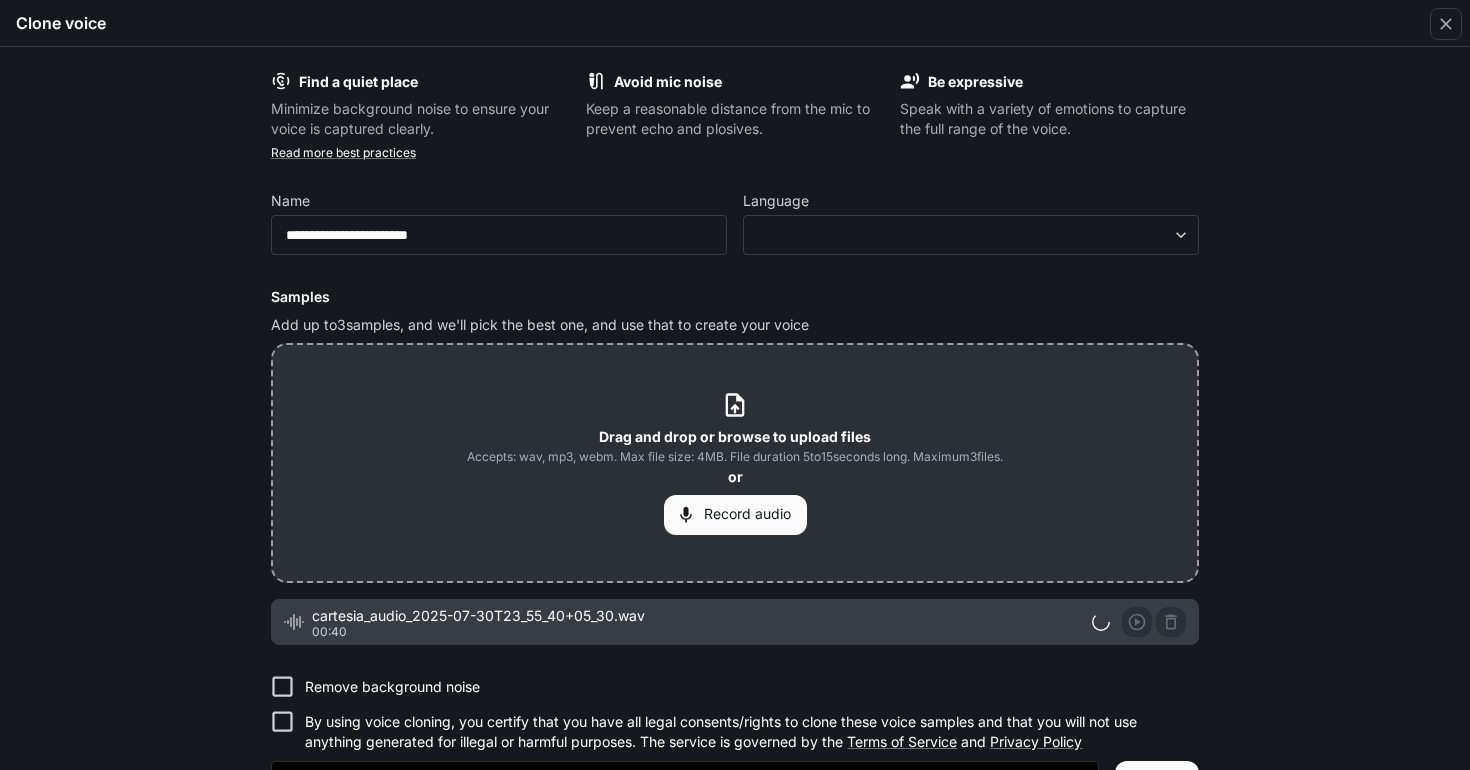 click on "**********" at bounding box center [735, 435] 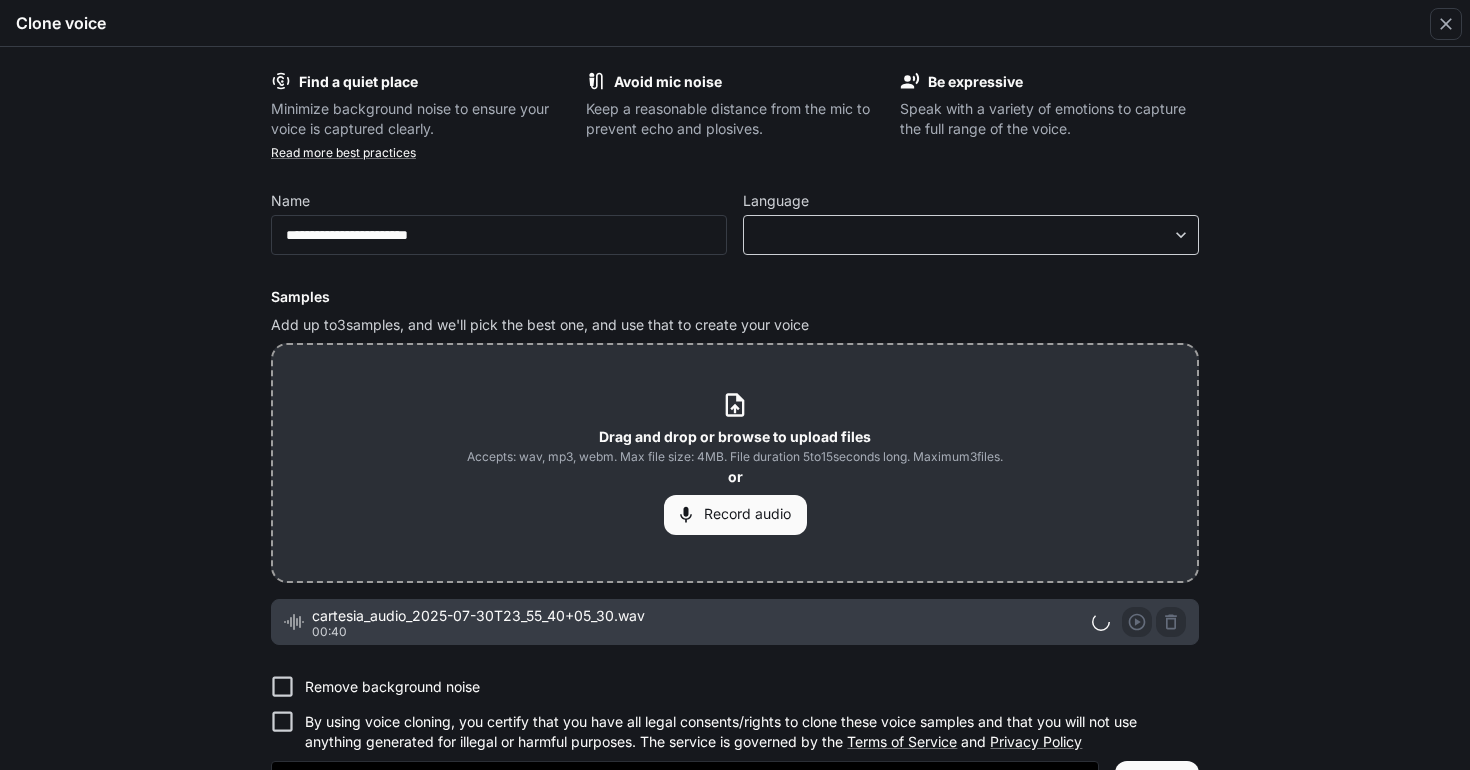 click on "**********" at bounding box center (735, 385) 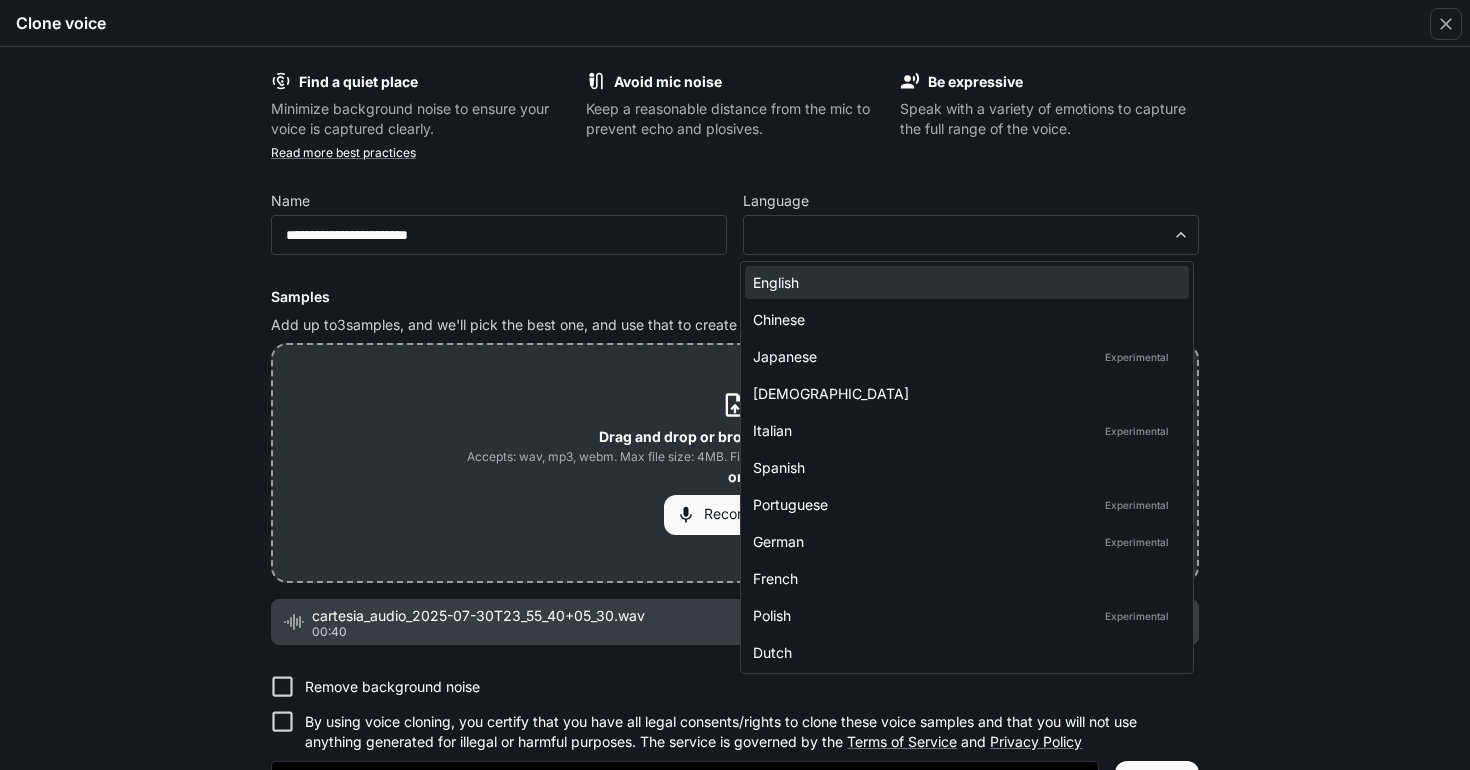 click on "English" at bounding box center (963, 282) 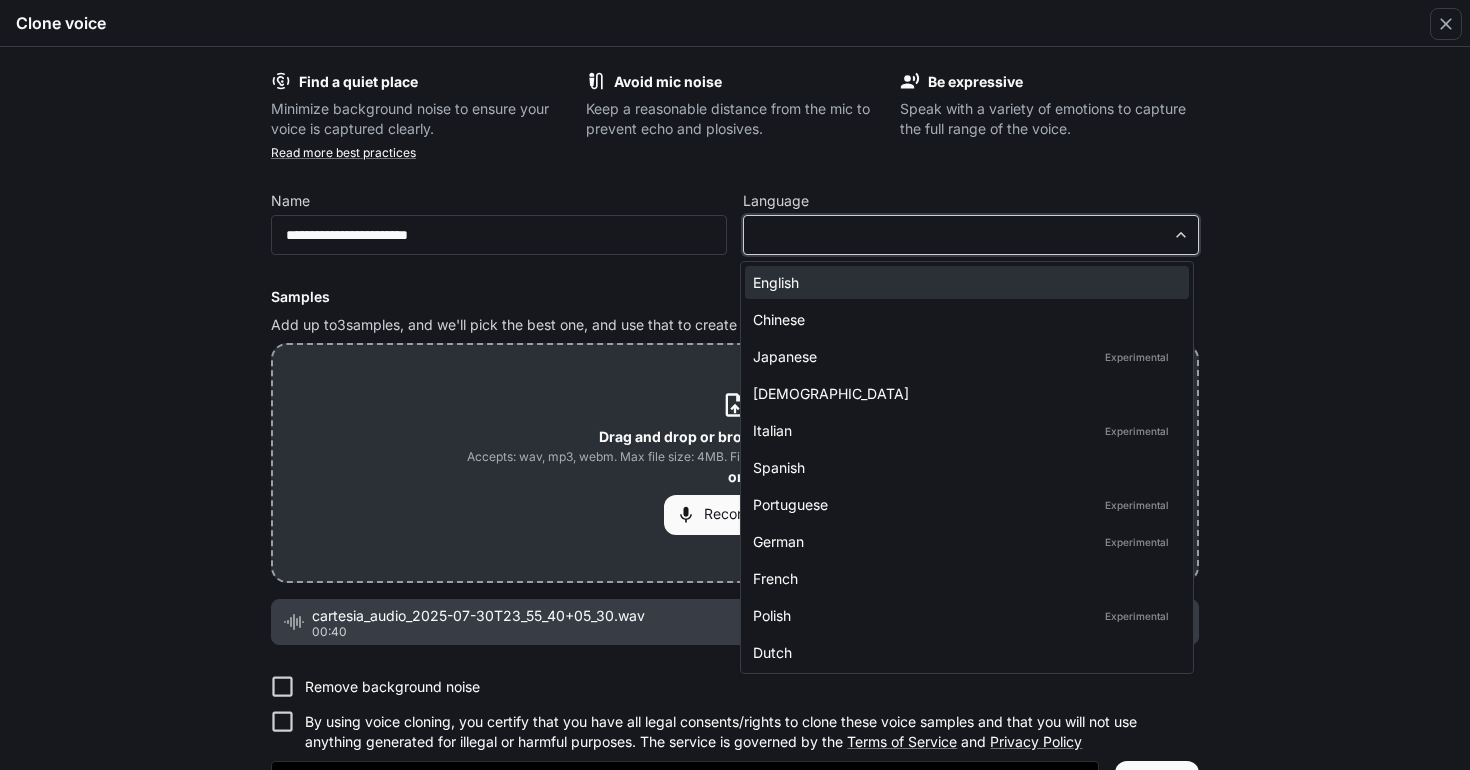 type on "*****" 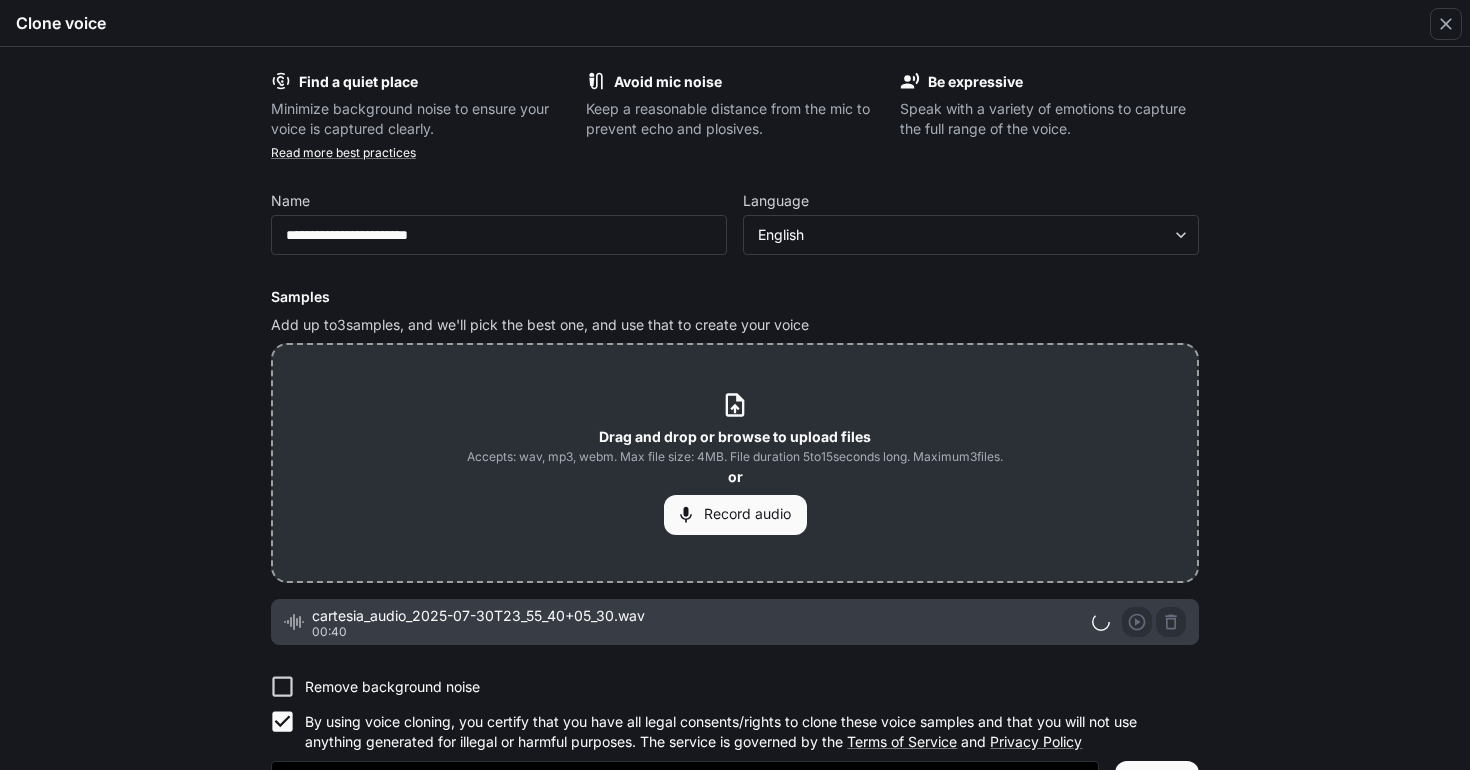 scroll, scrollTop: 54, scrollLeft: 0, axis: vertical 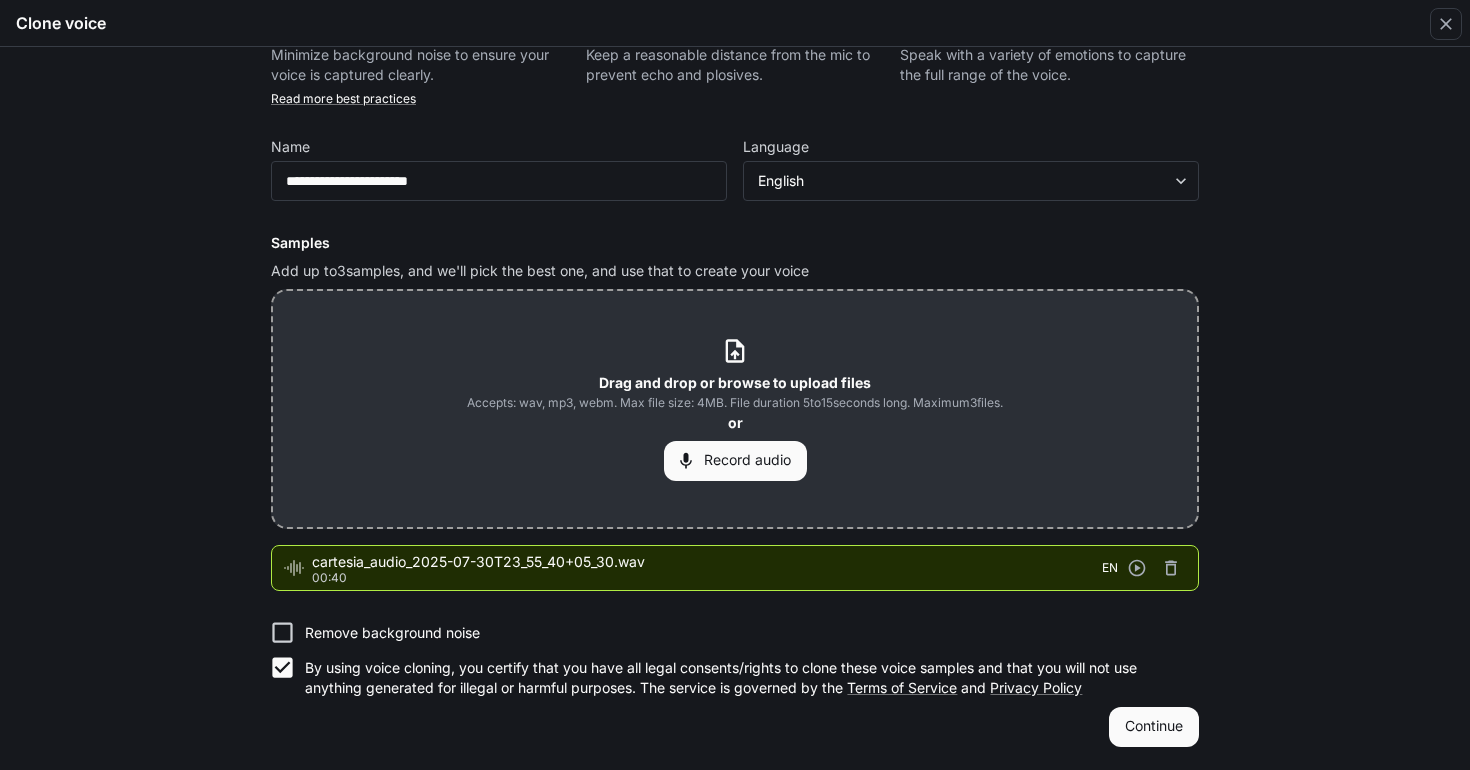 click on "Continue" at bounding box center (1154, 727) 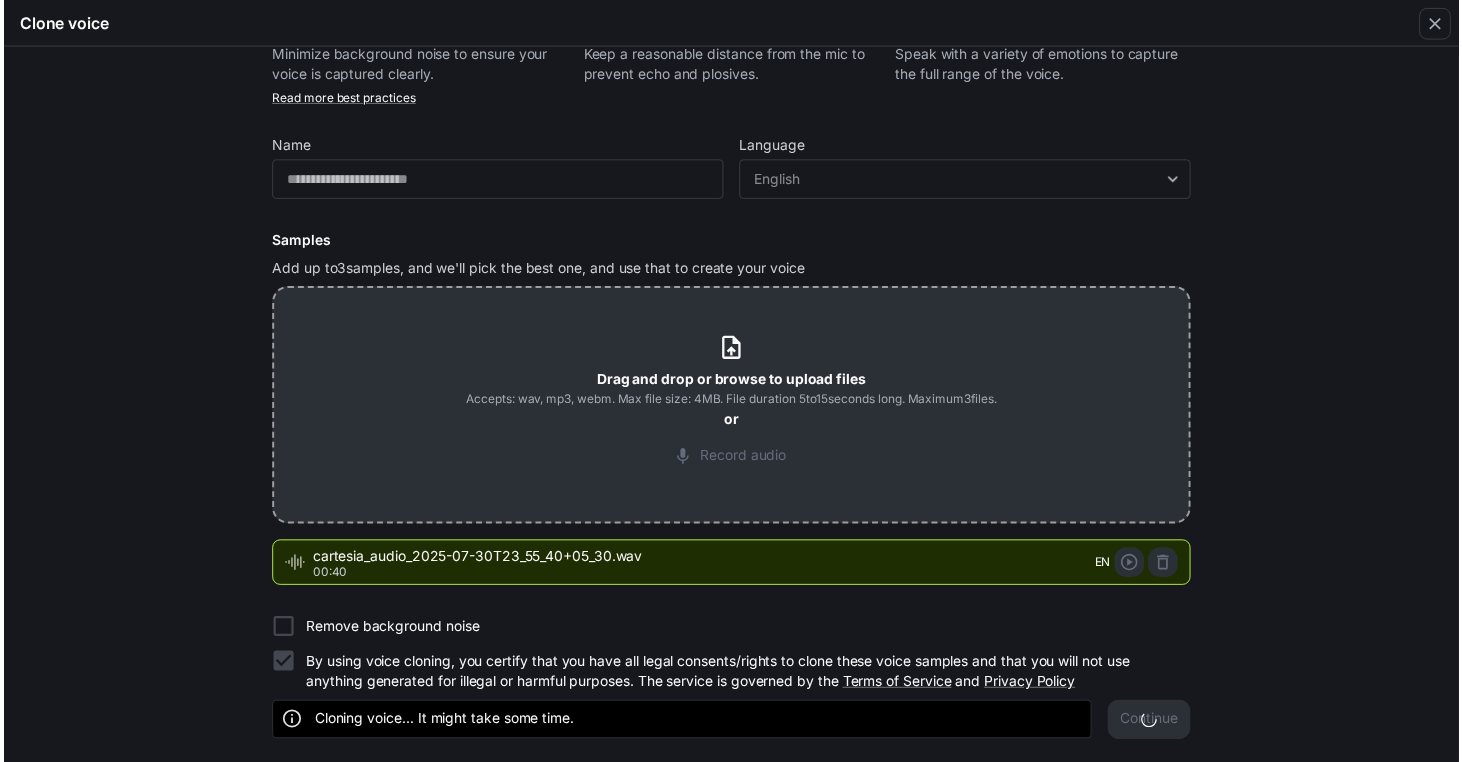 scroll, scrollTop: 0, scrollLeft: 0, axis: both 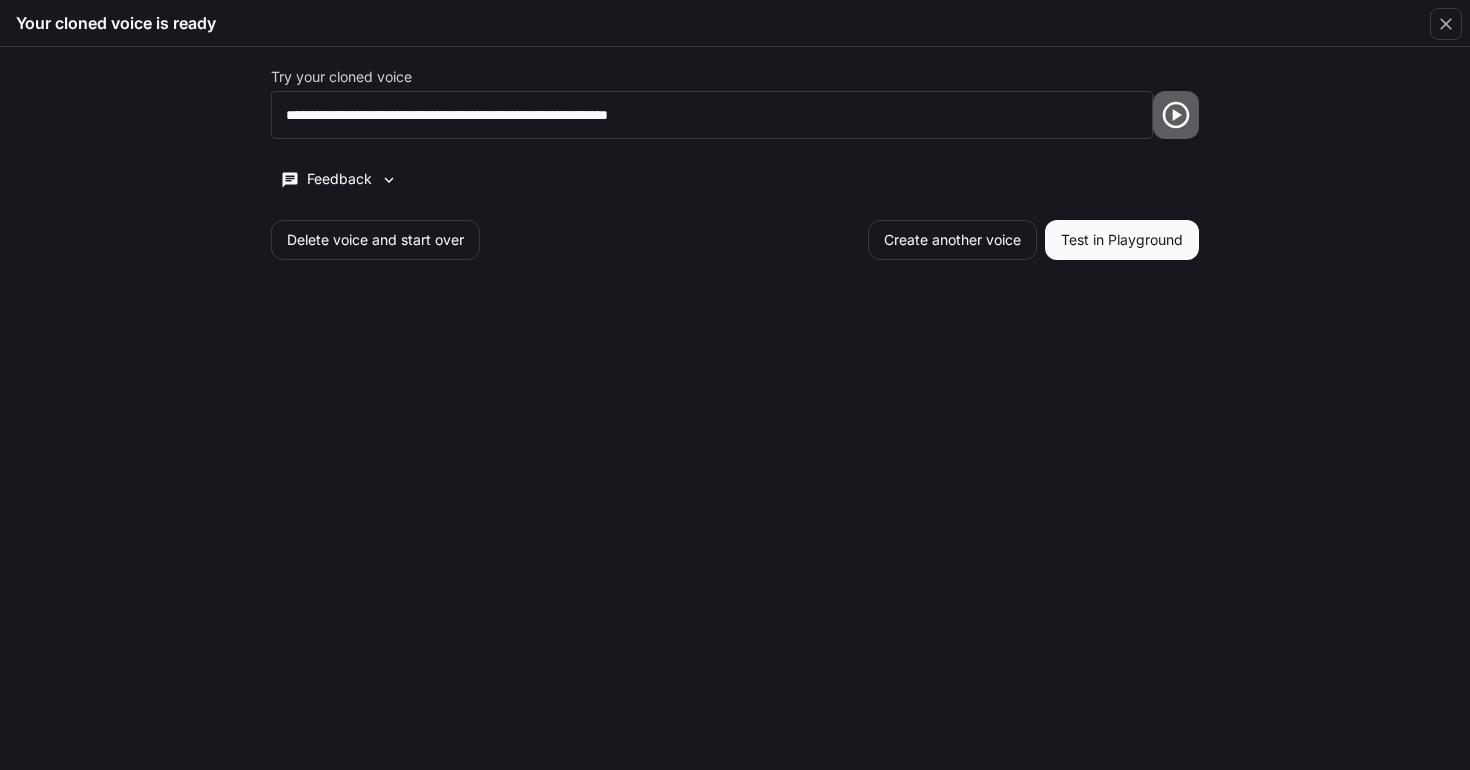 click 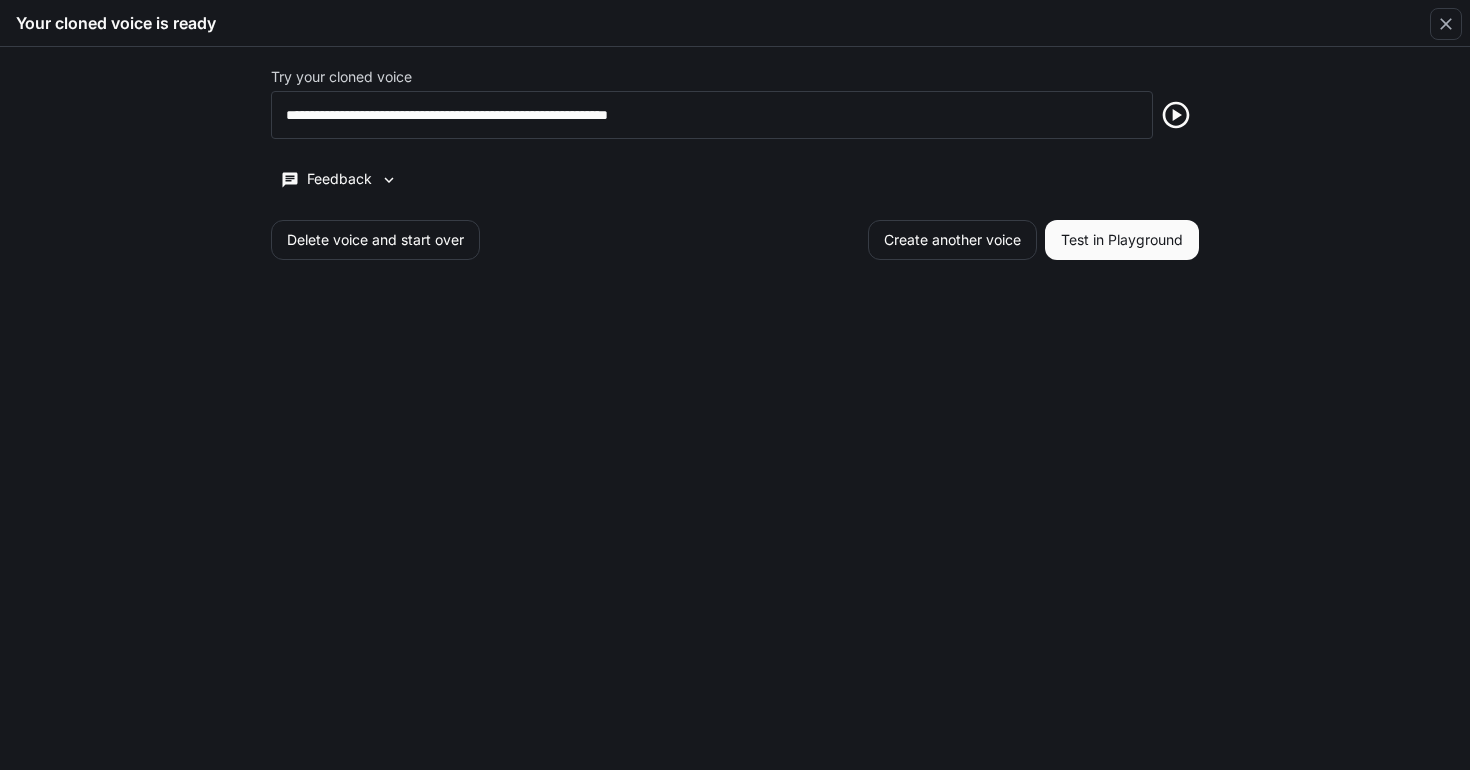 click on "Test in Playground" at bounding box center (1122, 240) 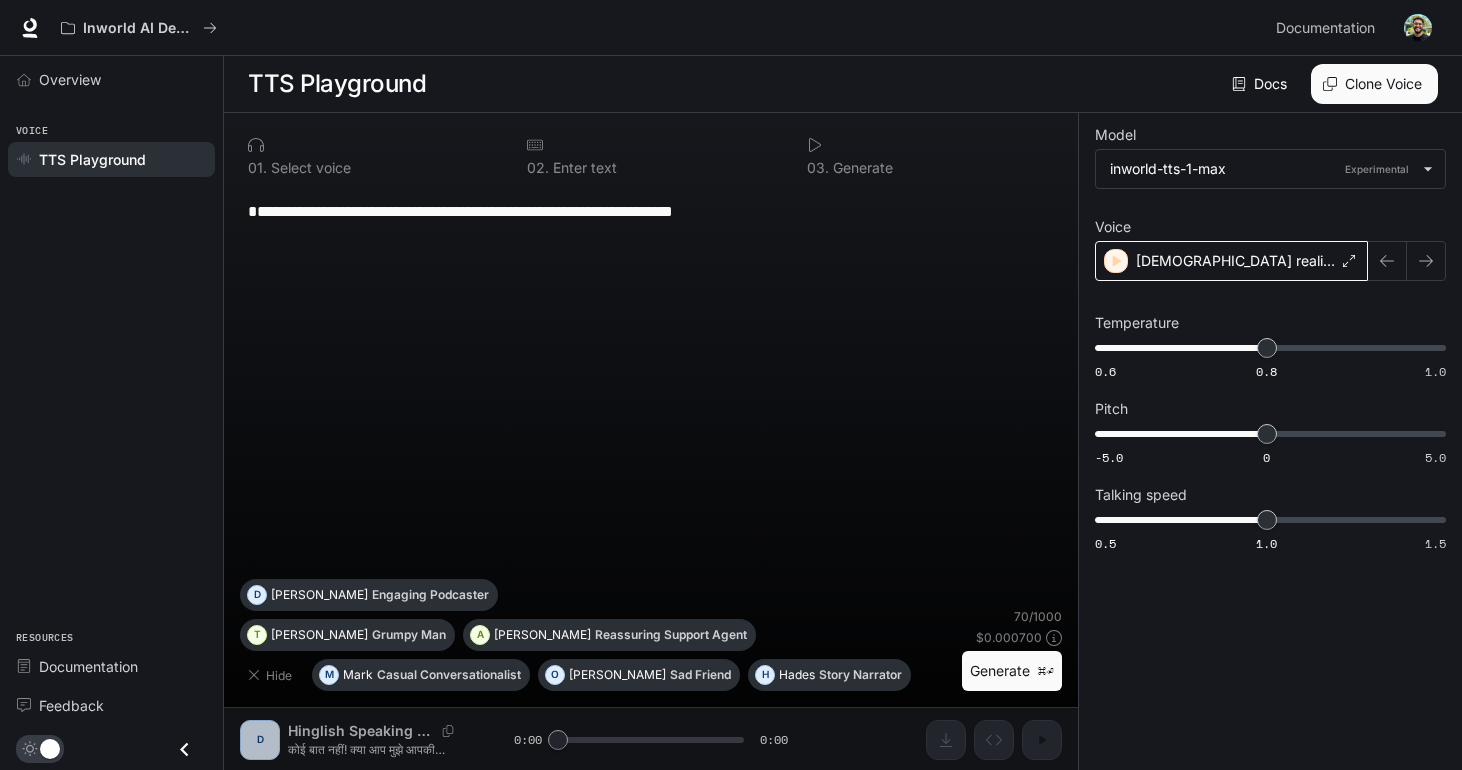 click on "[DEMOGRAPHIC_DATA] realistic english" at bounding box center [1235, 261] 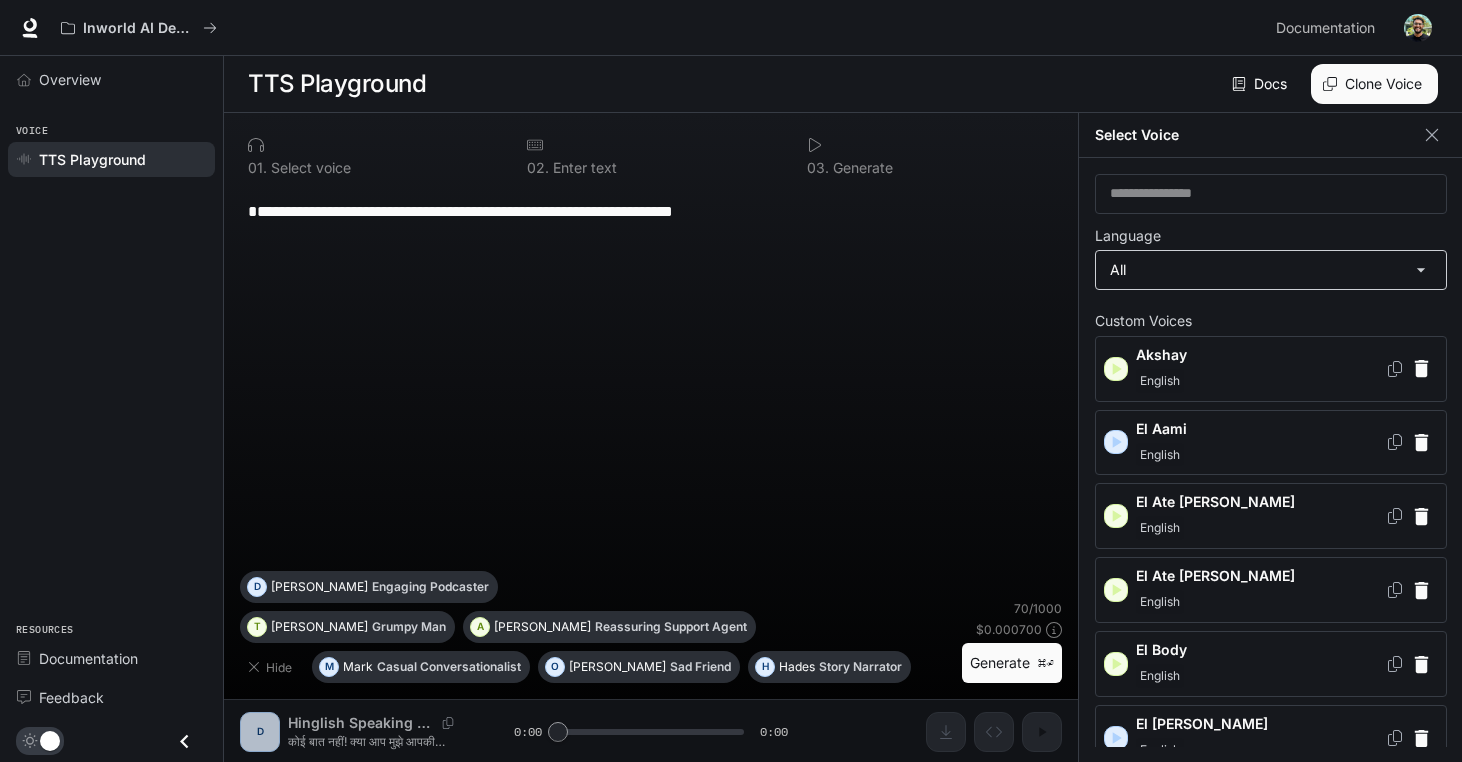 click on "**********" at bounding box center (731, 381) 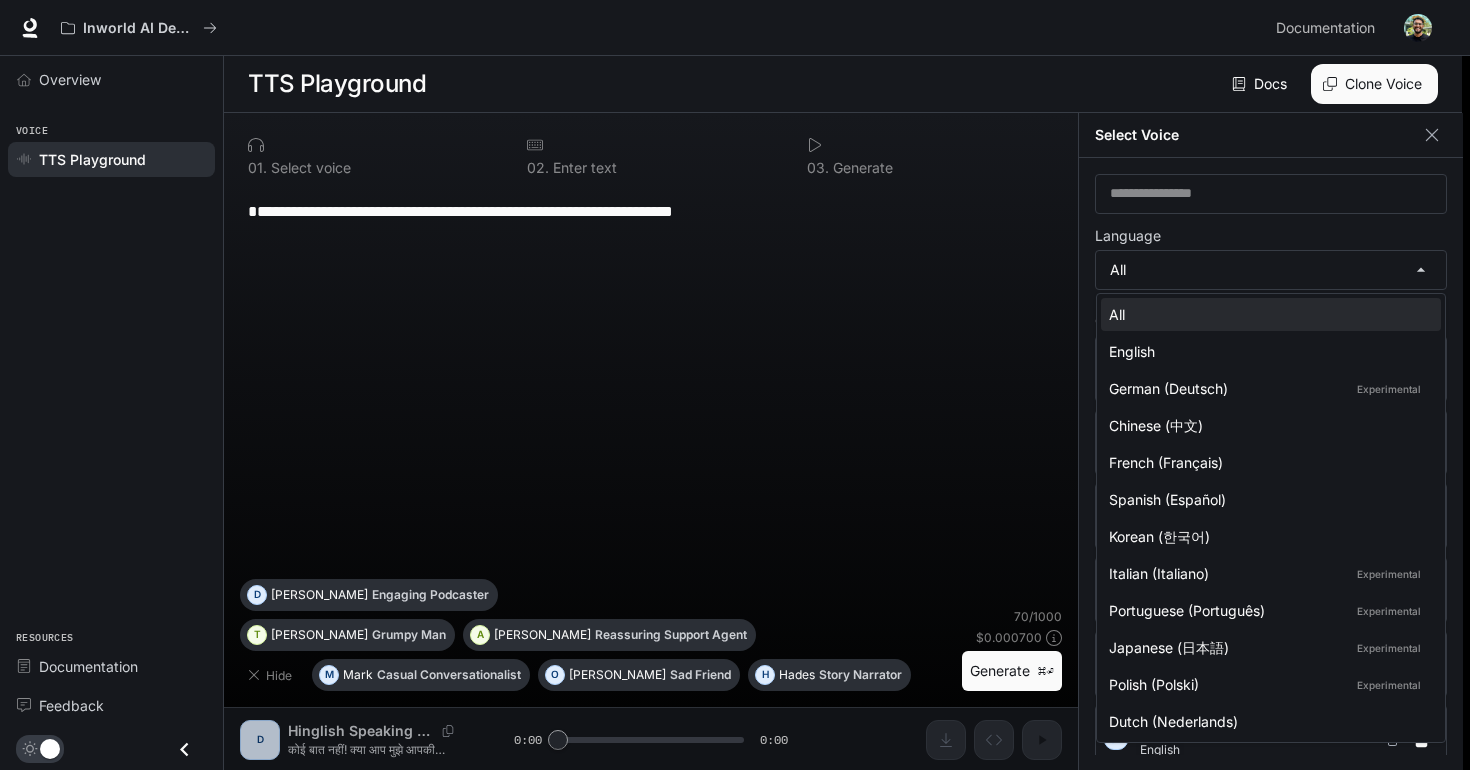 click at bounding box center (735, 385) 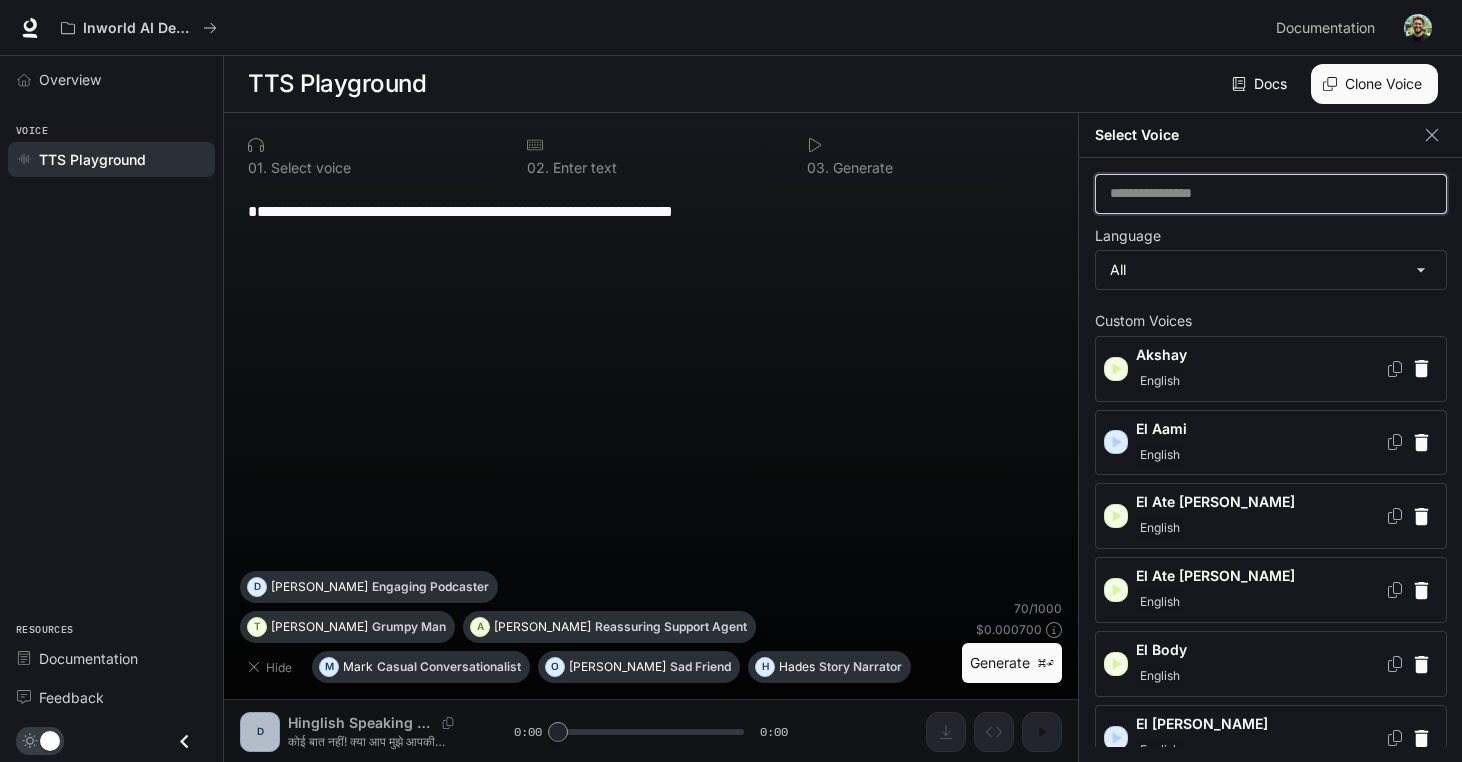 click at bounding box center (1271, 194) 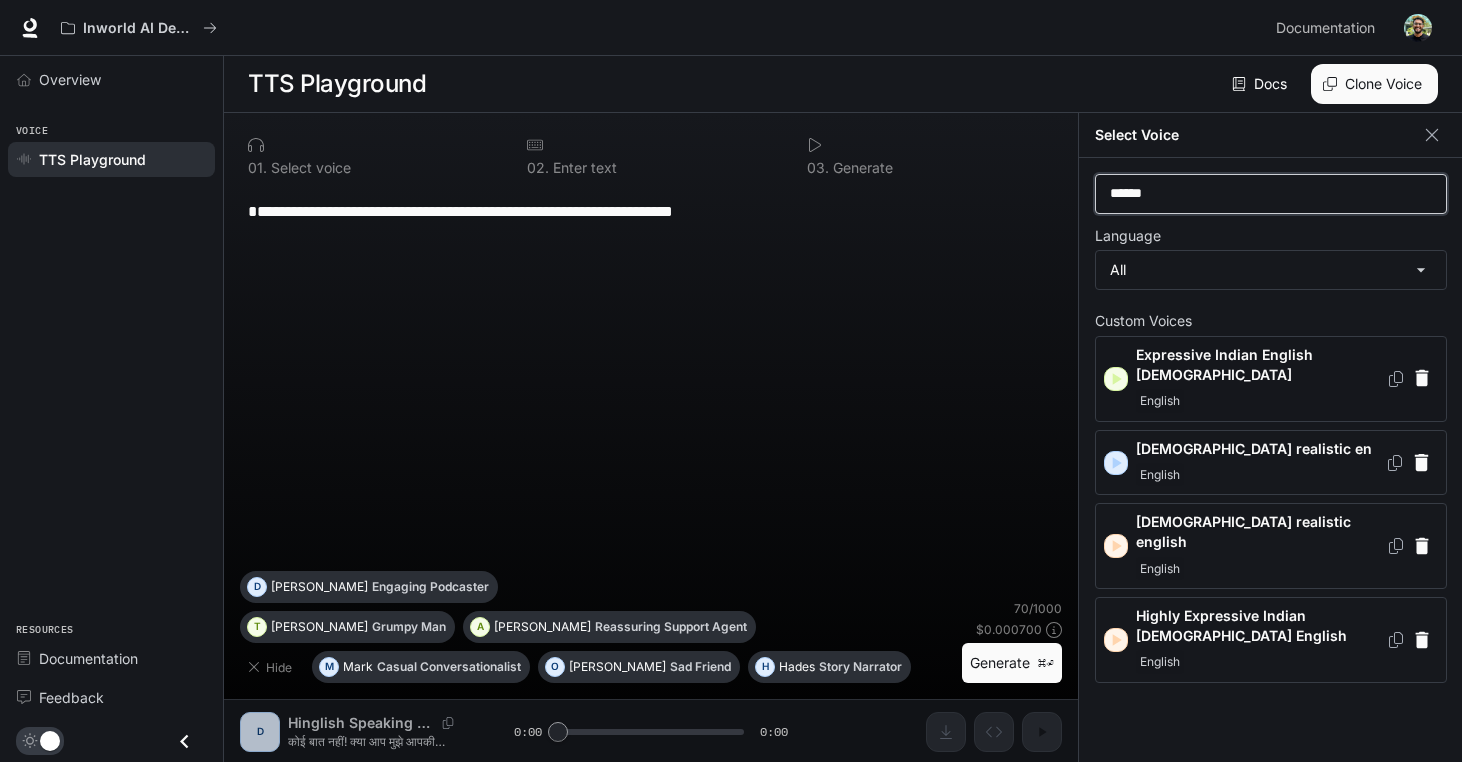type on "******" 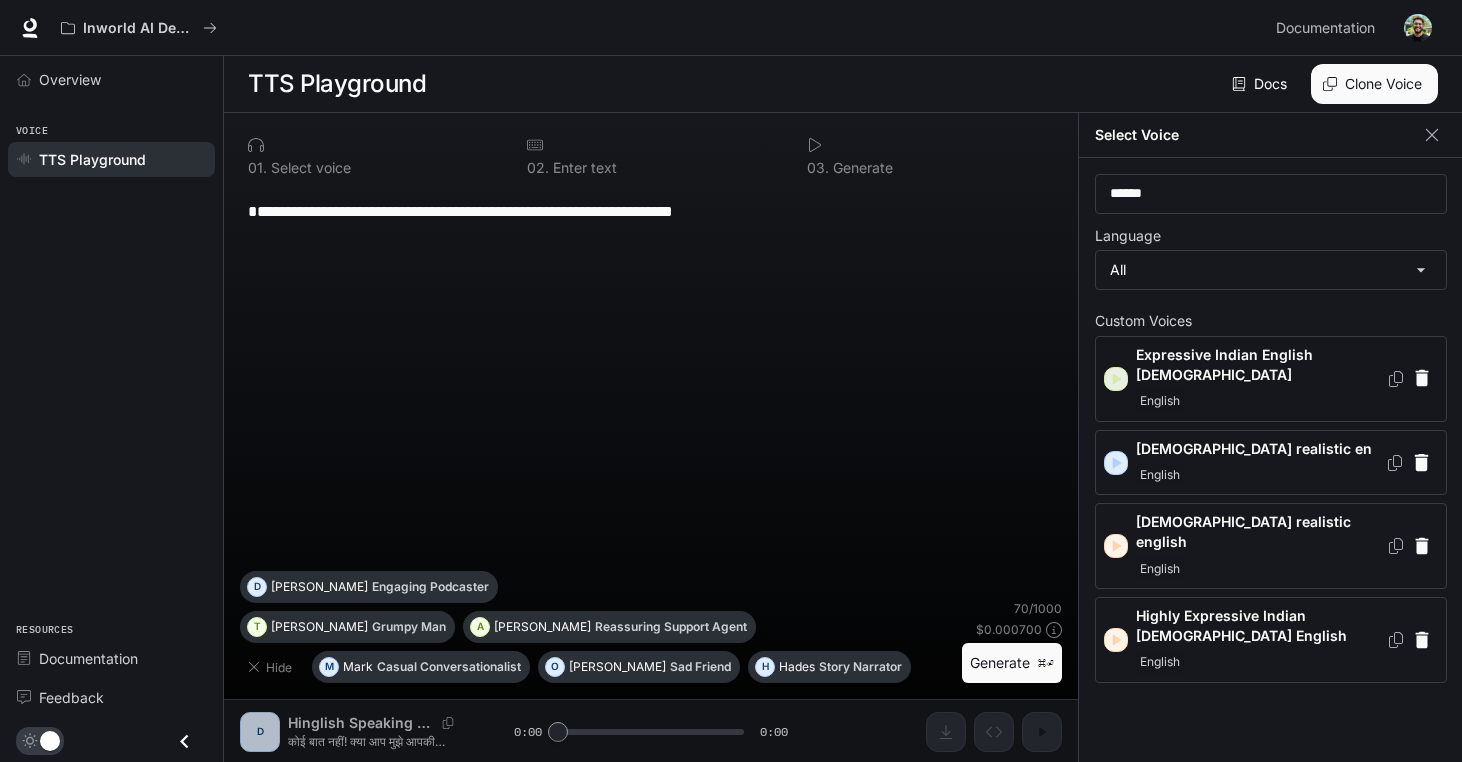 click 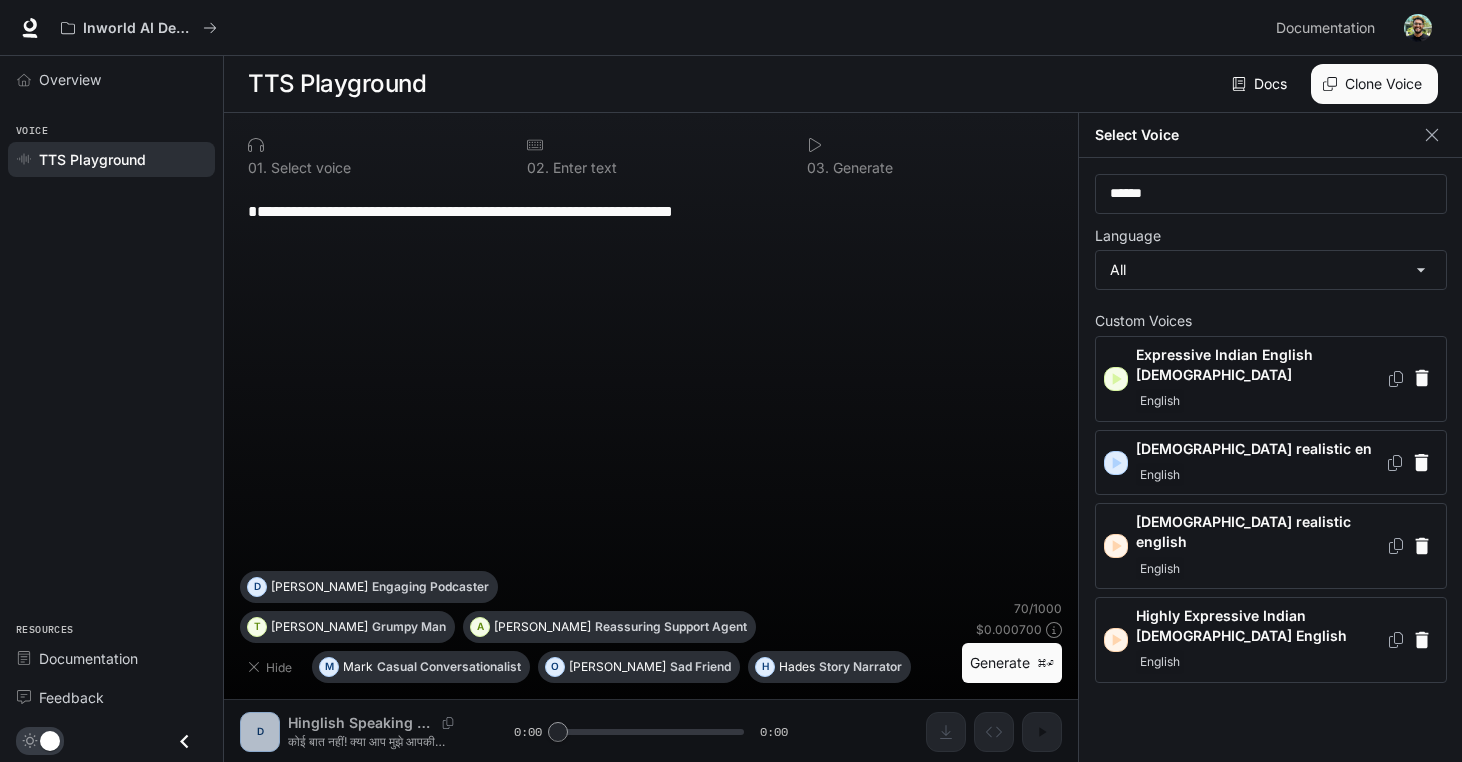 click 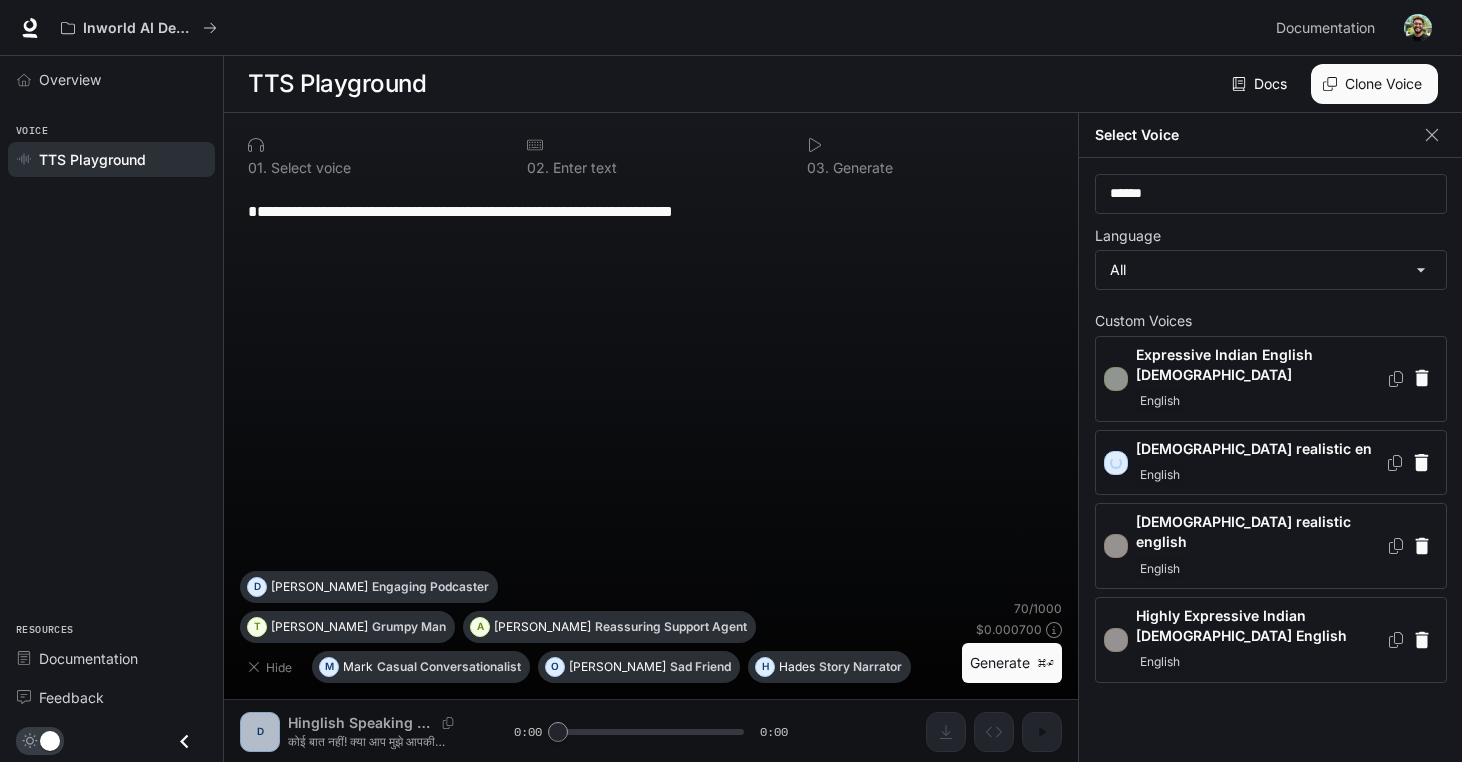 click on "Expressive Indian English [DEMOGRAPHIC_DATA]" at bounding box center (1261, 365) 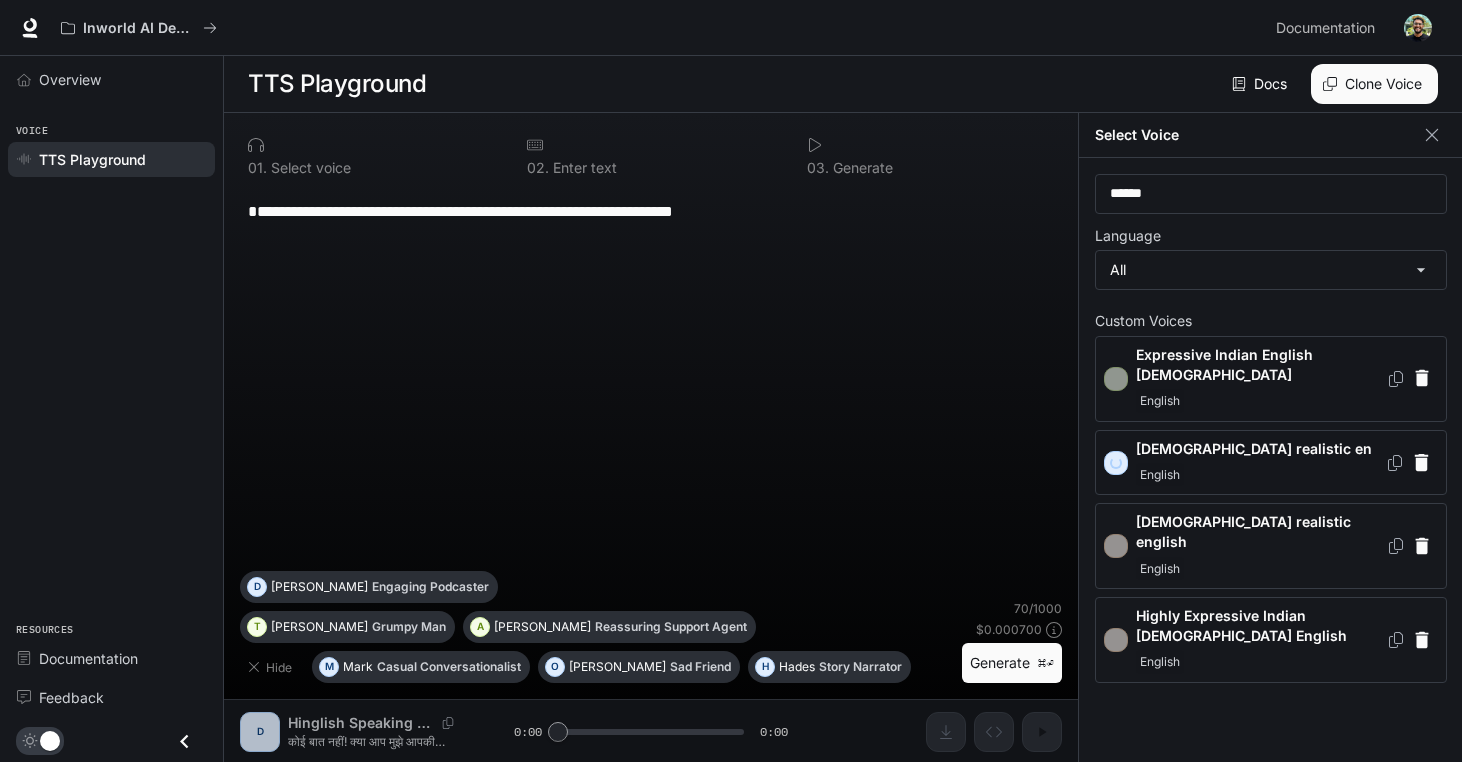 type 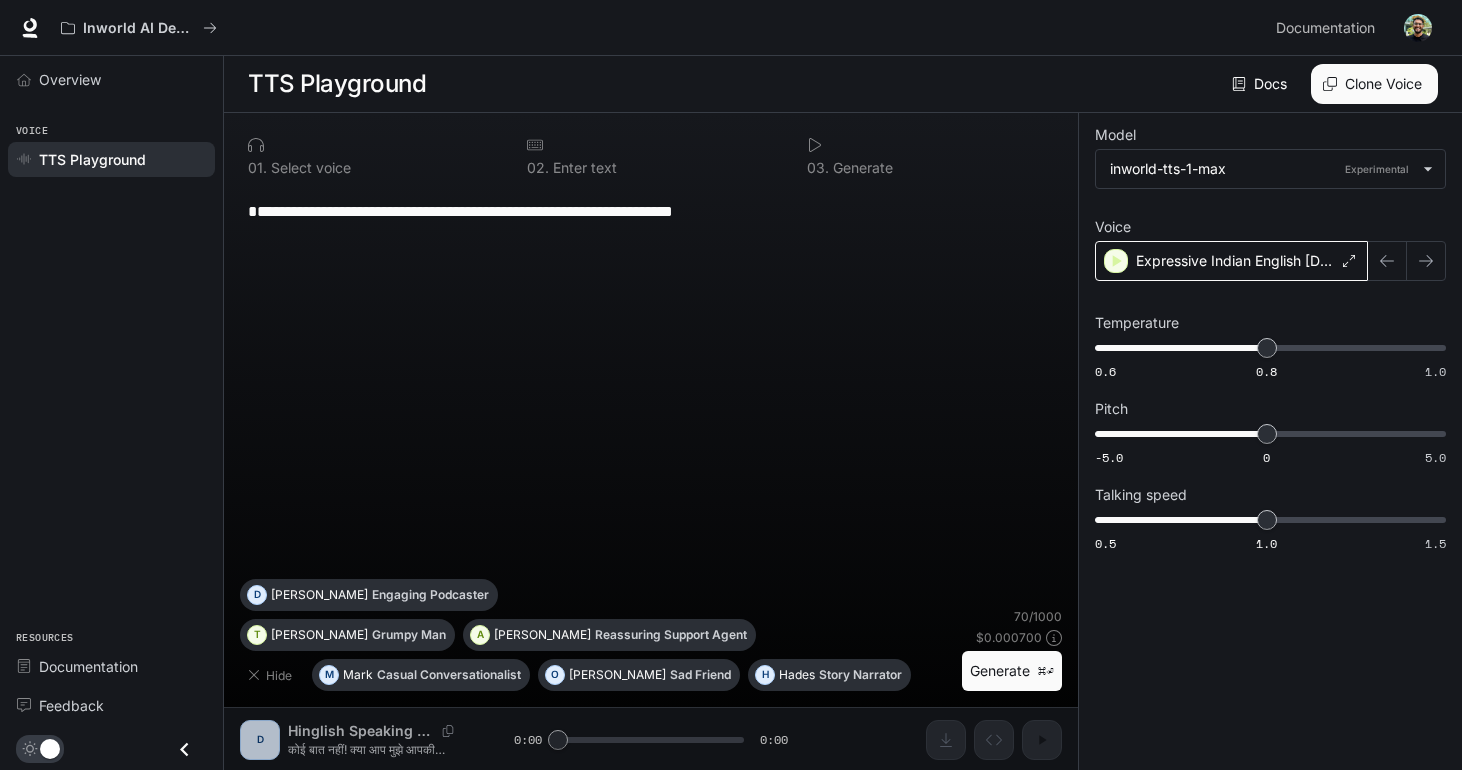 click on "Expressive Indian English [DEMOGRAPHIC_DATA]" at bounding box center (1235, 261) 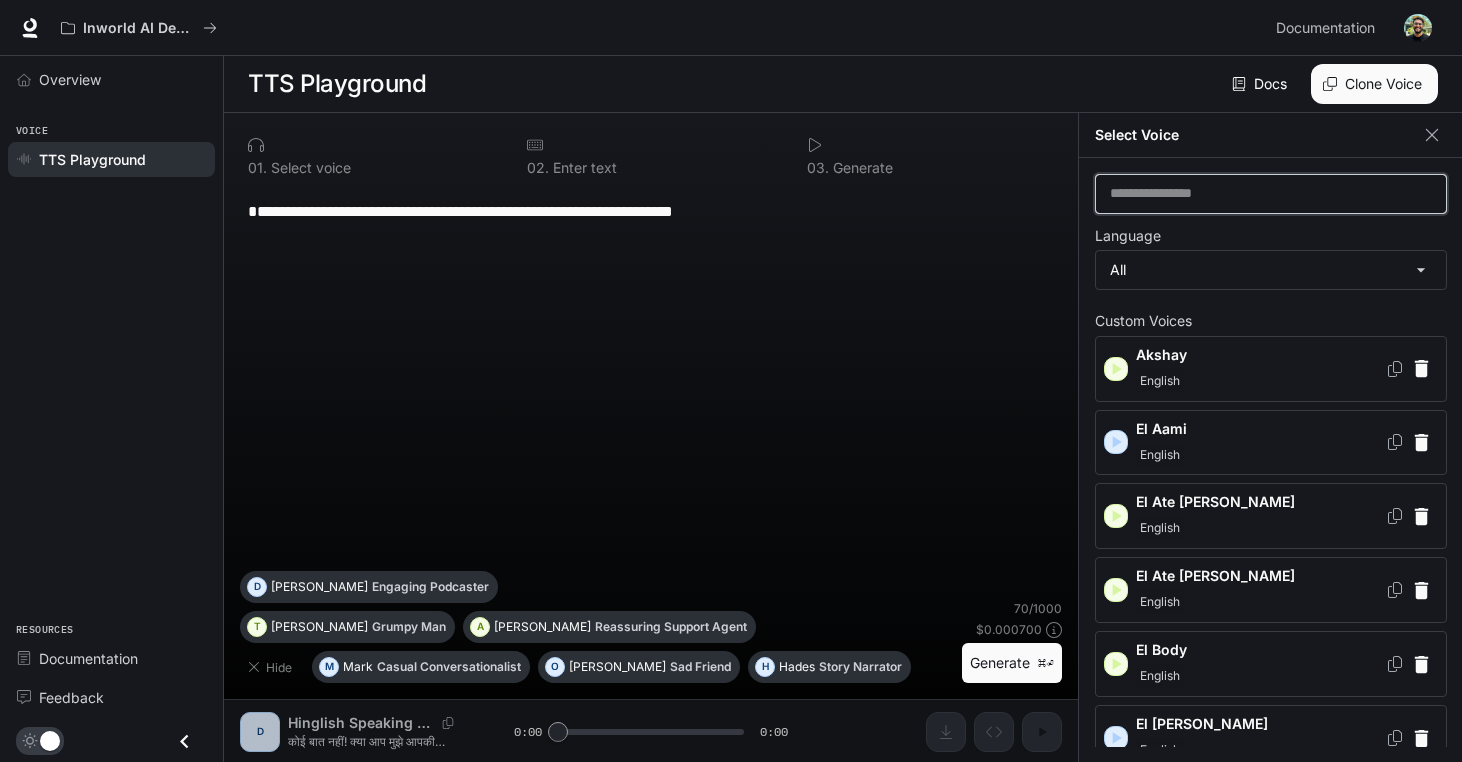 click at bounding box center [1271, 194] 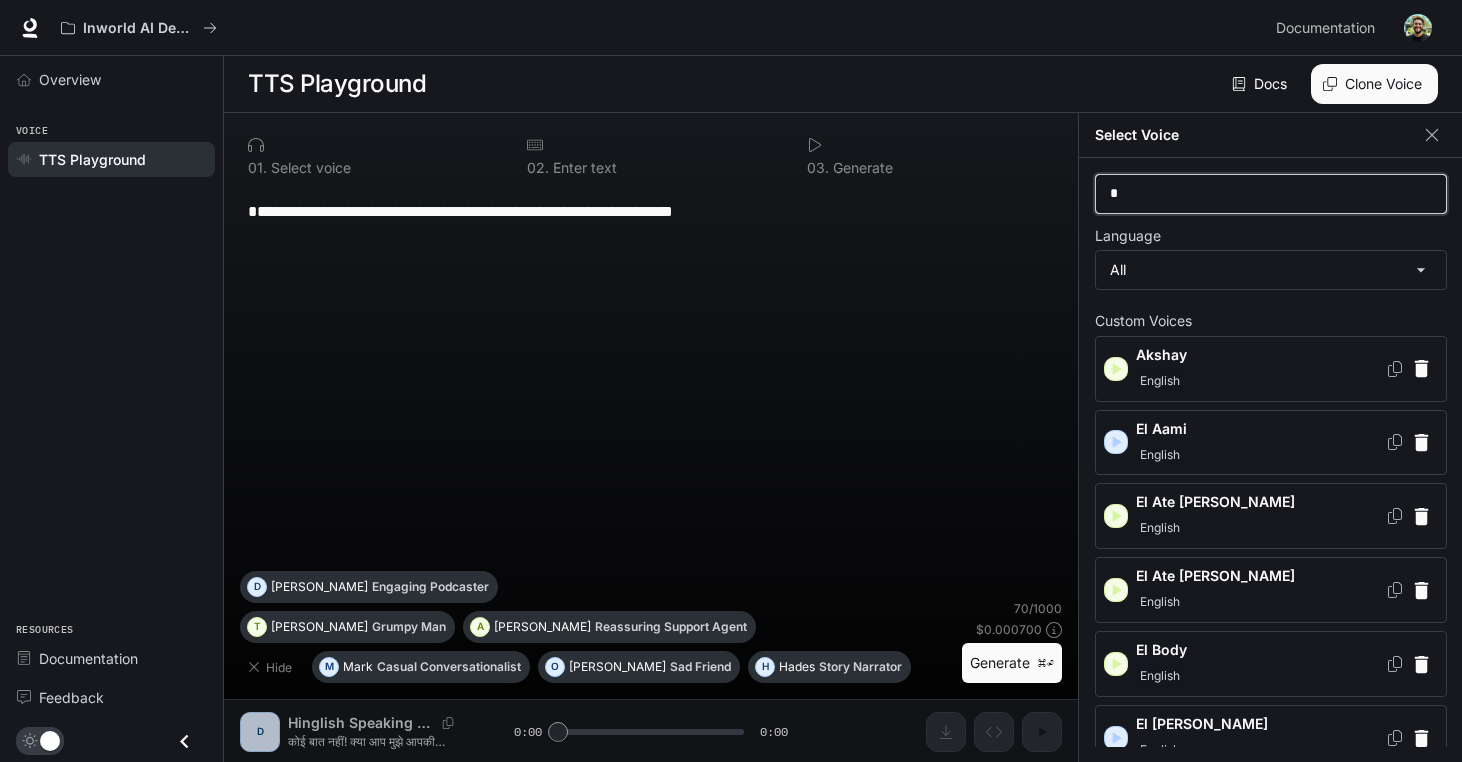 type on "**" 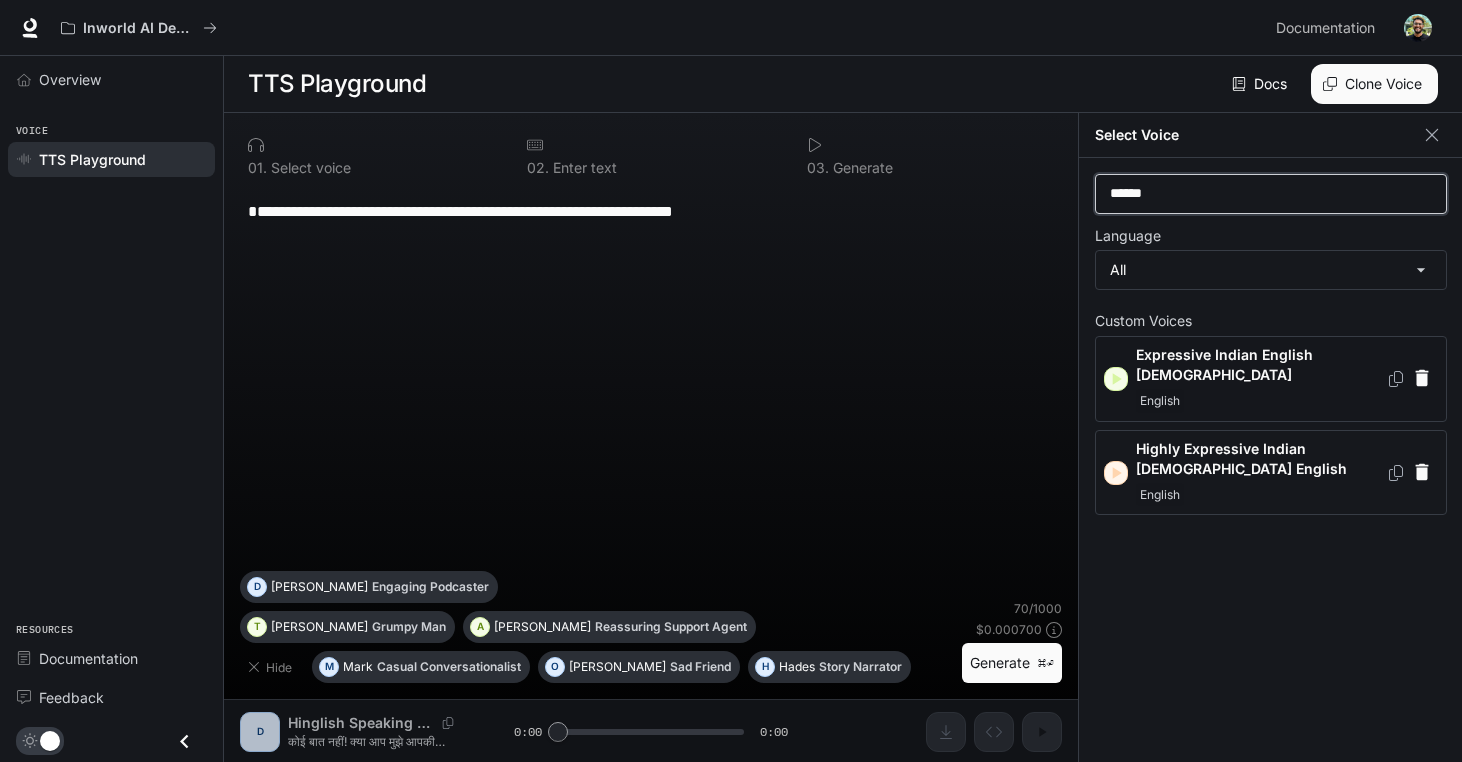 type on "******" 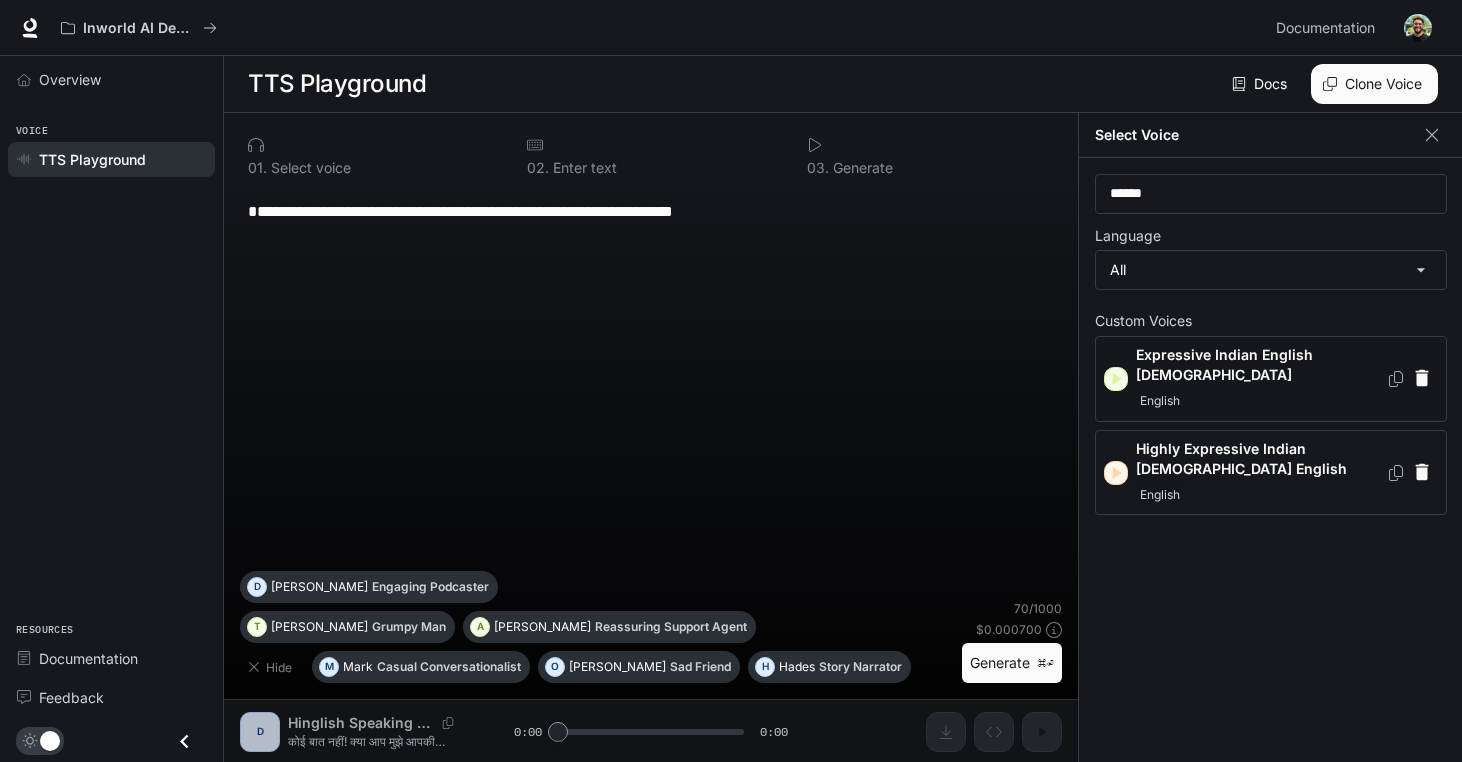 click 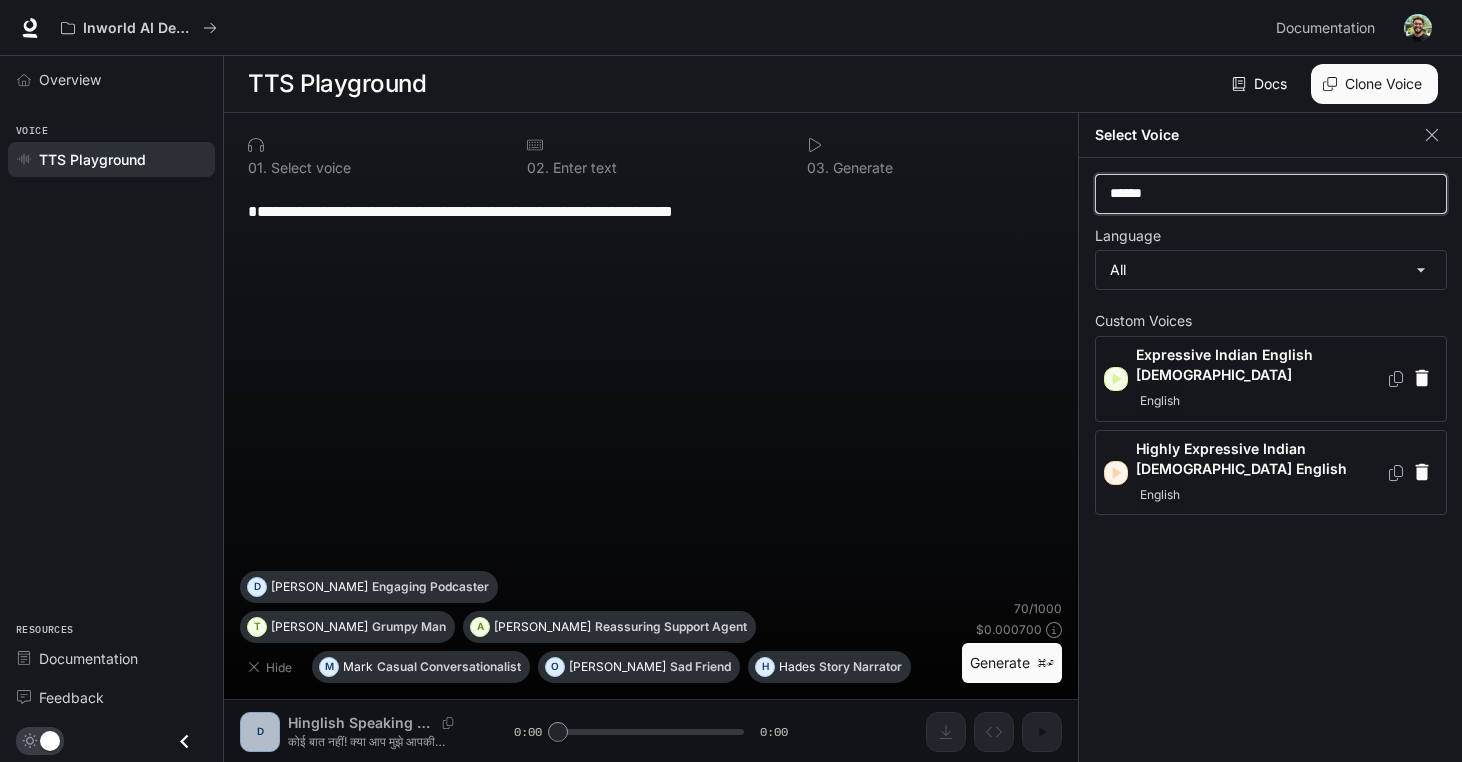 click on "******" at bounding box center (1271, 194) 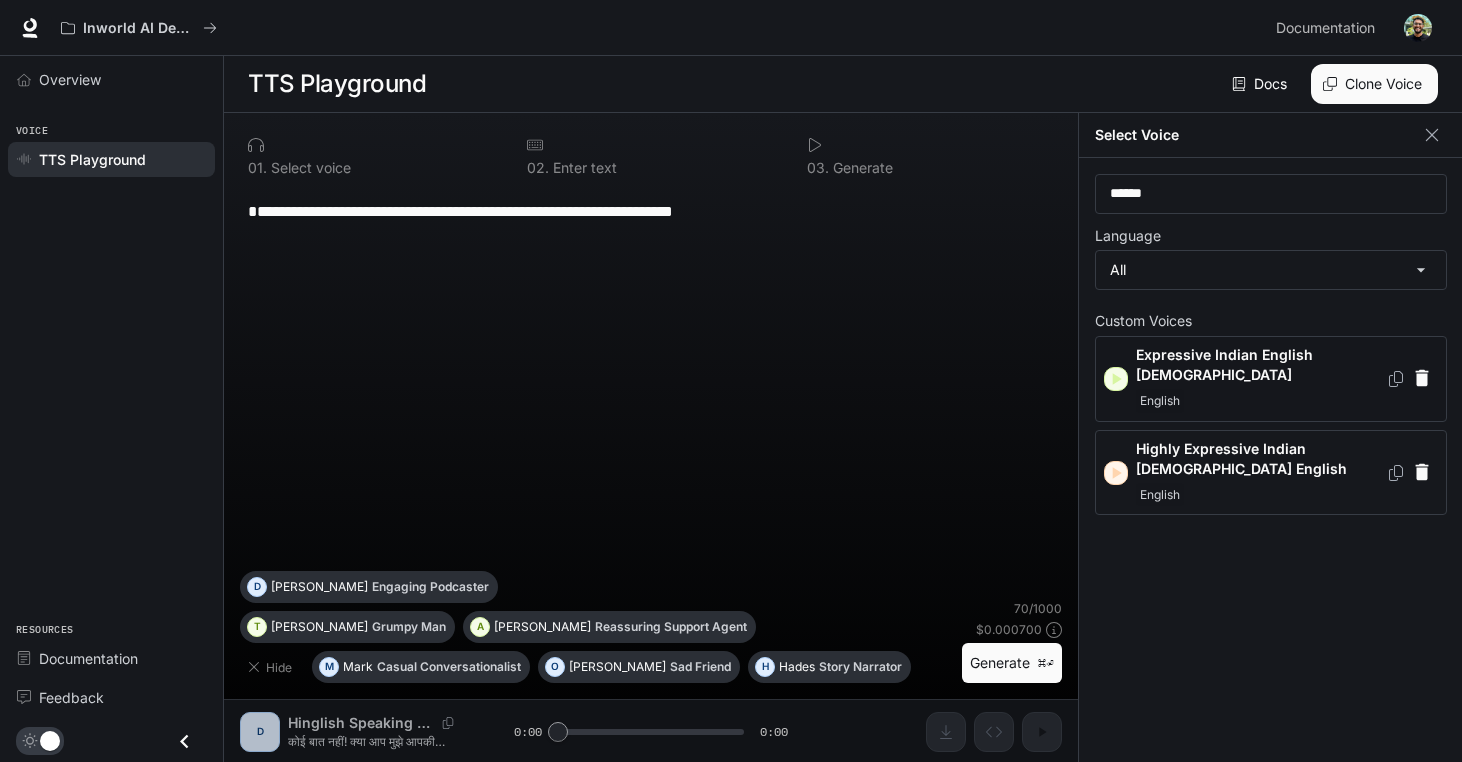 click on "English" at bounding box center (1261, 401) 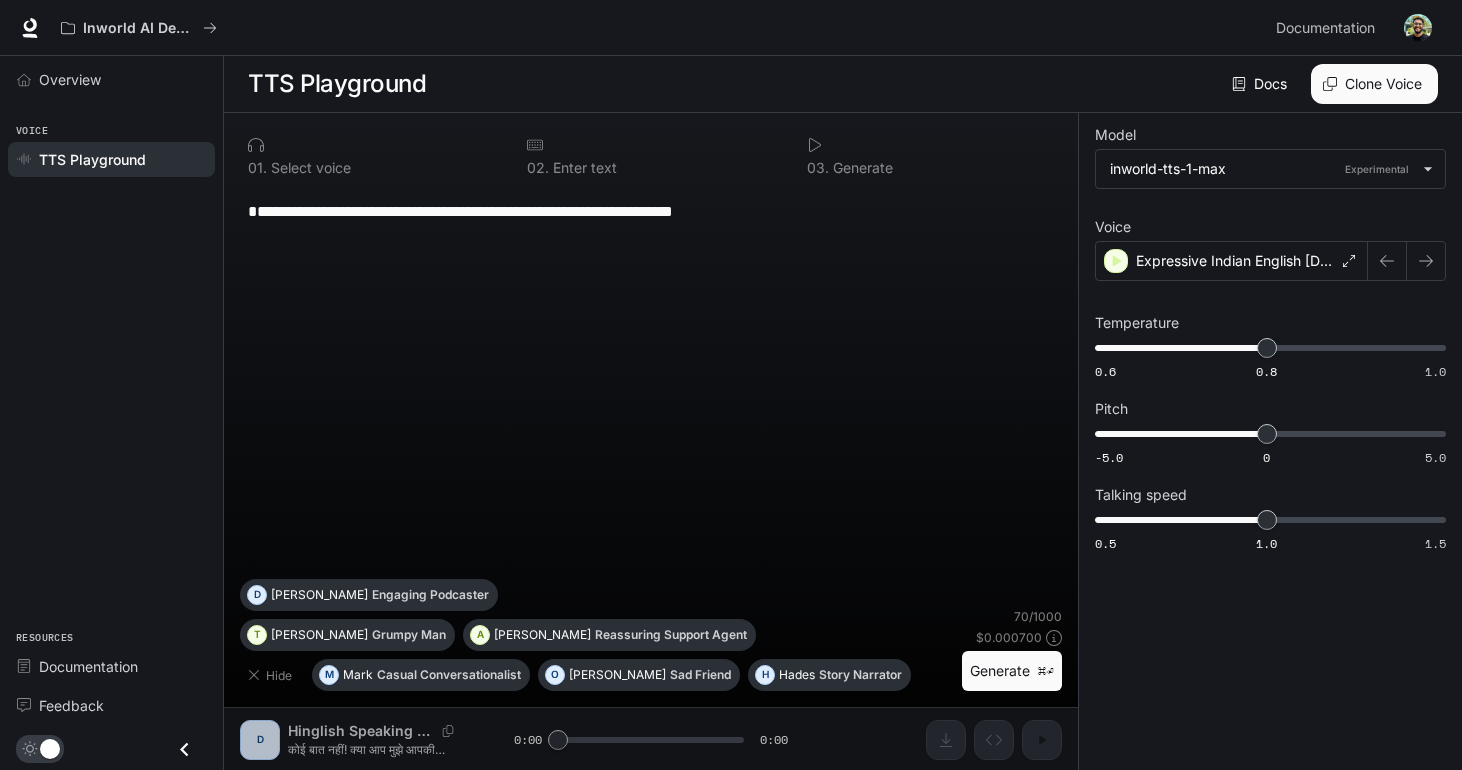 click on "Generate ⌘⏎" at bounding box center [1012, 671] 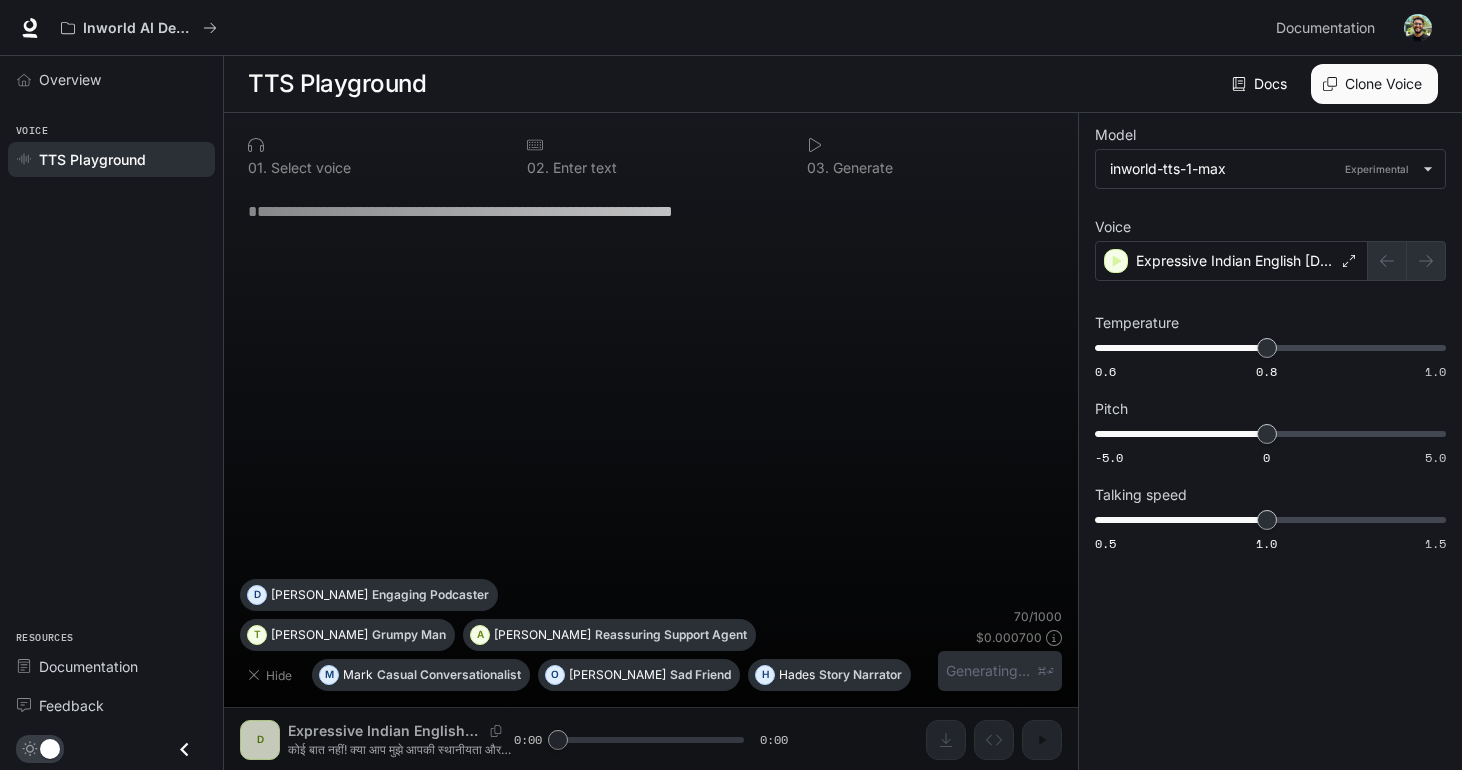 click on "**********" at bounding box center (651, 211) 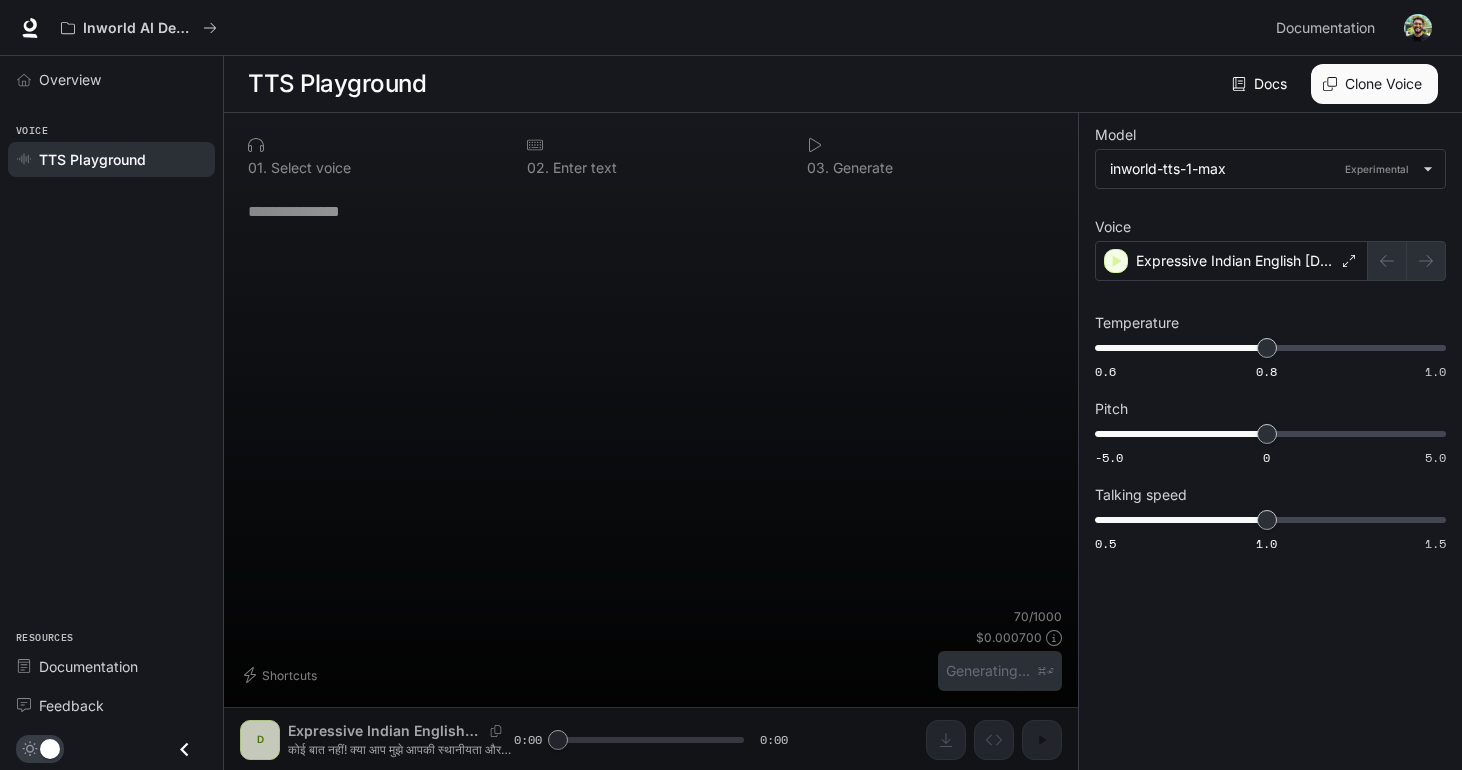 type on "**********" 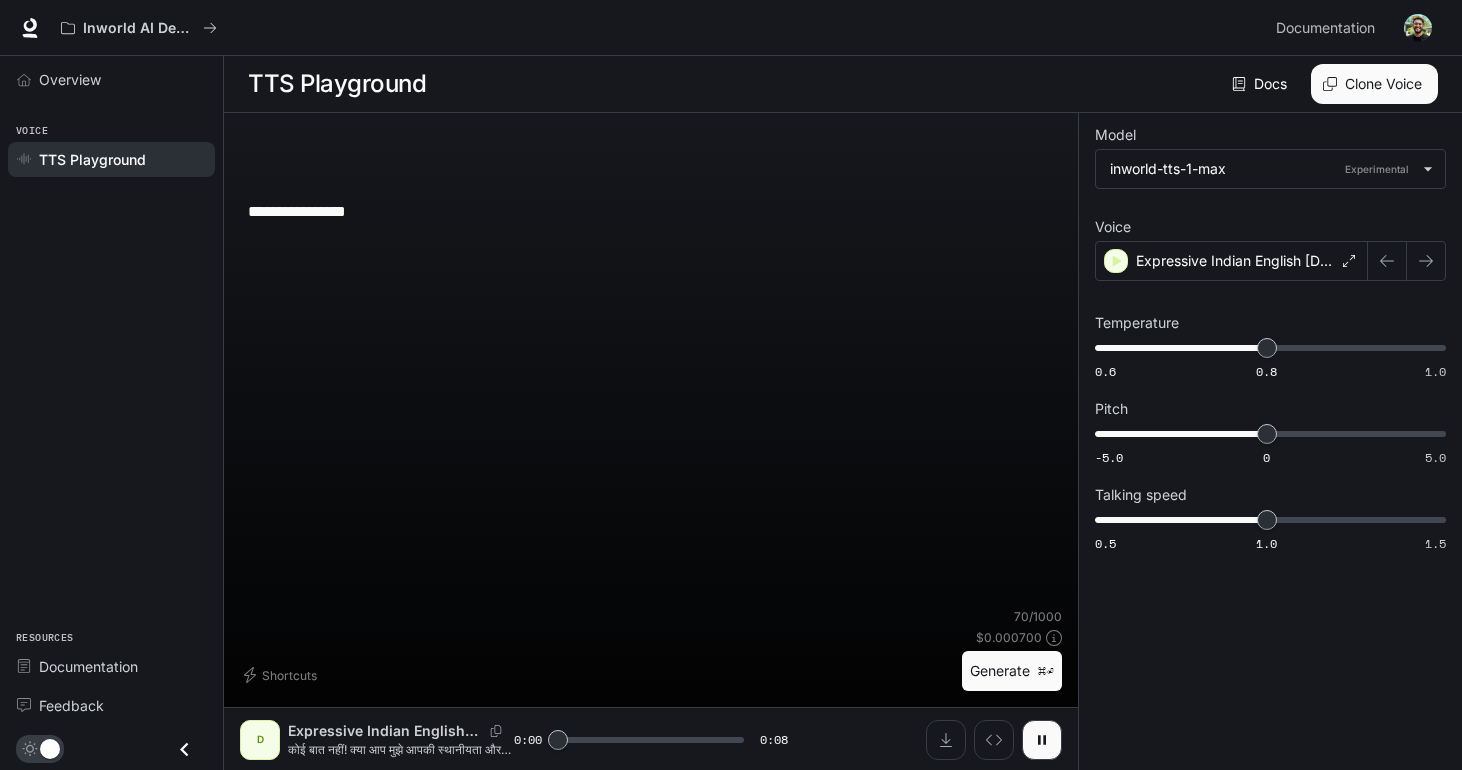 type on "***" 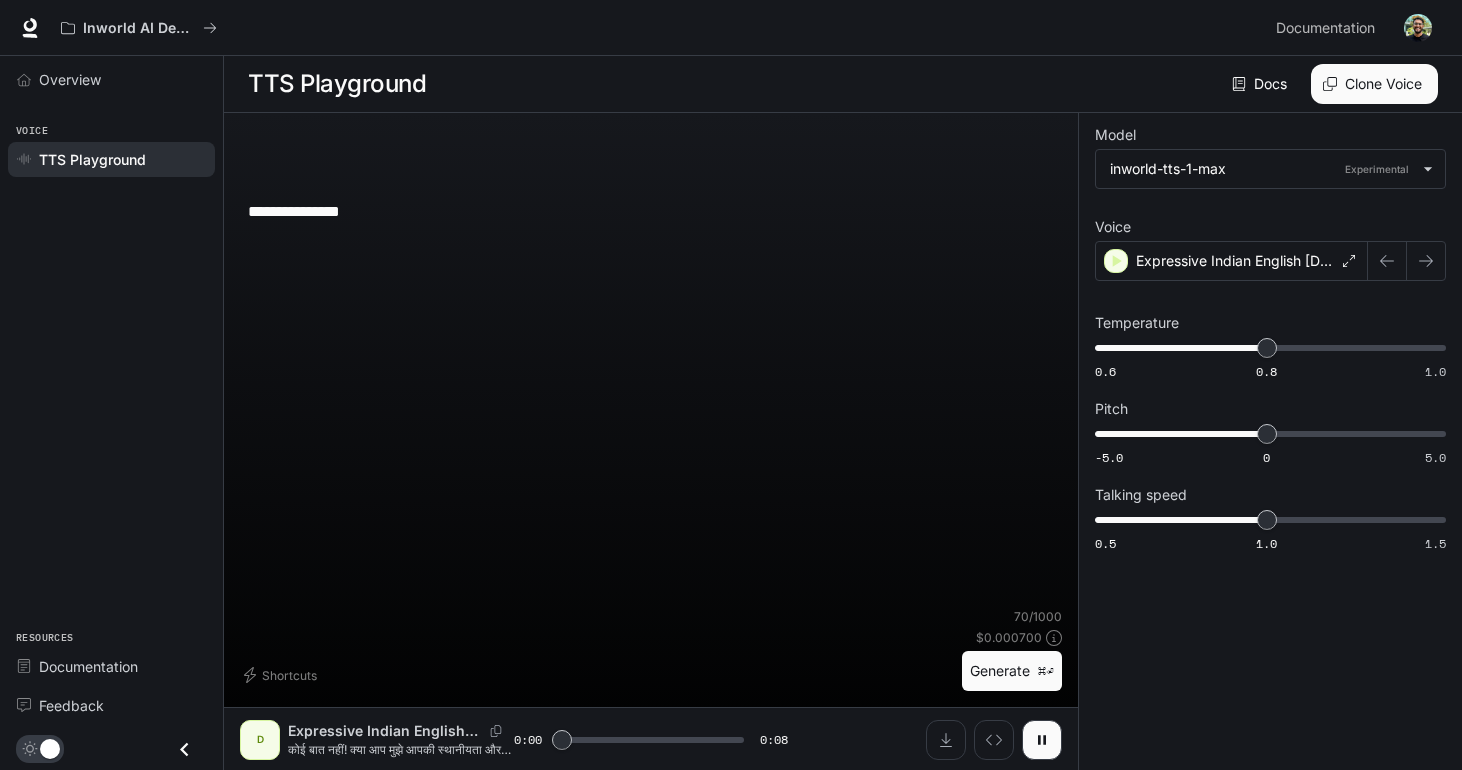 type on "**********" 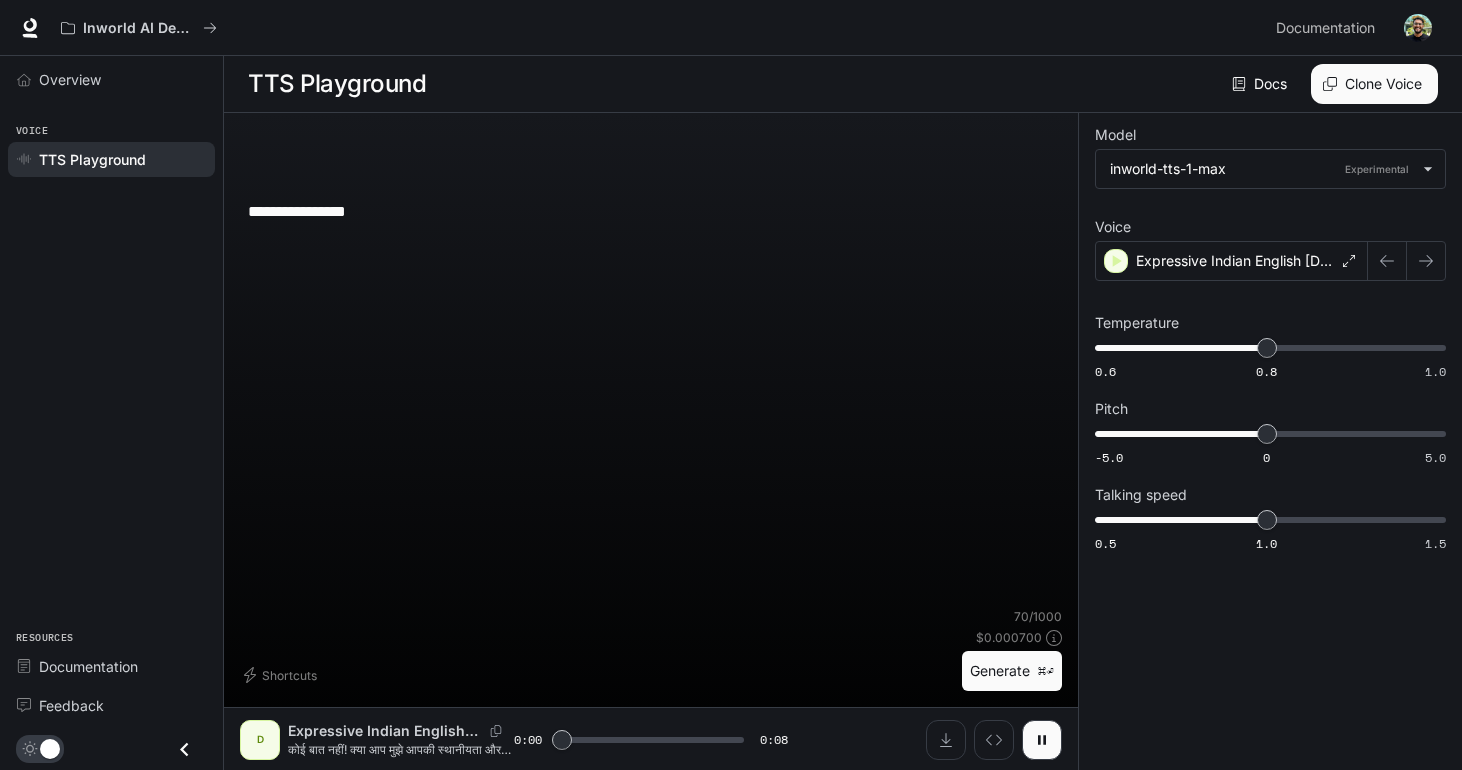 type on "**********" 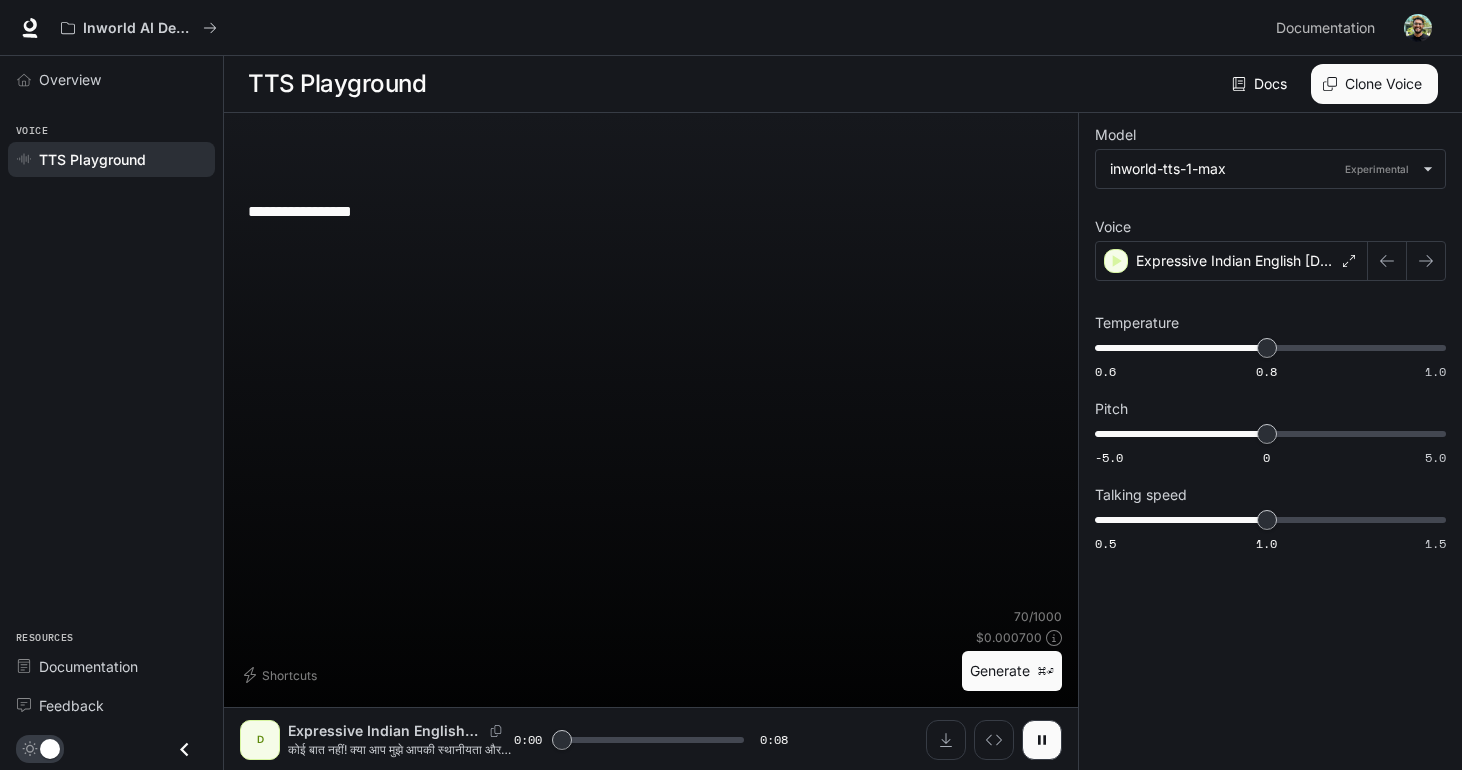 type on "***" 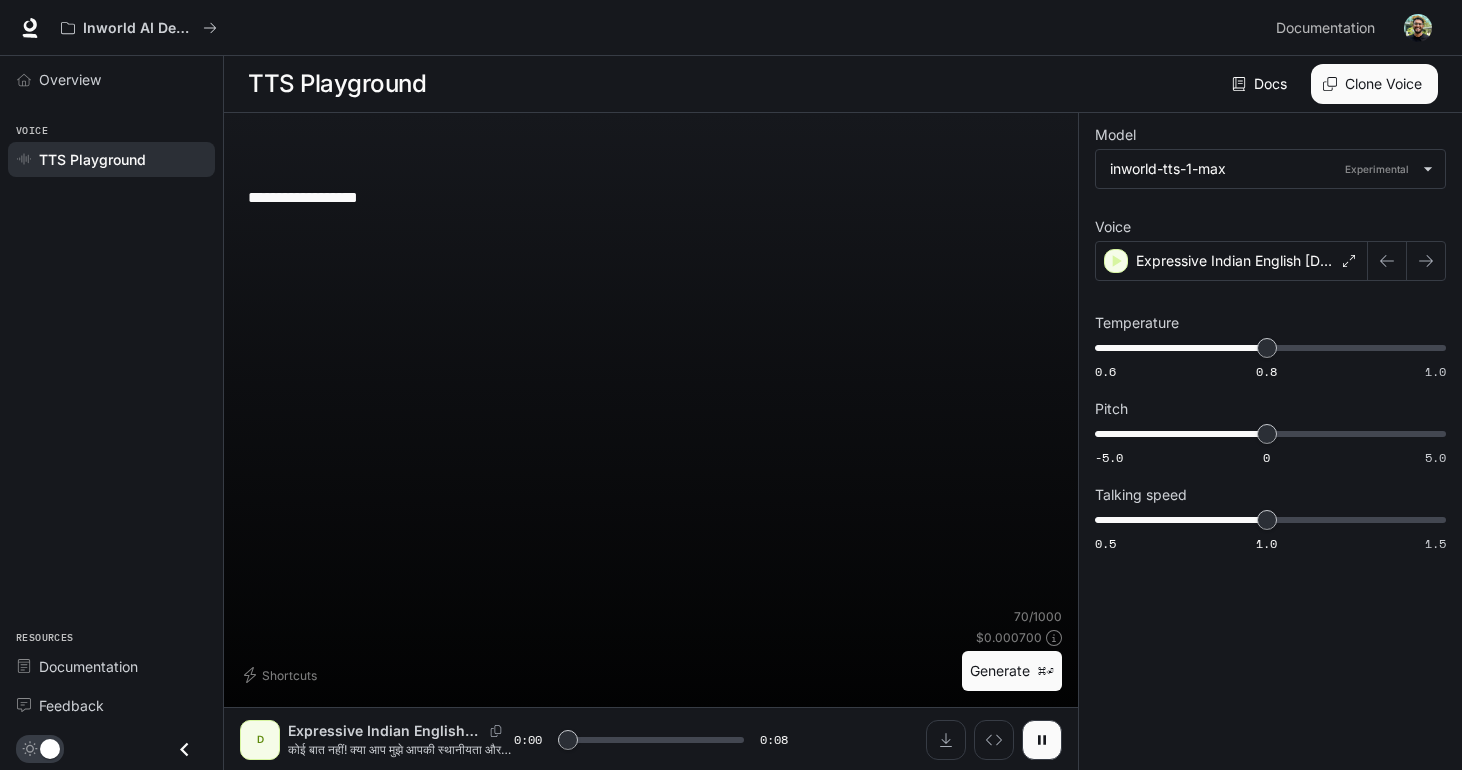 type on "***" 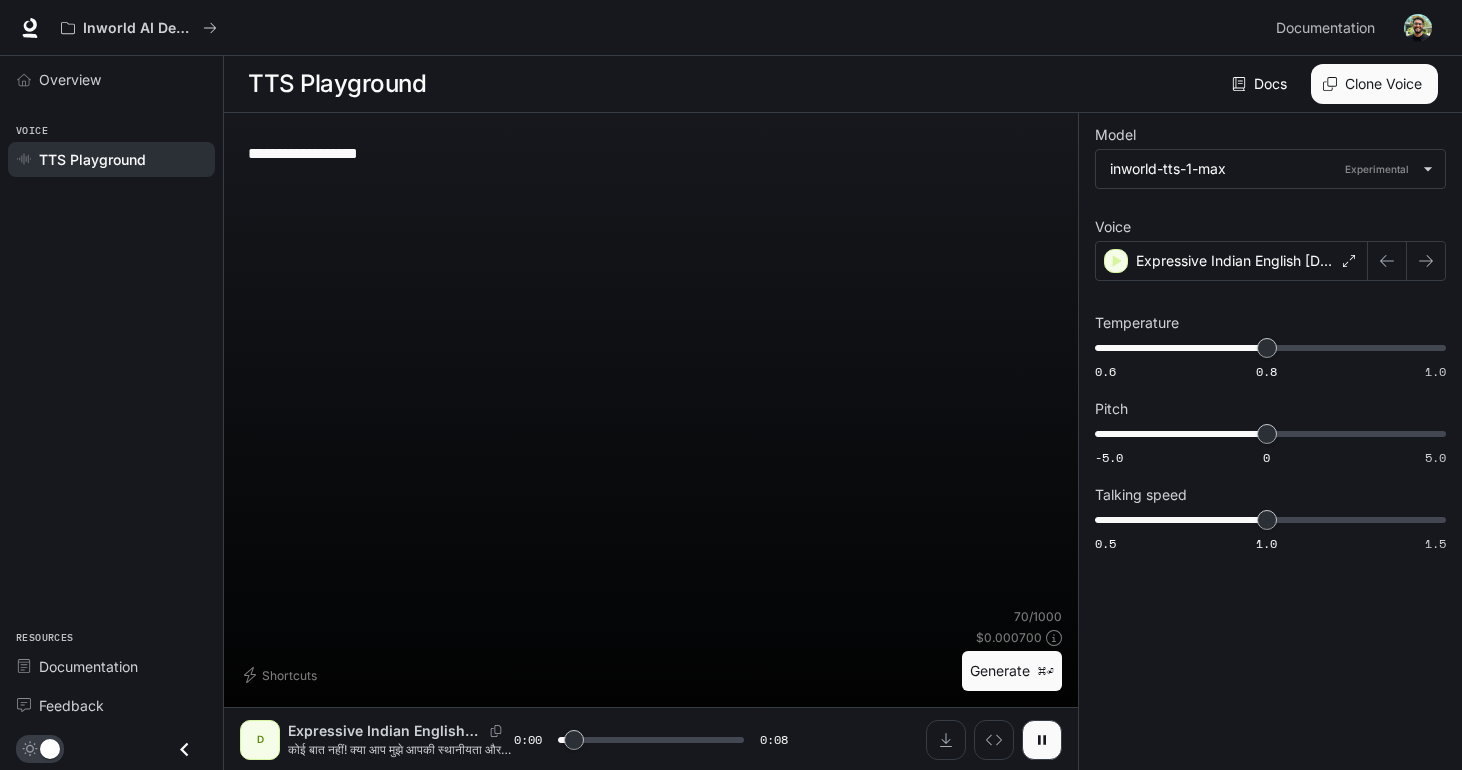type on "**********" 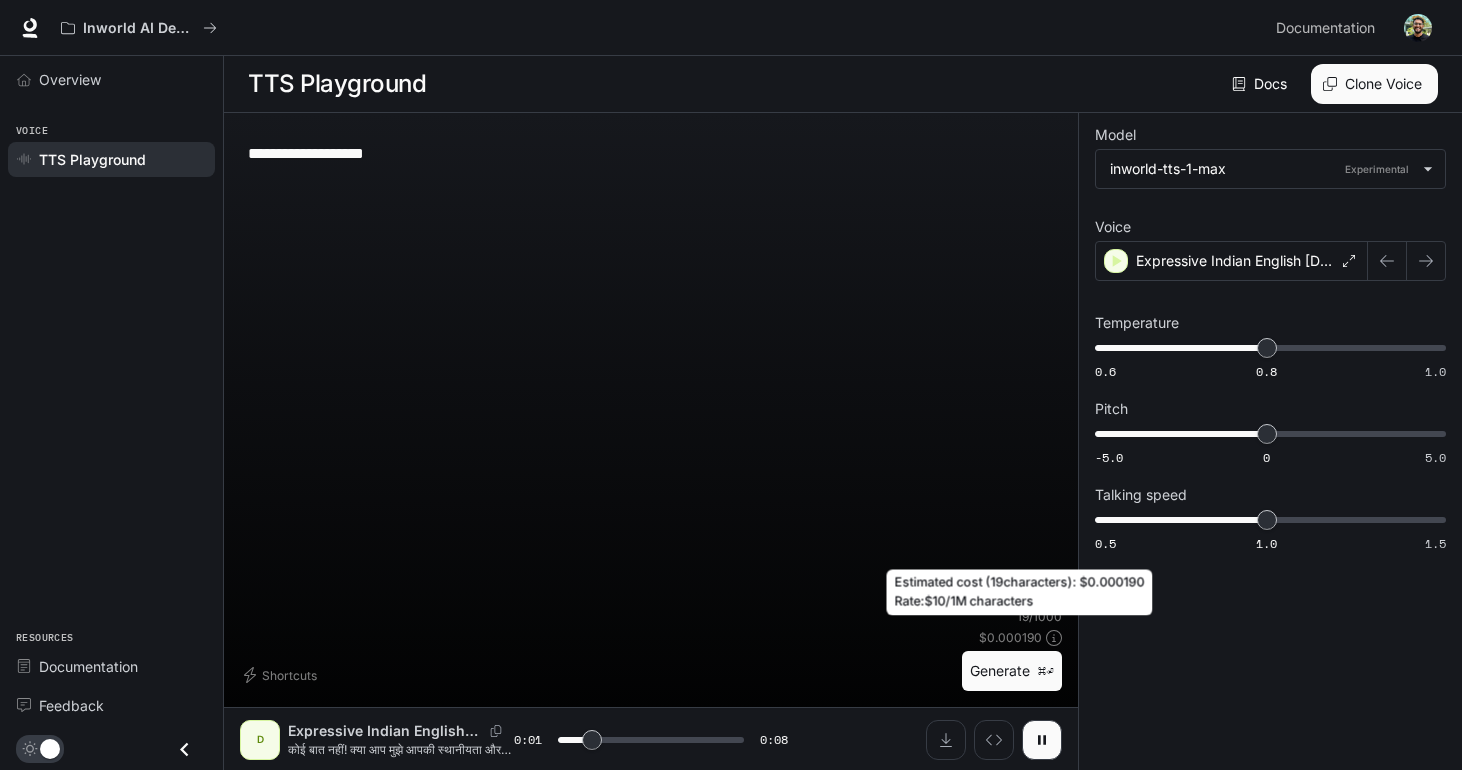 type on "***" 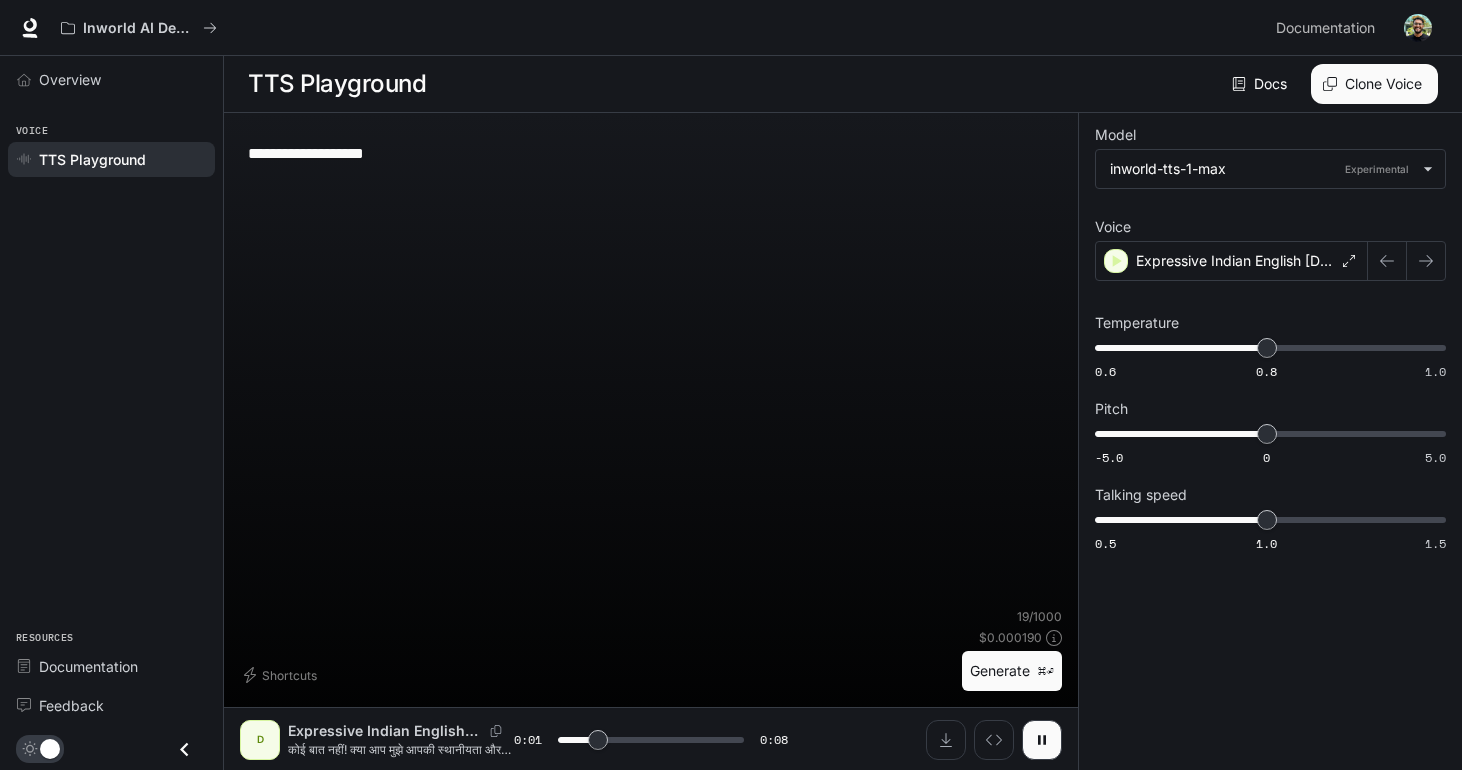 type on "**********" 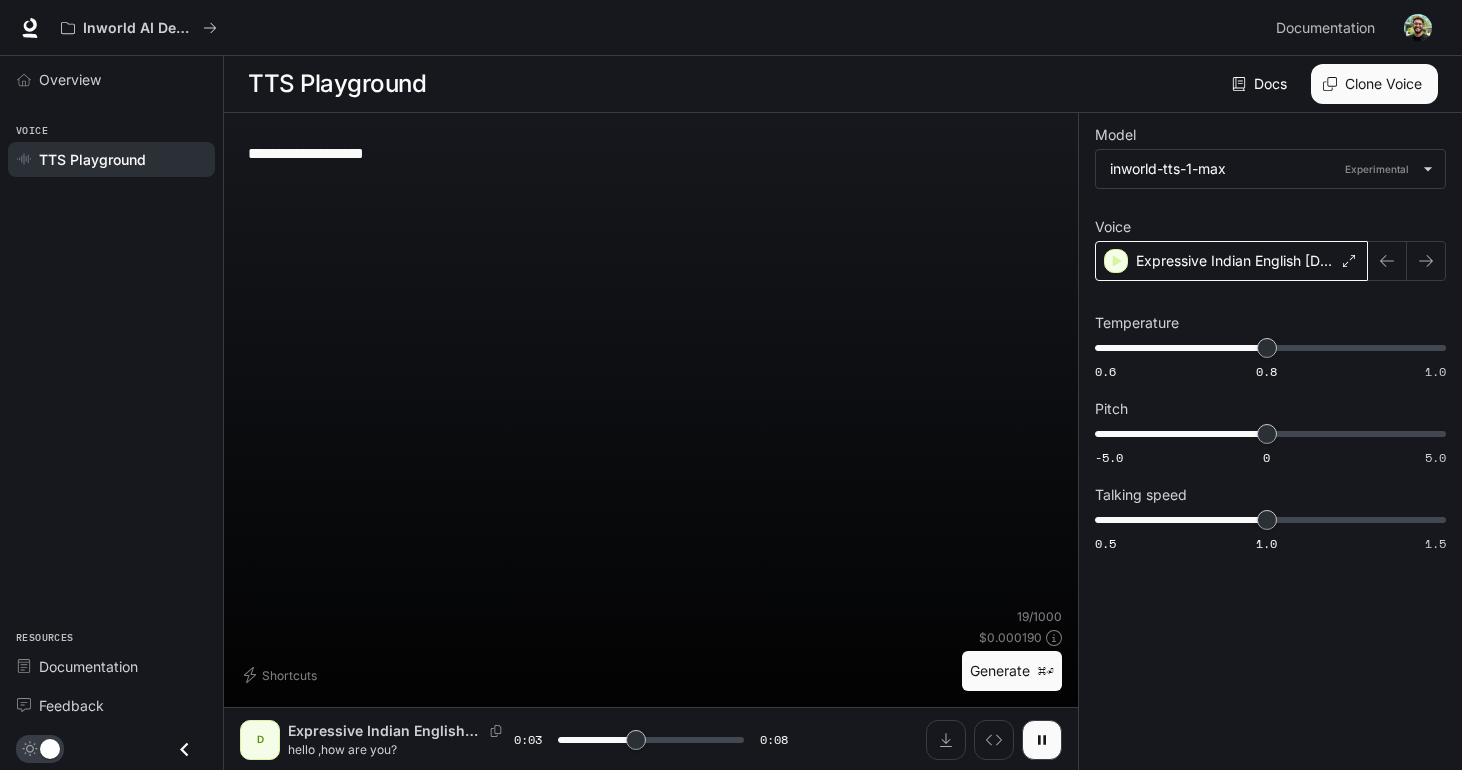 click on "Expressive Indian English [DEMOGRAPHIC_DATA]" at bounding box center [1231, 261] 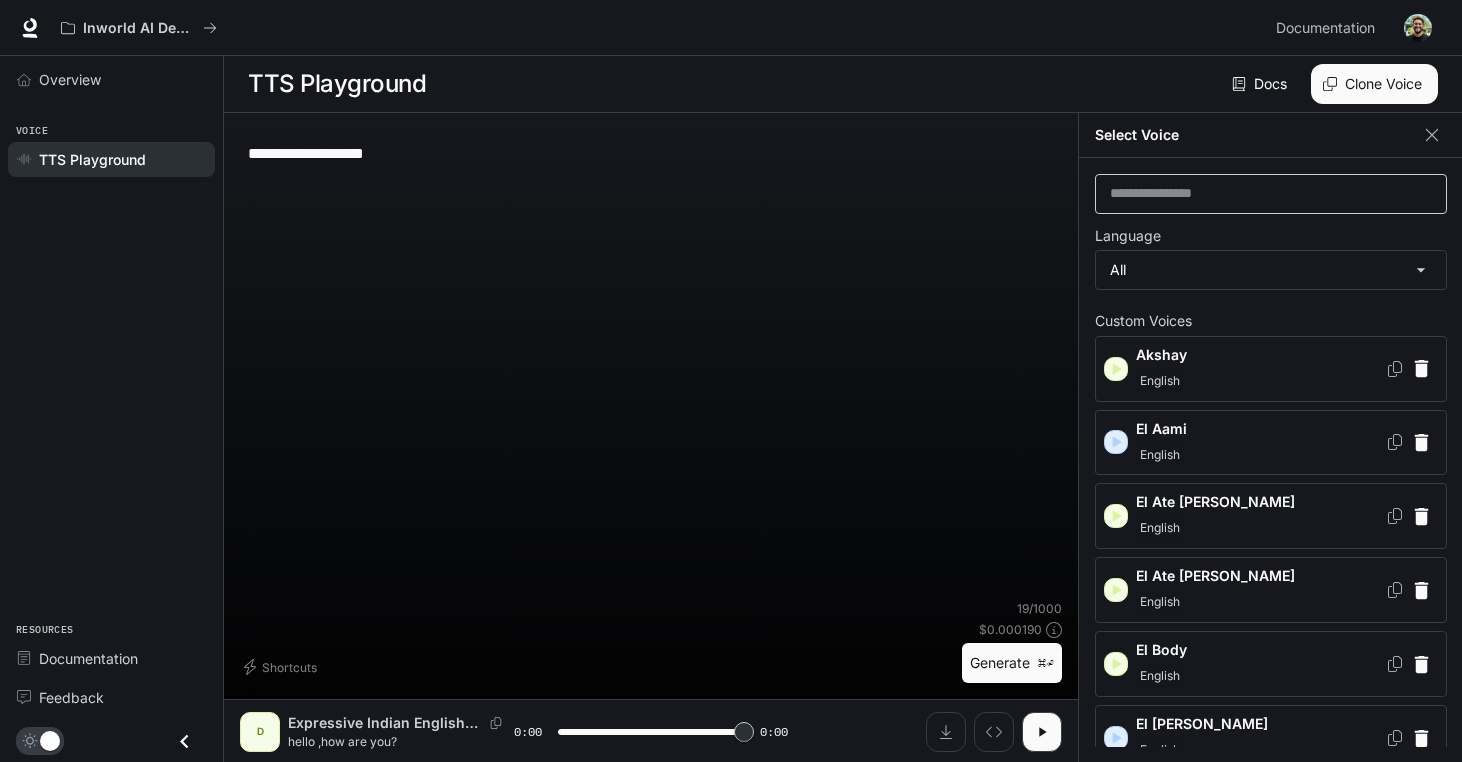 type on "*" 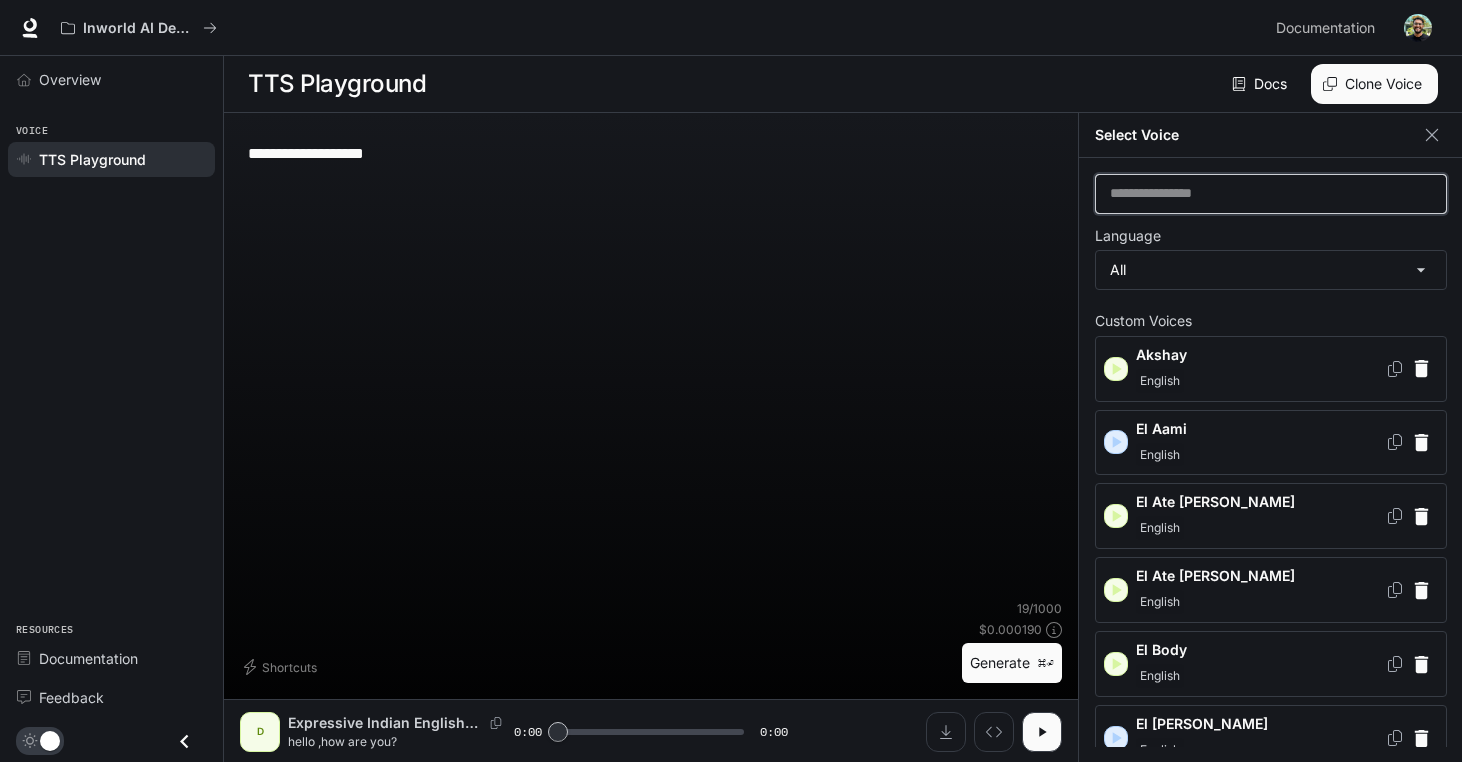 click at bounding box center [1271, 194] 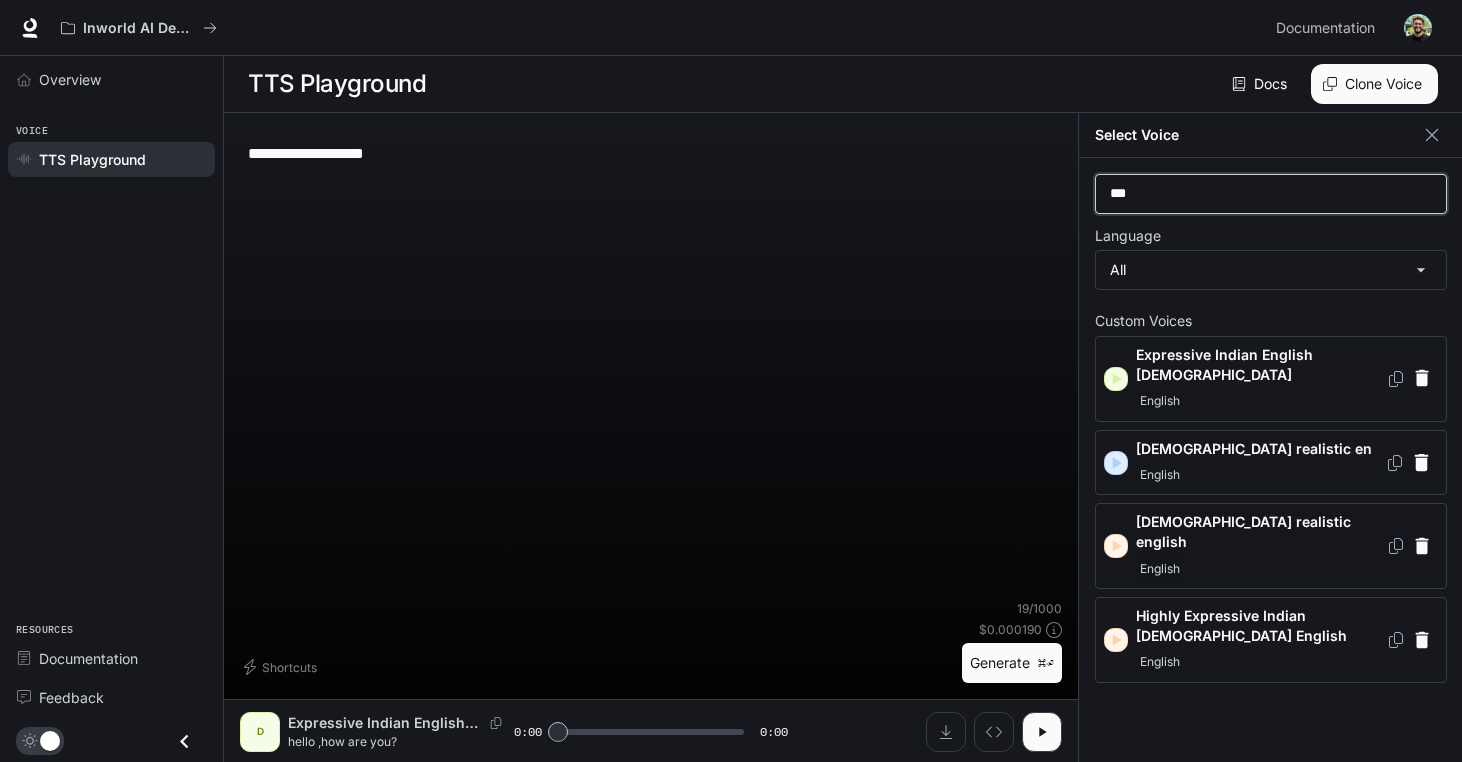 type on "***" 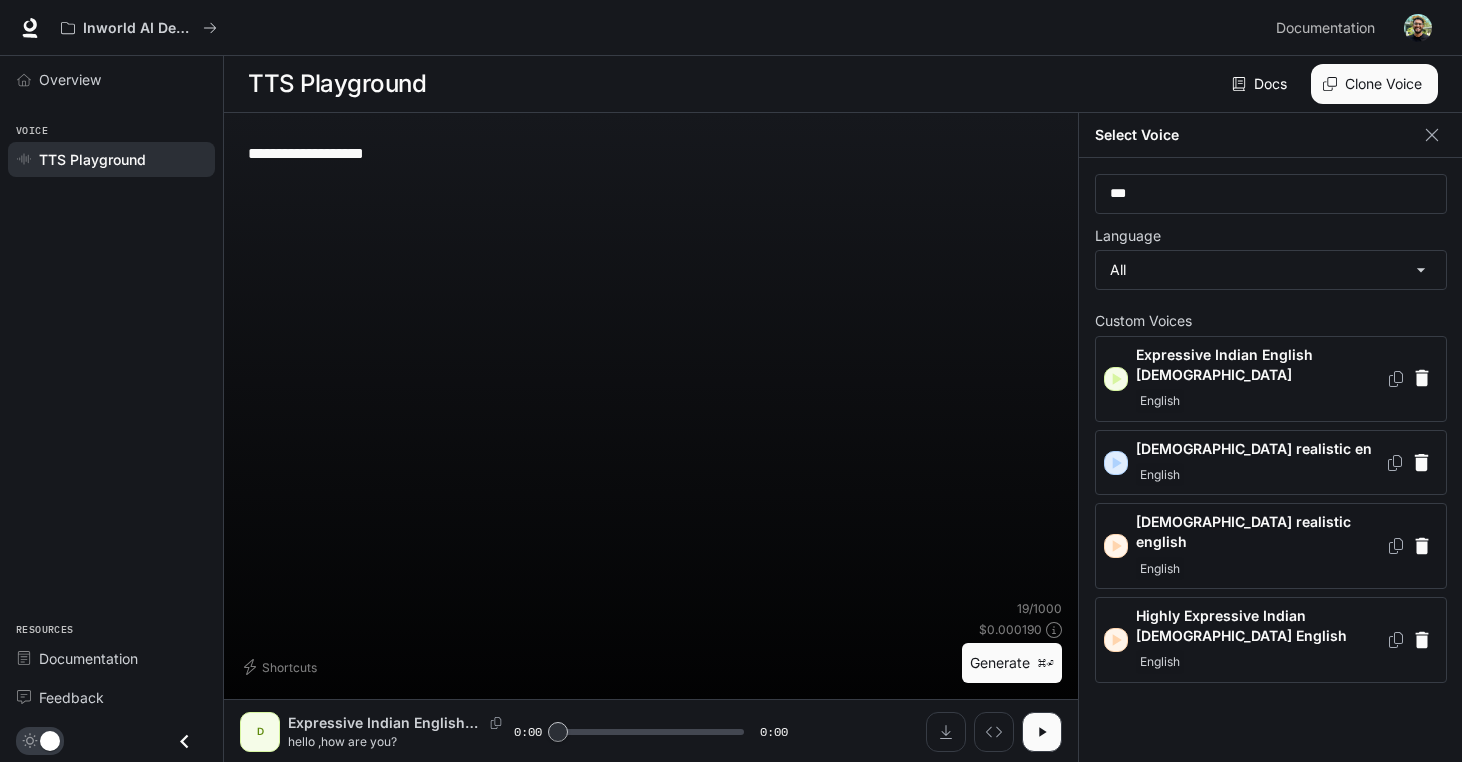 click on "English" at bounding box center (1160, 569) 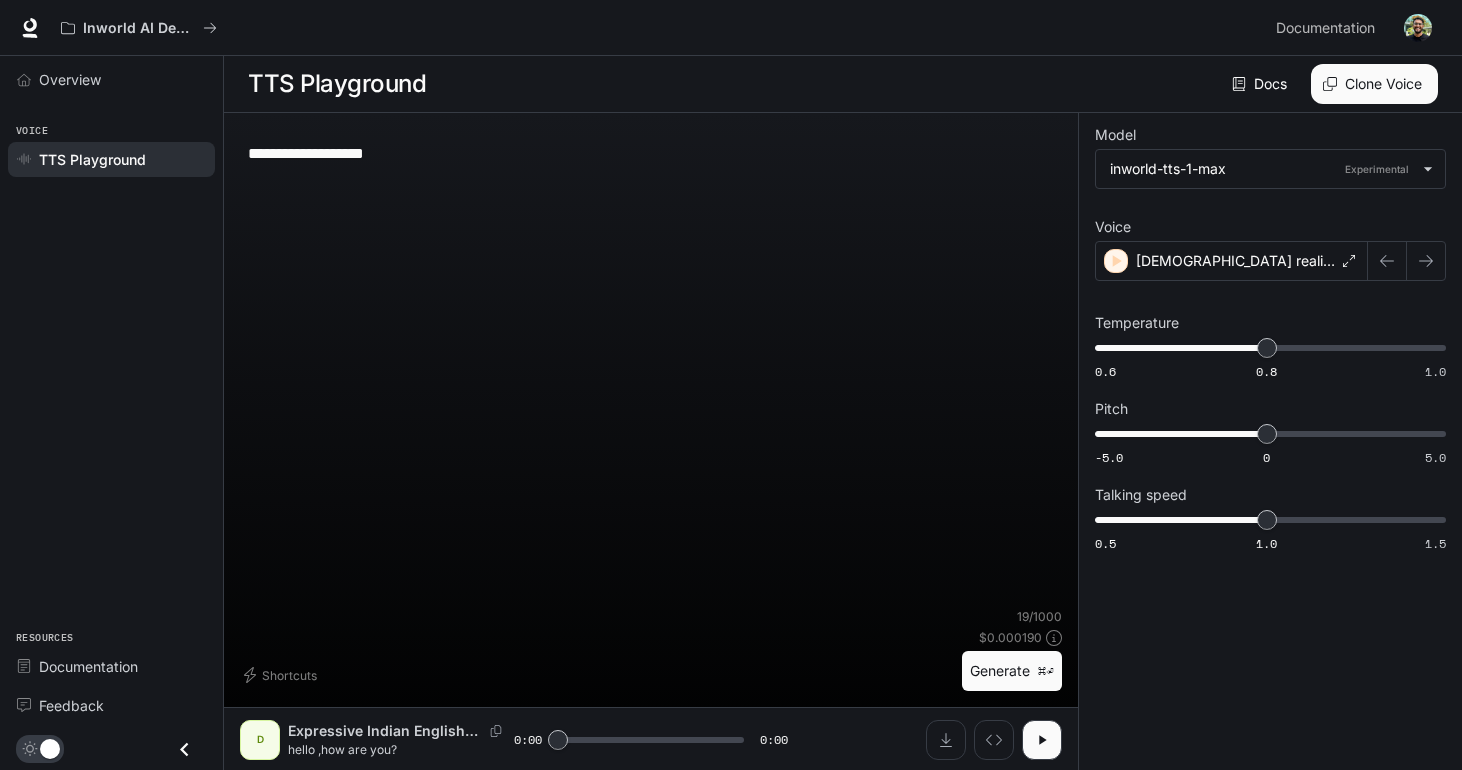 click on "Generate ⌘⏎" at bounding box center (1012, 671) 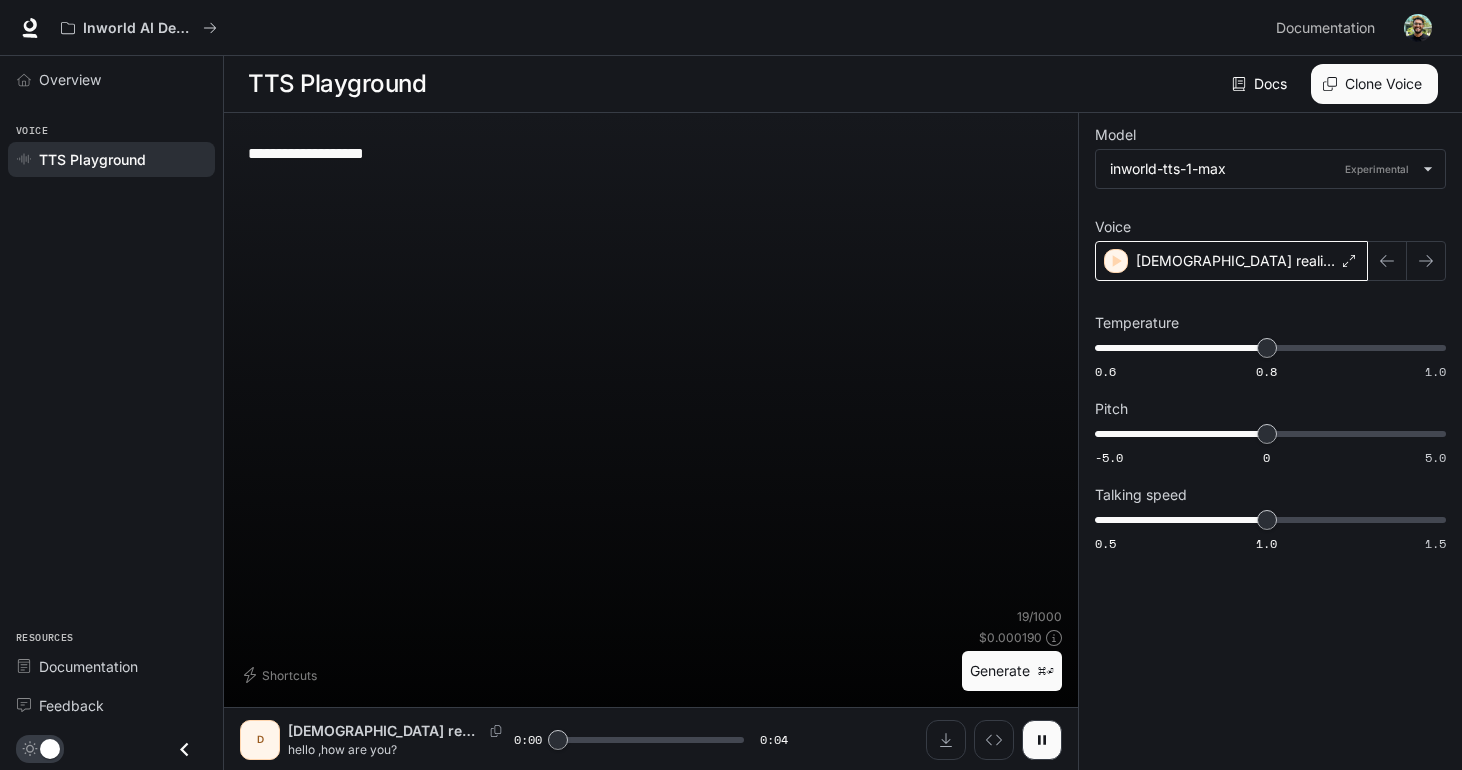 click on "[DEMOGRAPHIC_DATA] realistic english" at bounding box center (1235, 261) 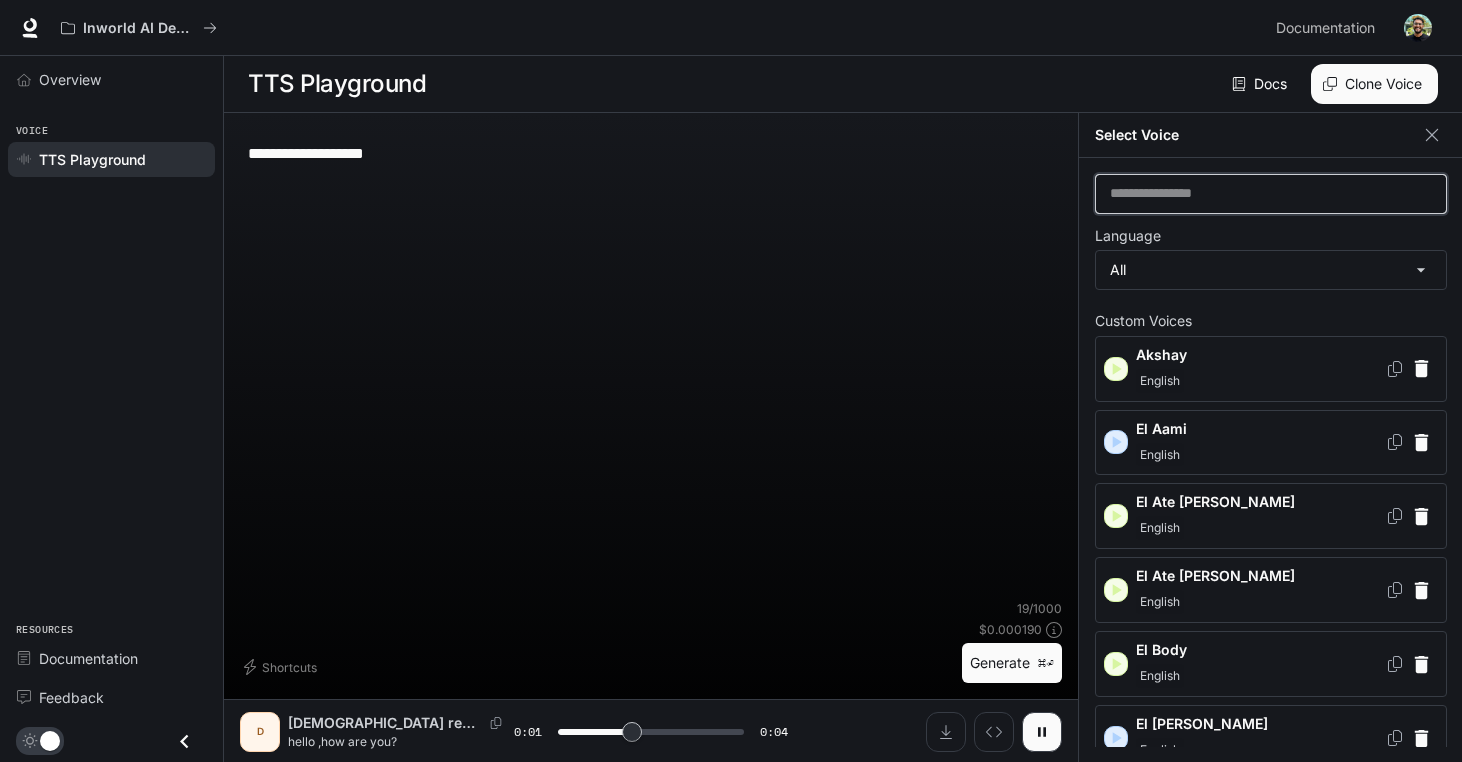 click at bounding box center [1271, 194] 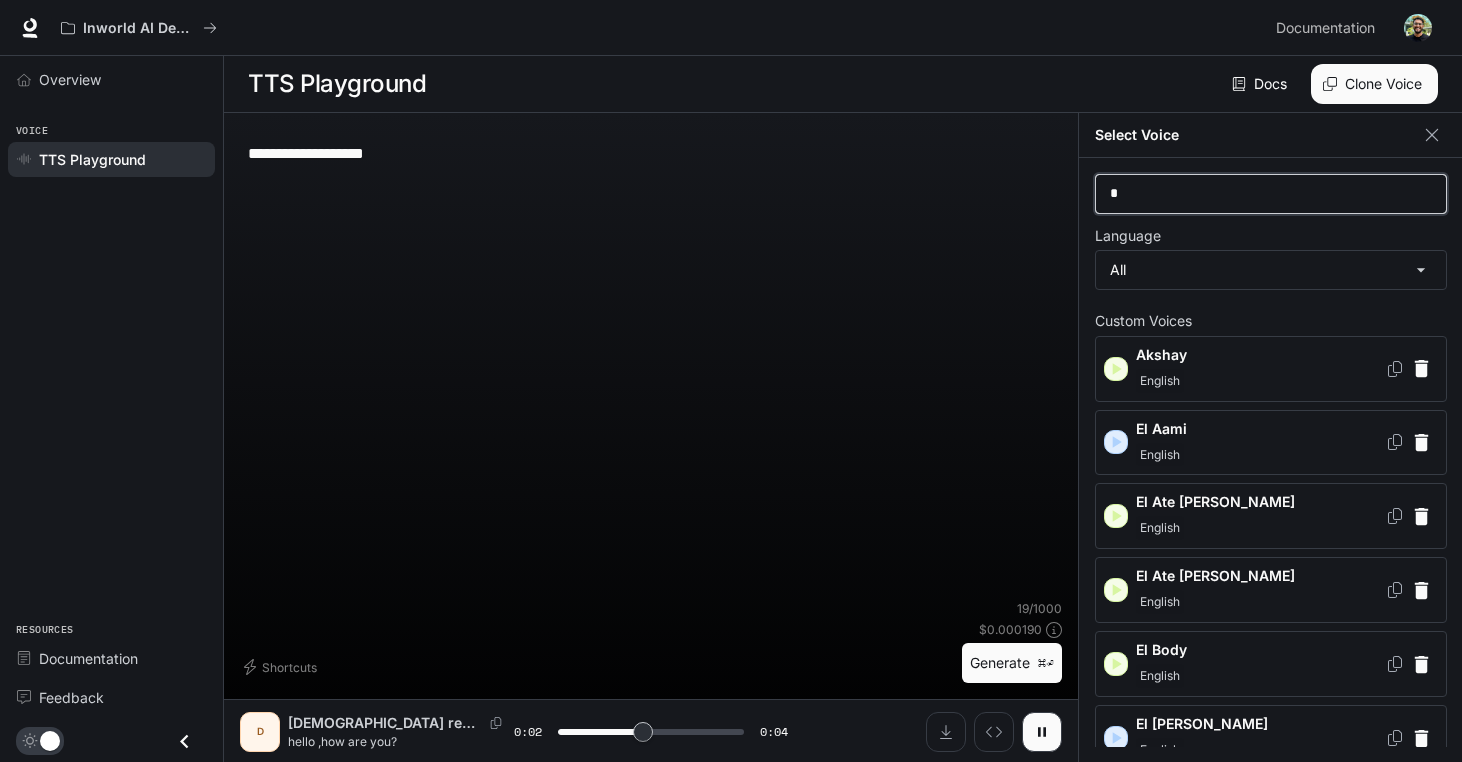 type on "**" 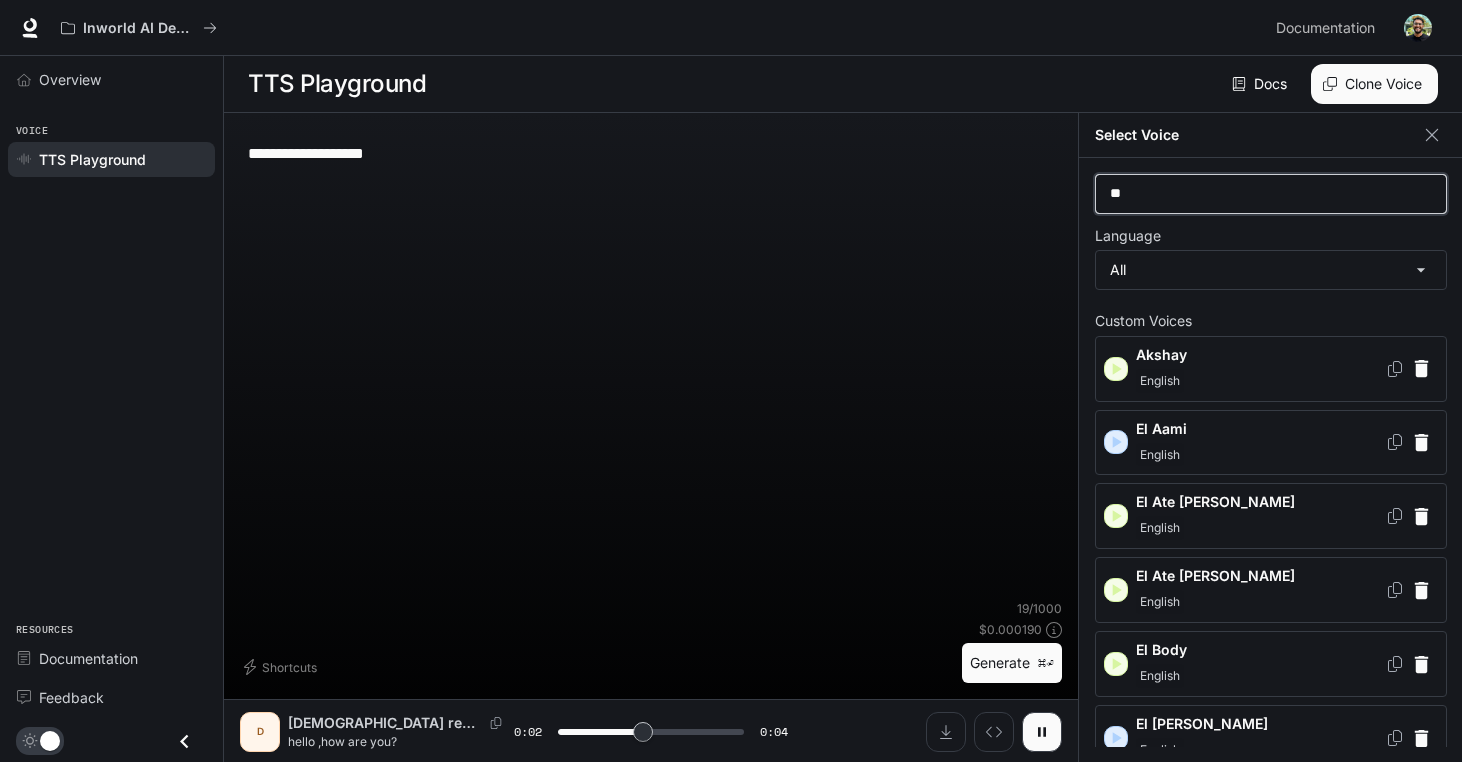 type on "***" 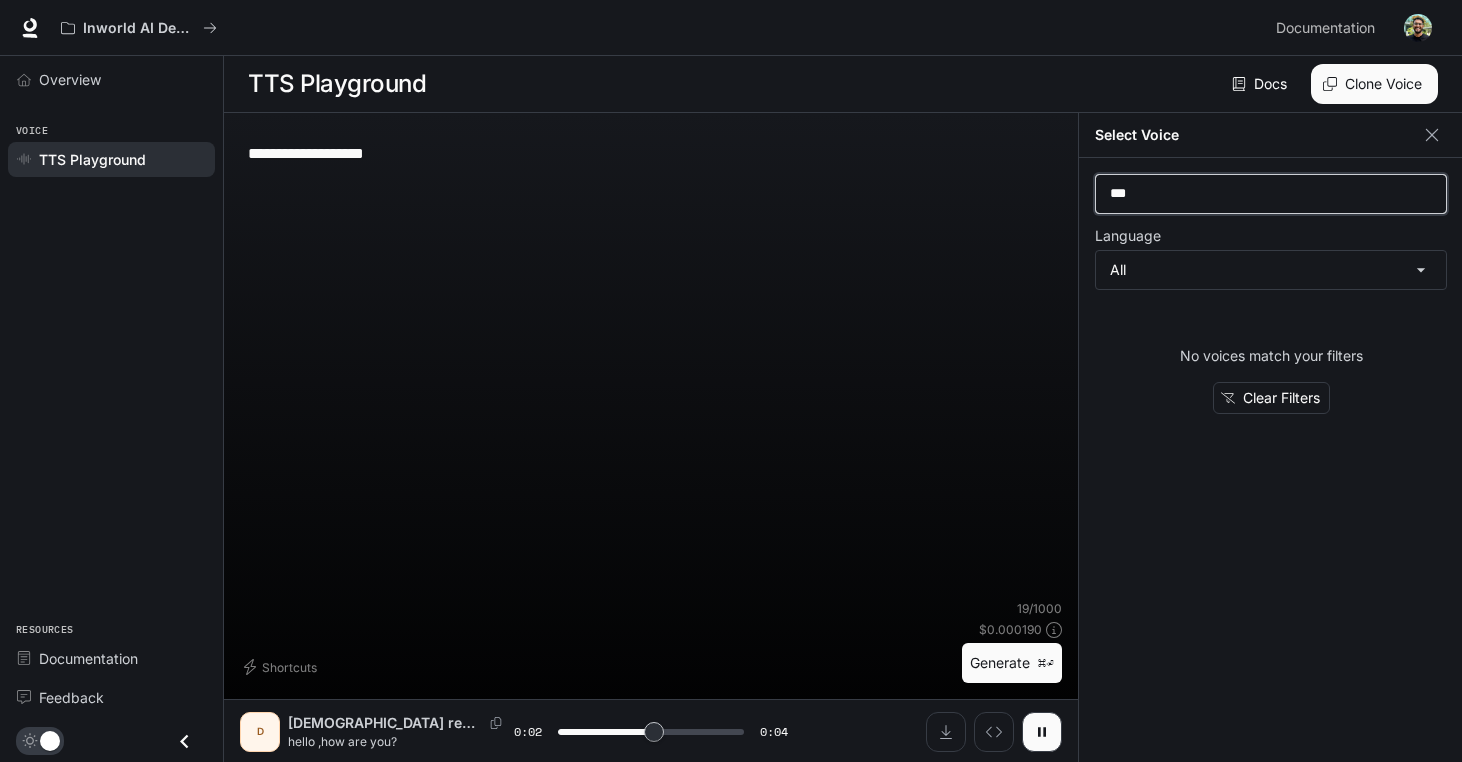 type on "***" 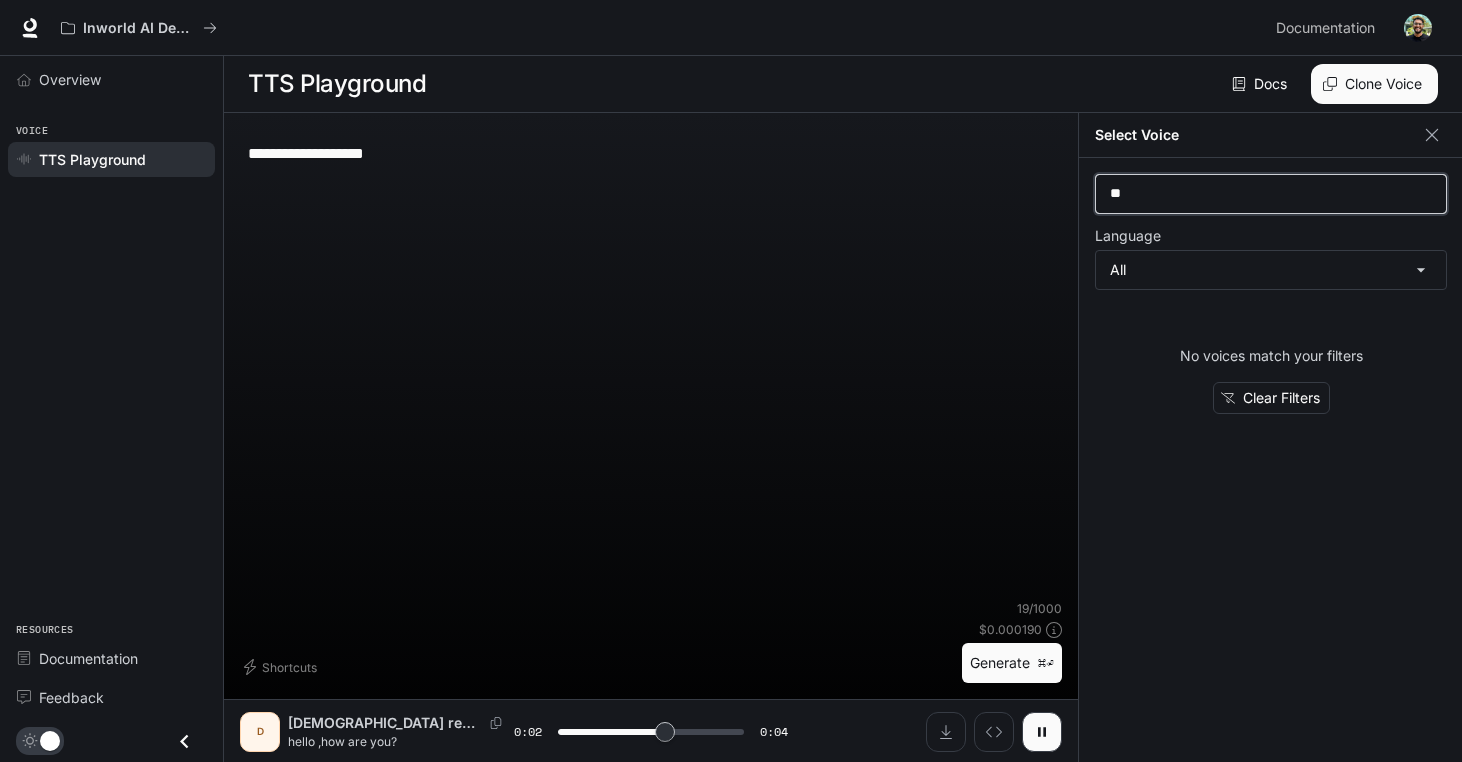 type on "***" 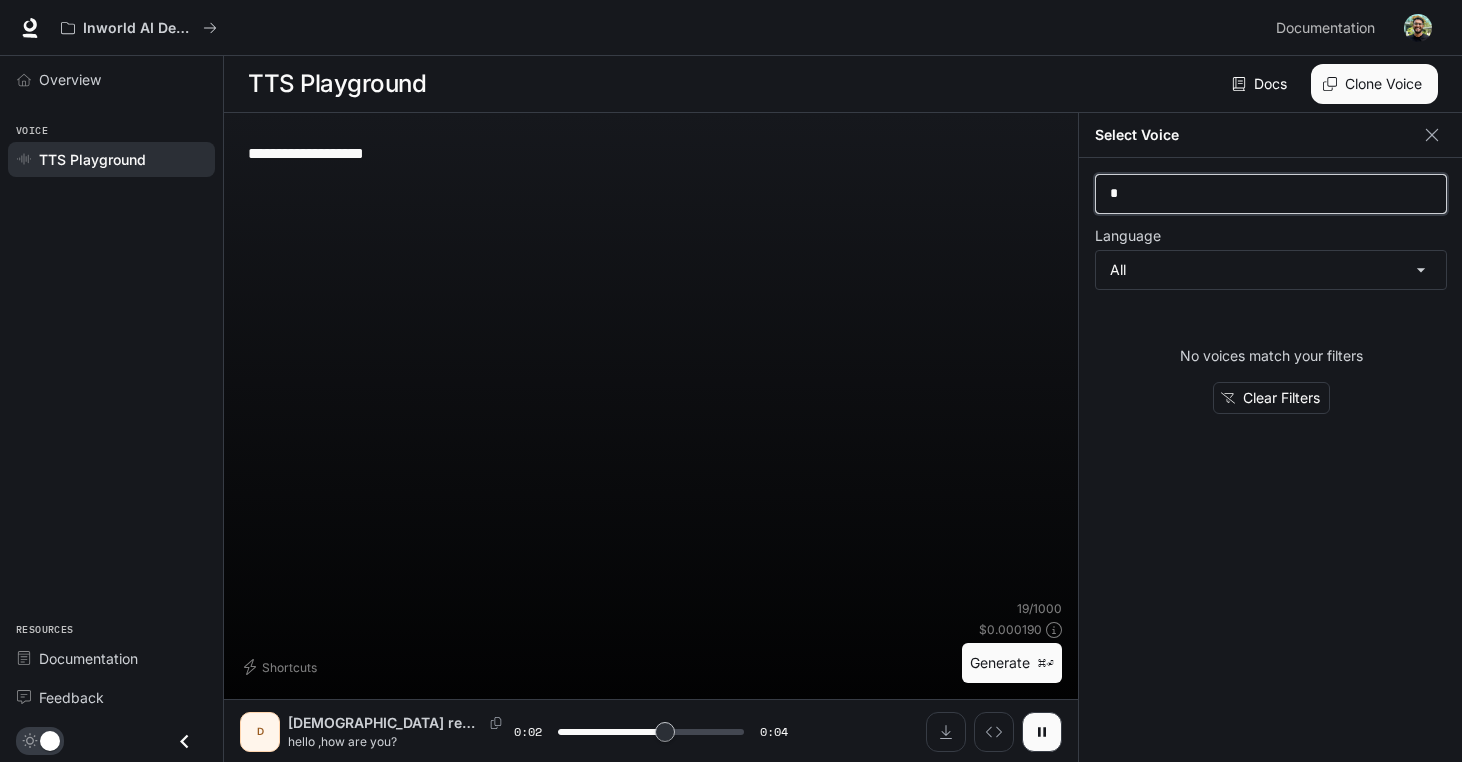 type on "***" 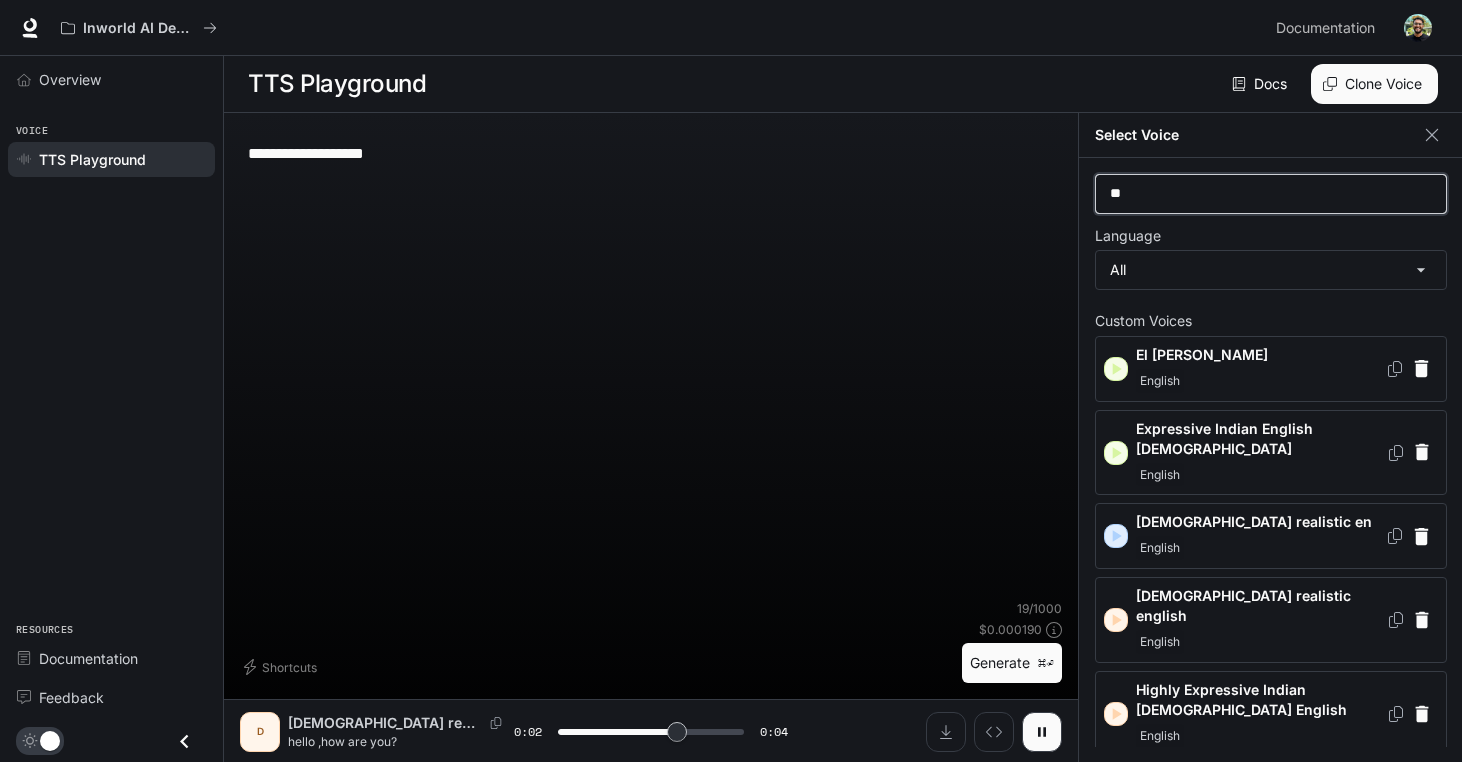 type on "***" 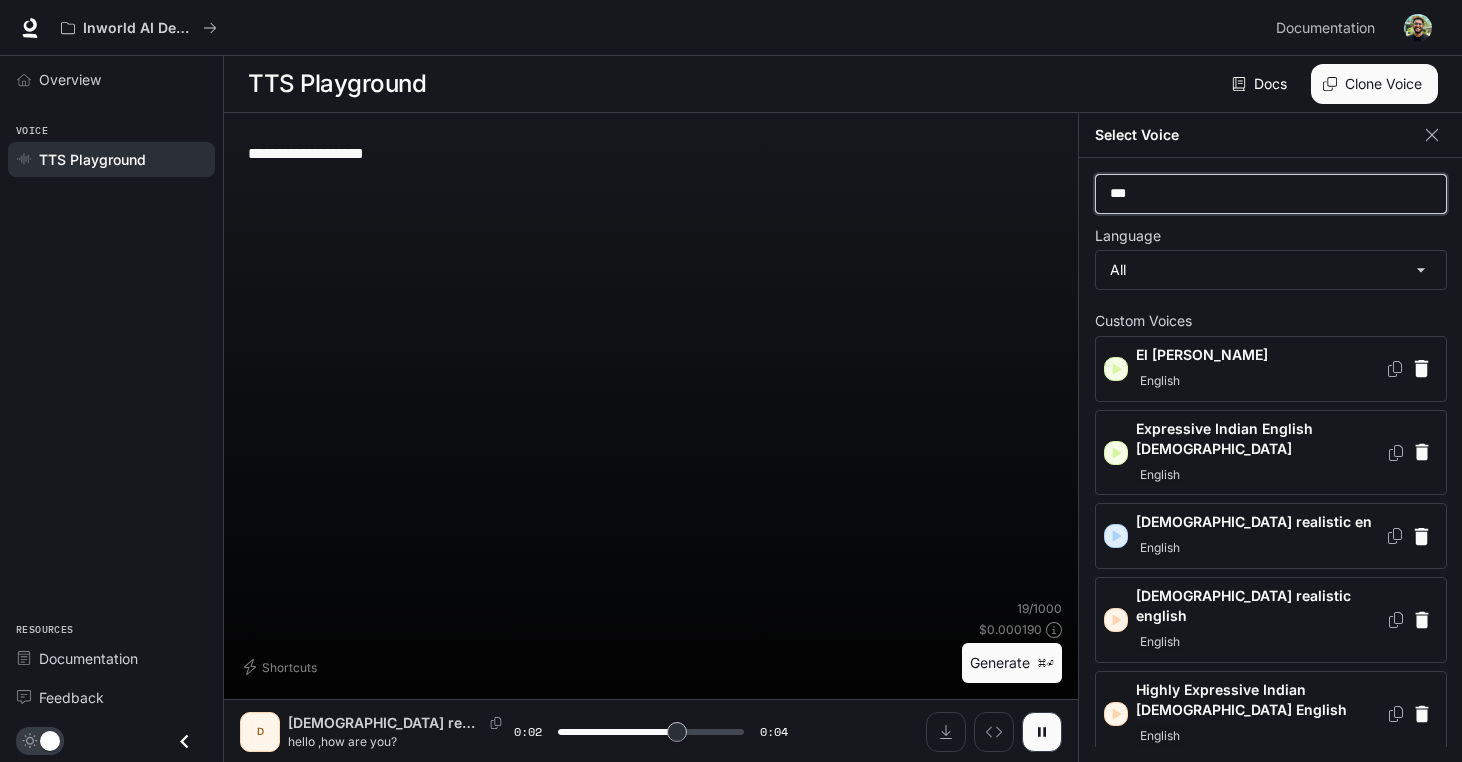 type on "***" 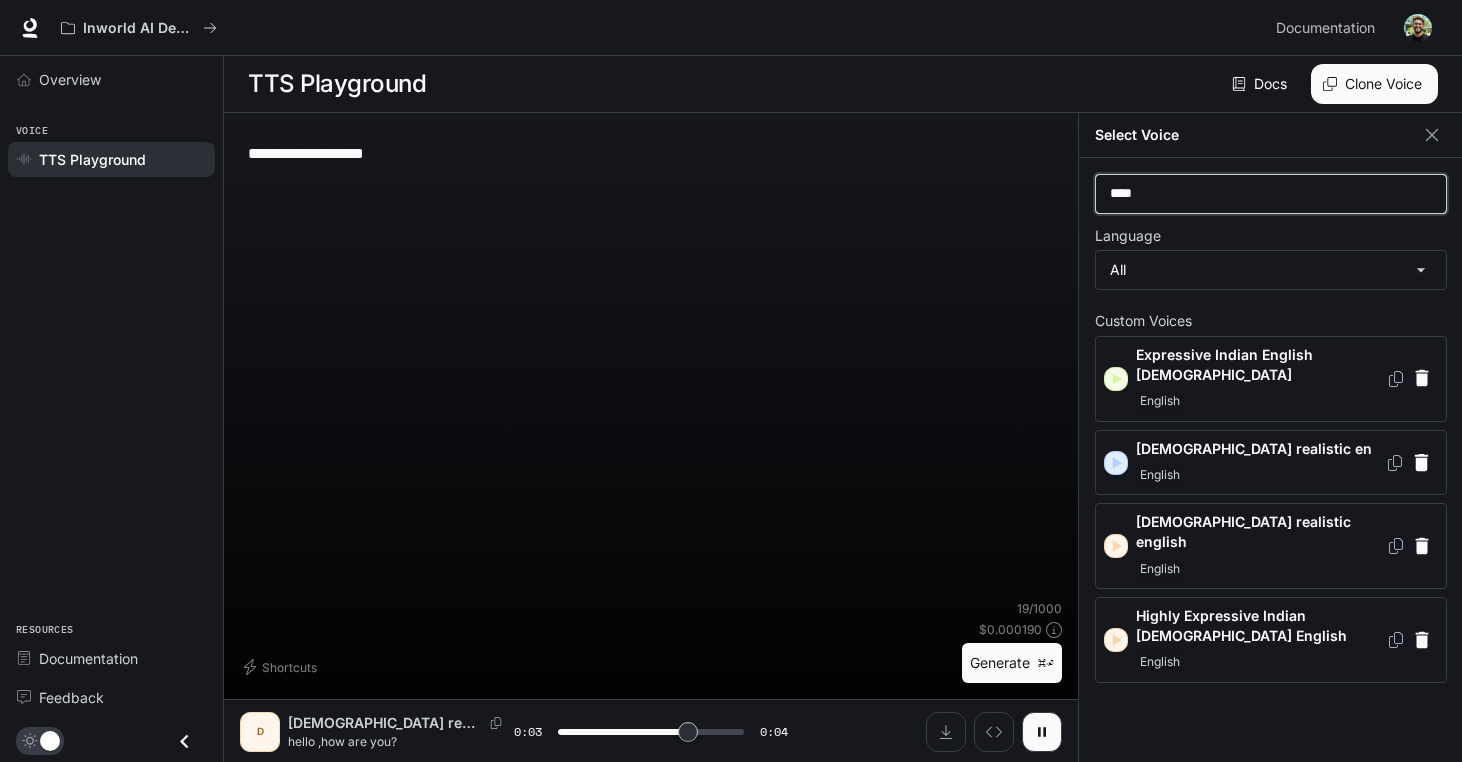 type on "***" 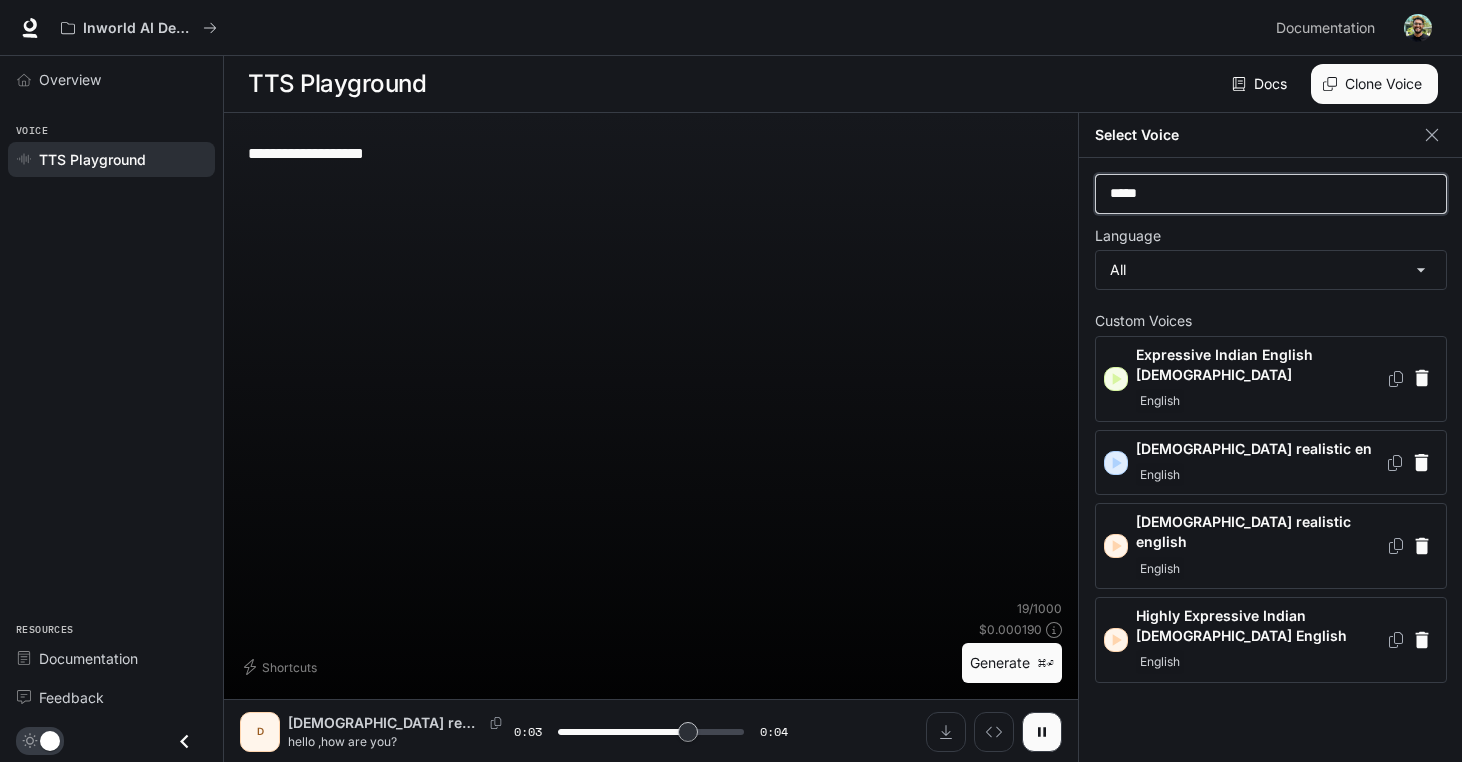 type on "******" 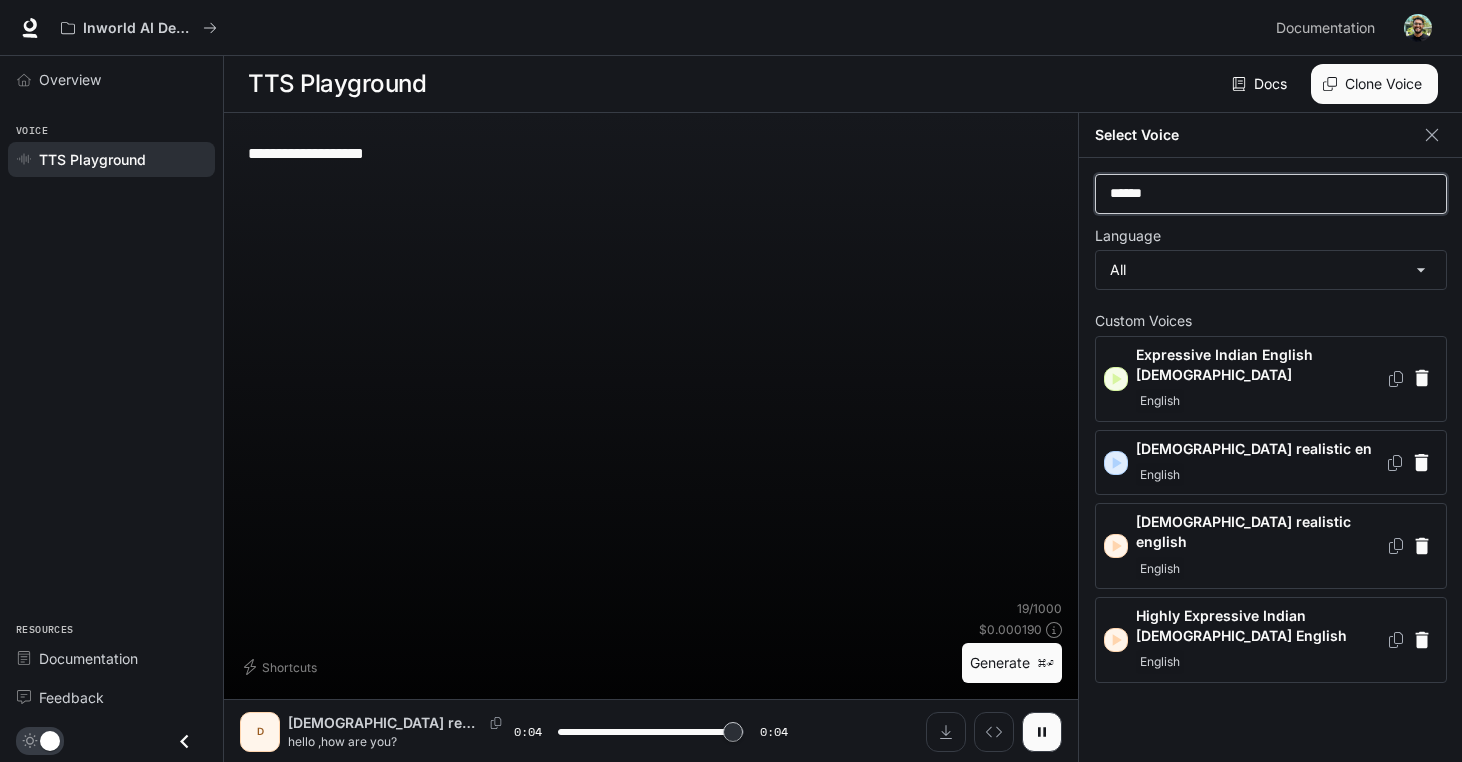 type on "*" 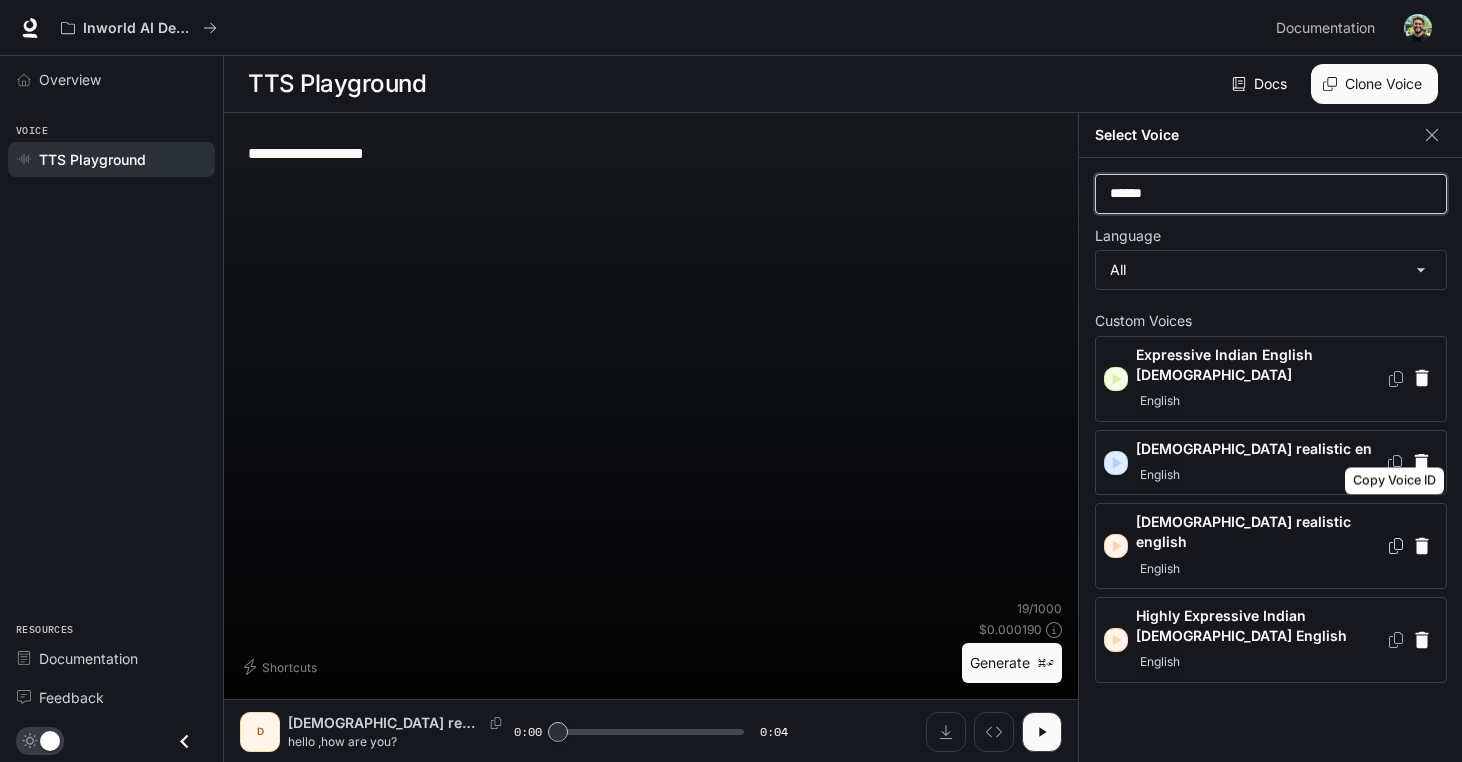 type on "******" 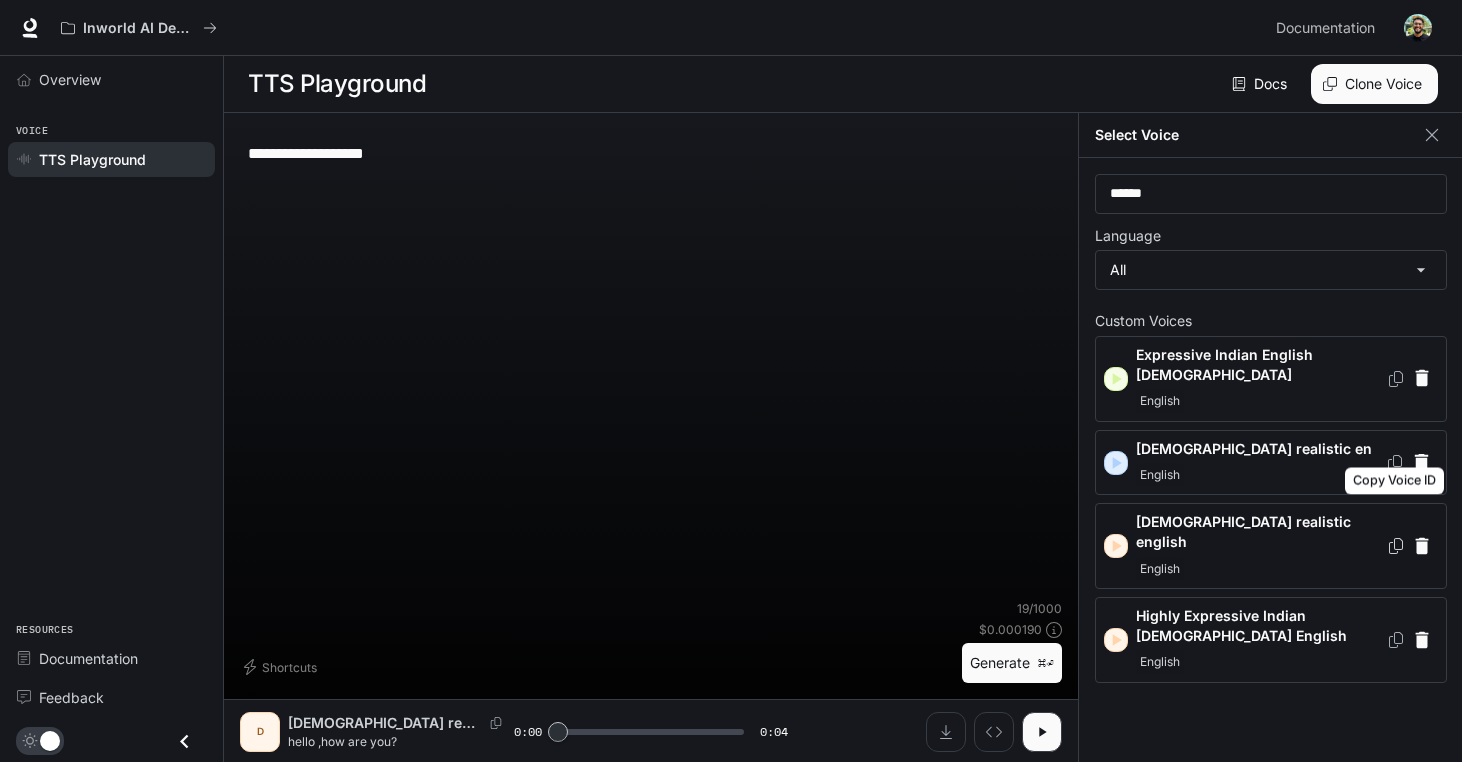 click 